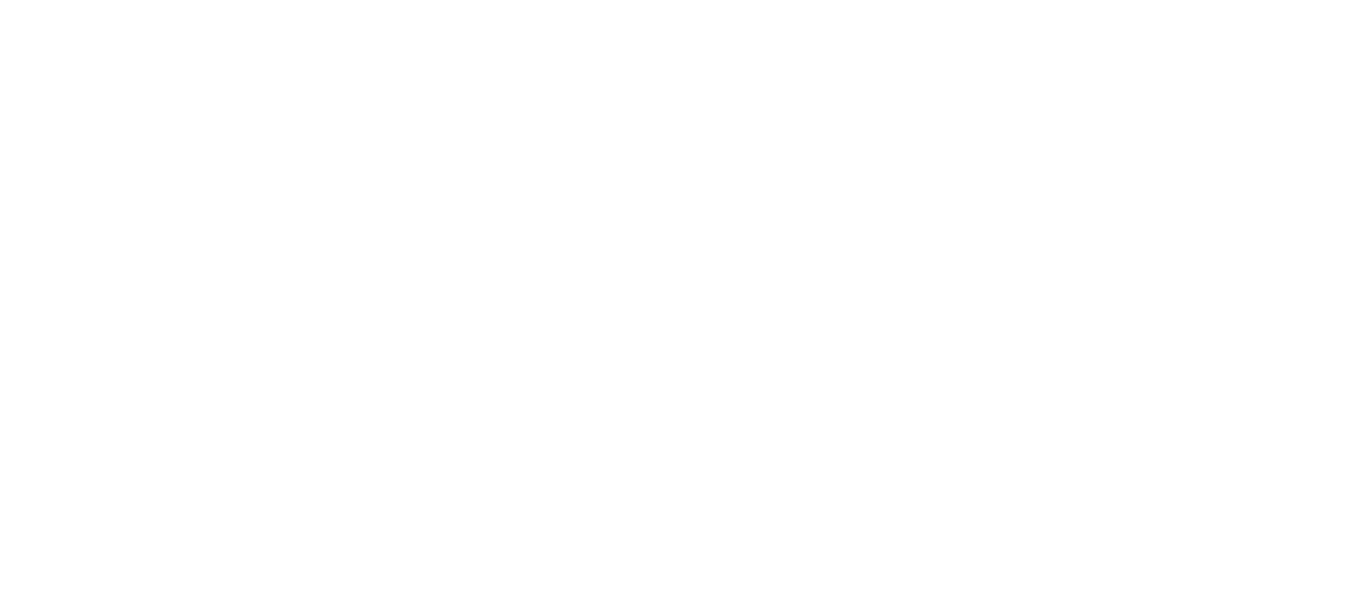 scroll, scrollTop: 0, scrollLeft: 0, axis: both 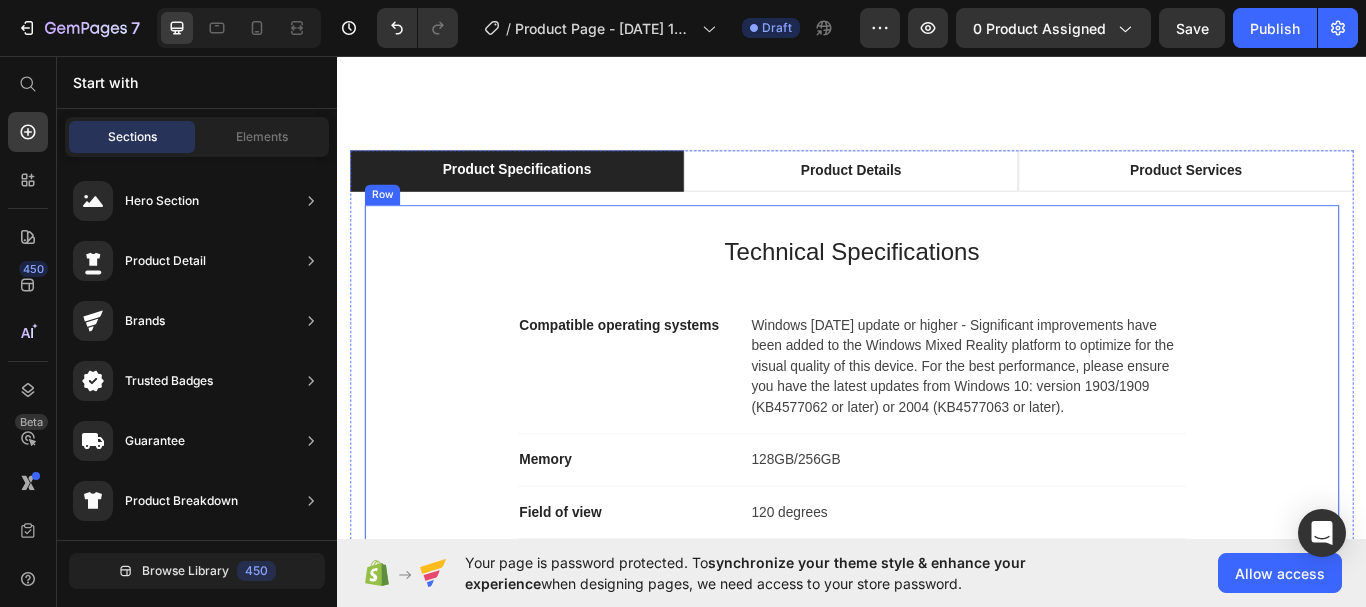 click on "Technical Specifications Heading Compatible operating systems Text block Windows [DATE] update or higher - Significant improvements have been added to the Windows Mixed Reality platform to optimize for the visual quality of this device. For the best performance, please ensure you have the latest updates from Windows 10: version 1903/1909 (KB4577062 or later) or 2004 (KB4577063 or later). Text block Row Memory Text block 128GB/256GB Text block Row Field of view Text block 120 degrees Text block Row Resolution Text block 2448 x 2448 pixels per eye Text block Row Weight Text block 560 grams Text block Row Material Text block Magnesium alloy, plastic Text block Row Color Text block Black Text block Row Row" at bounding box center (937, 563) 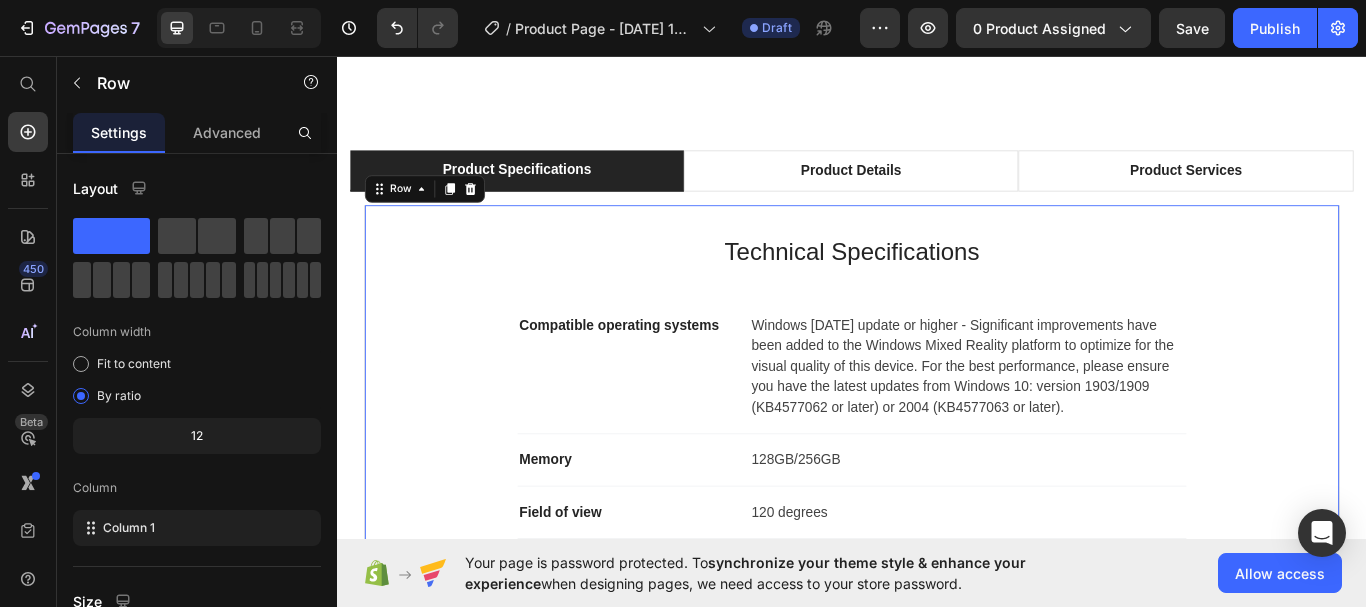 click 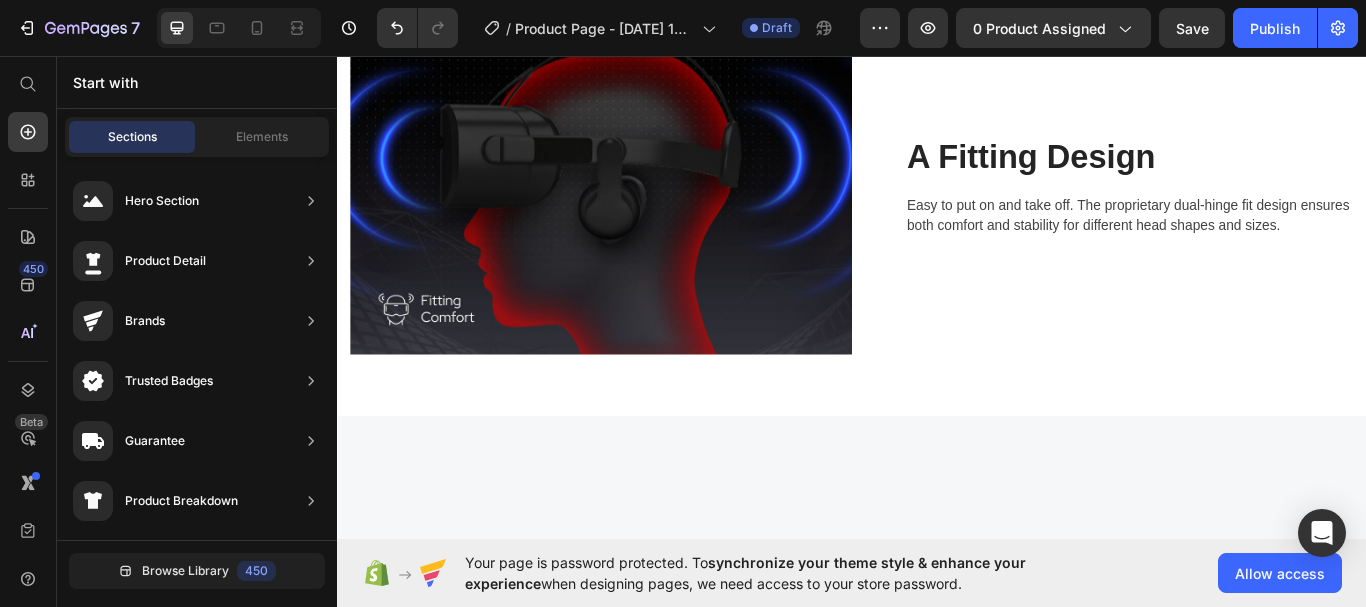 scroll, scrollTop: 2400, scrollLeft: 0, axis: vertical 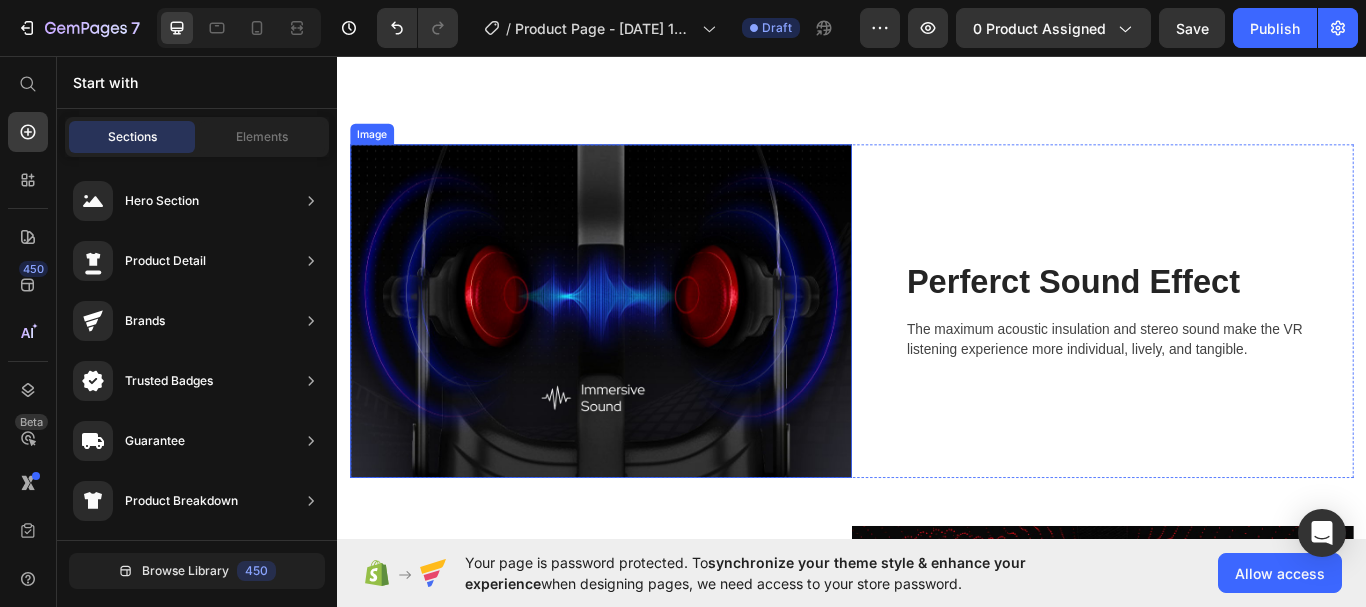 click at bounding box center (644, 354) 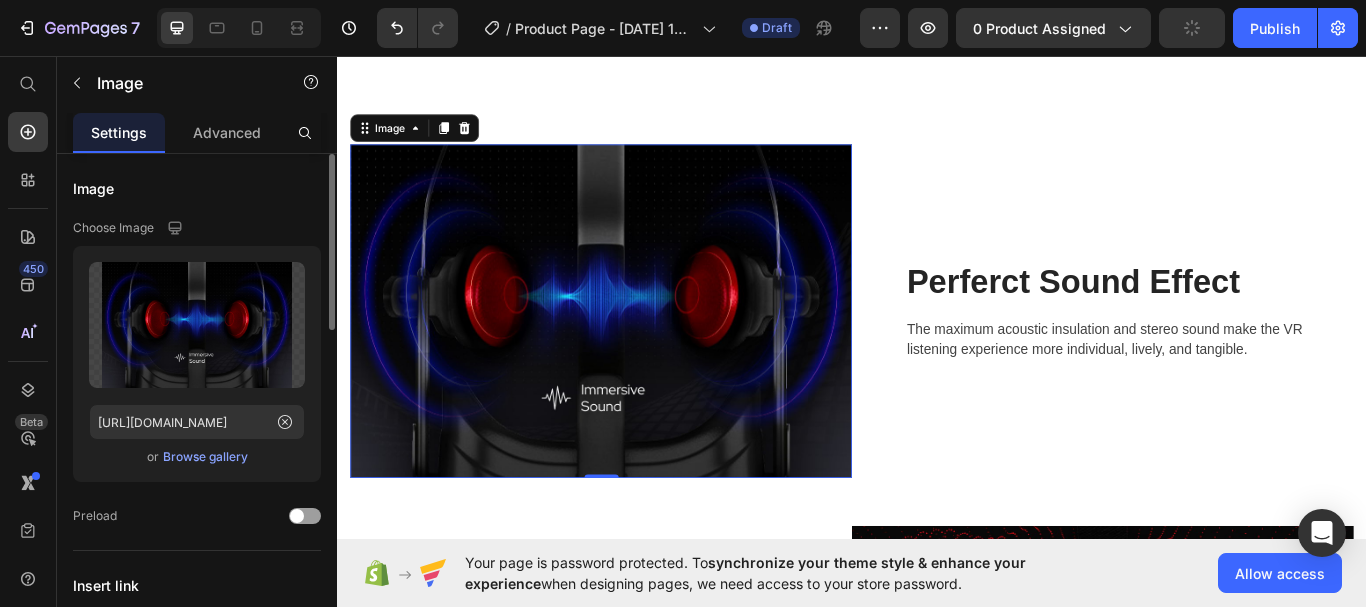 click on "Browse gallery" at bounding box center (205, 457) 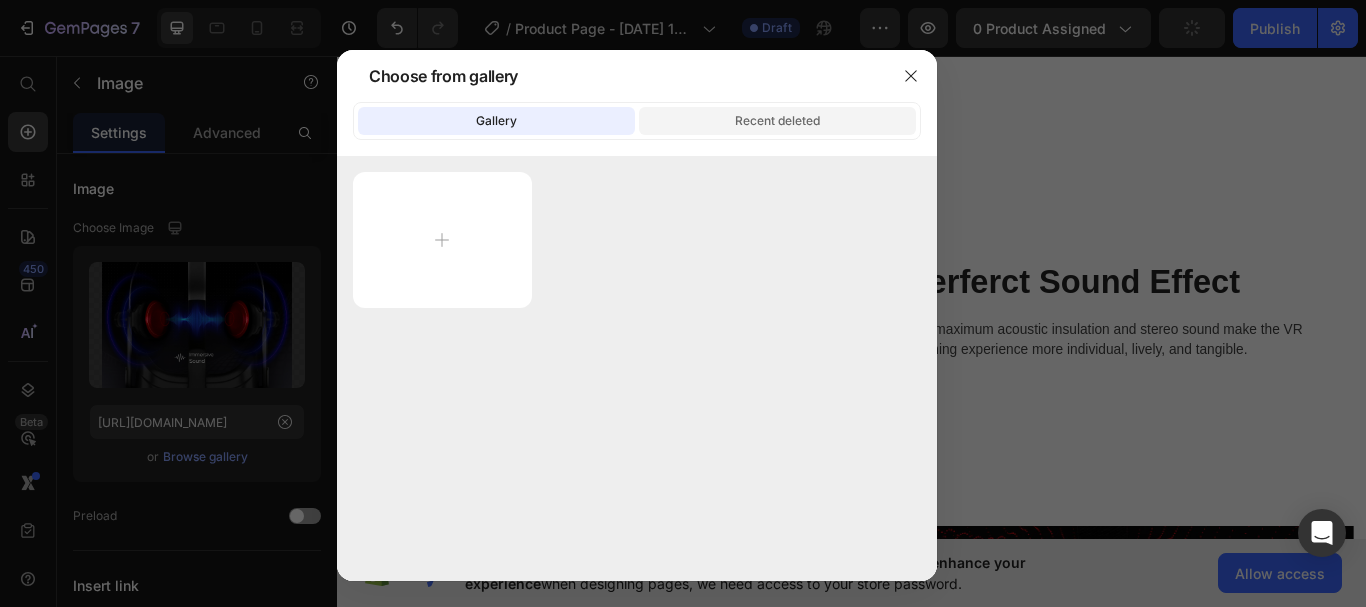 click on "Recent deleted" 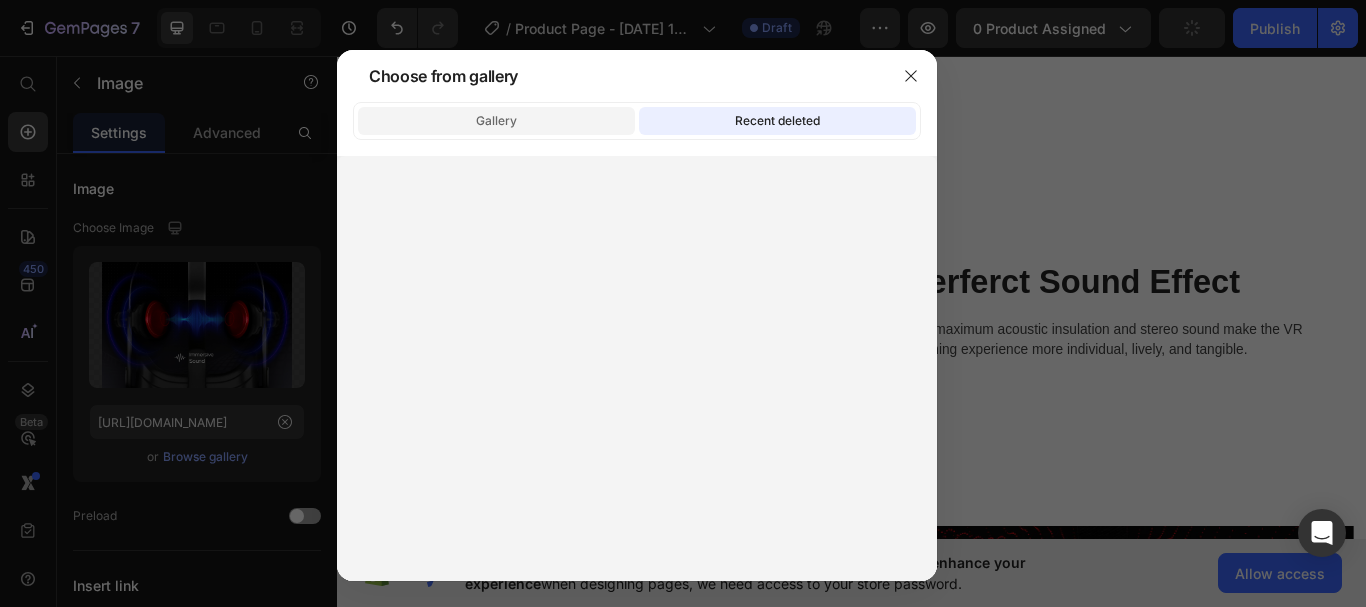 click on "Gallery" 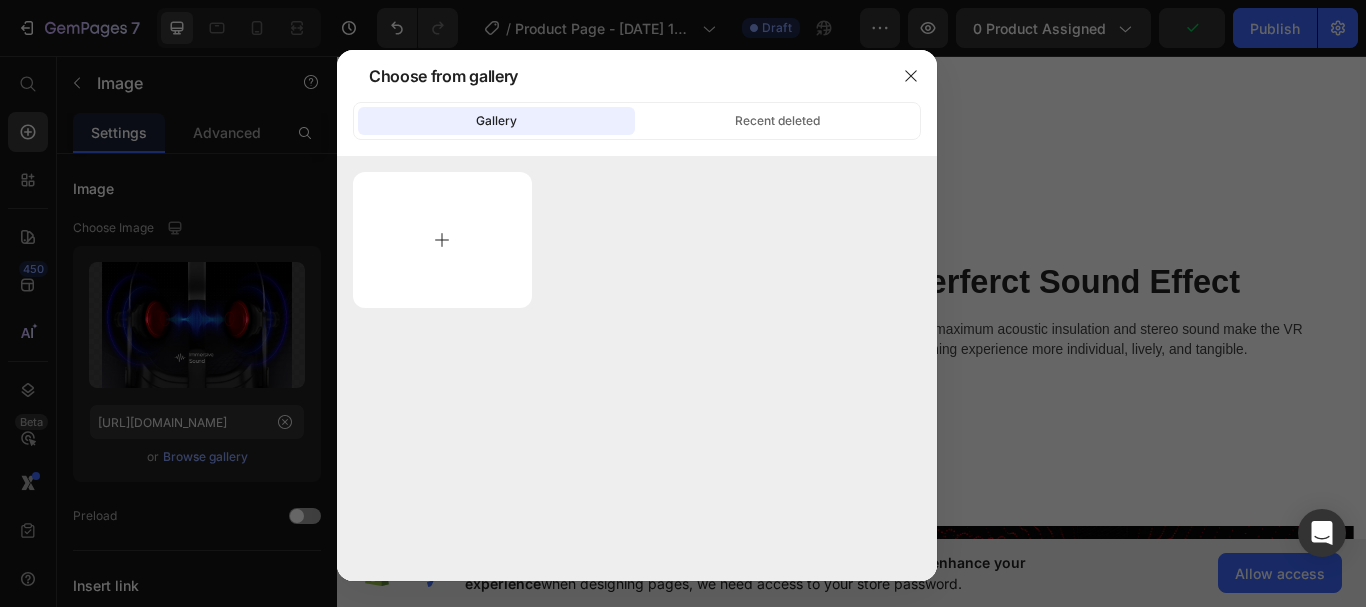 click at bounding box center (442, 240) 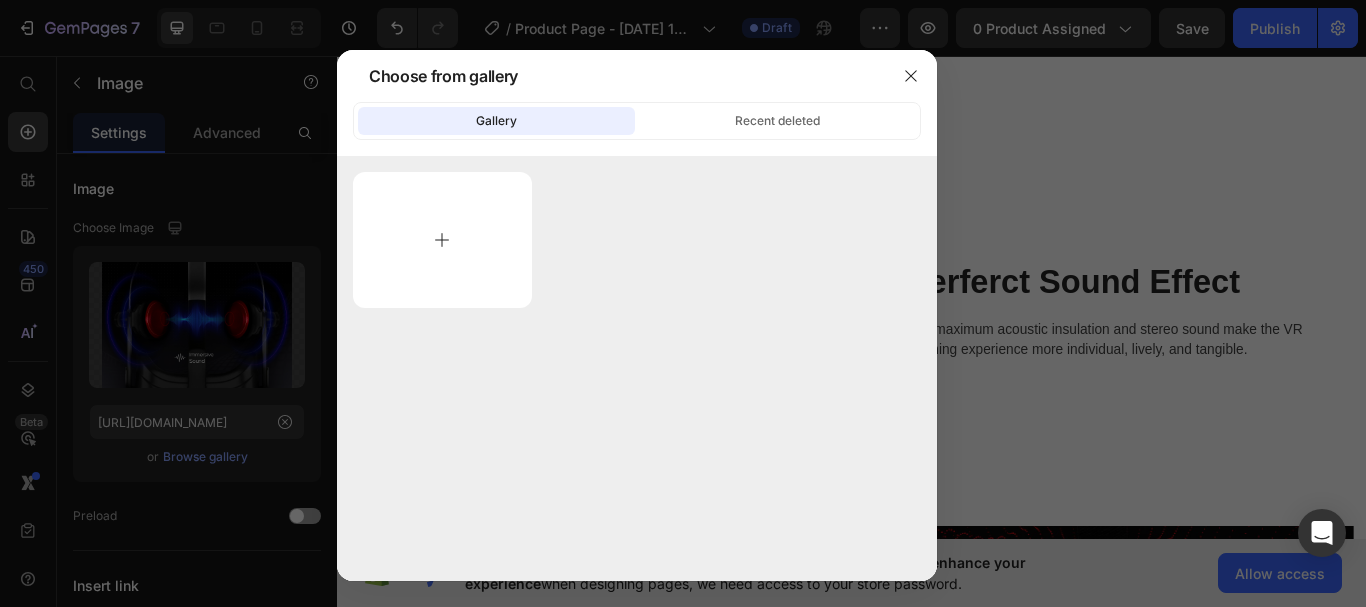 type on "C:\fakepath\car-charger.png" 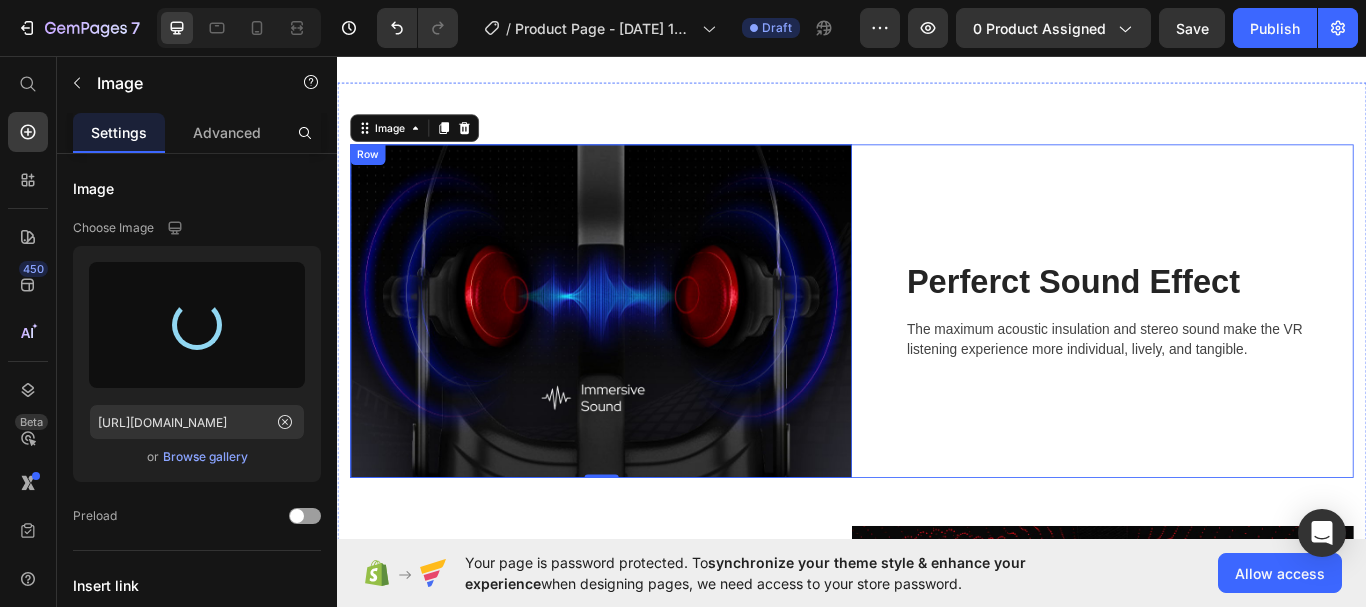 scroll, scrollTop: 2700, scrollLeft: 0, axis: vertical 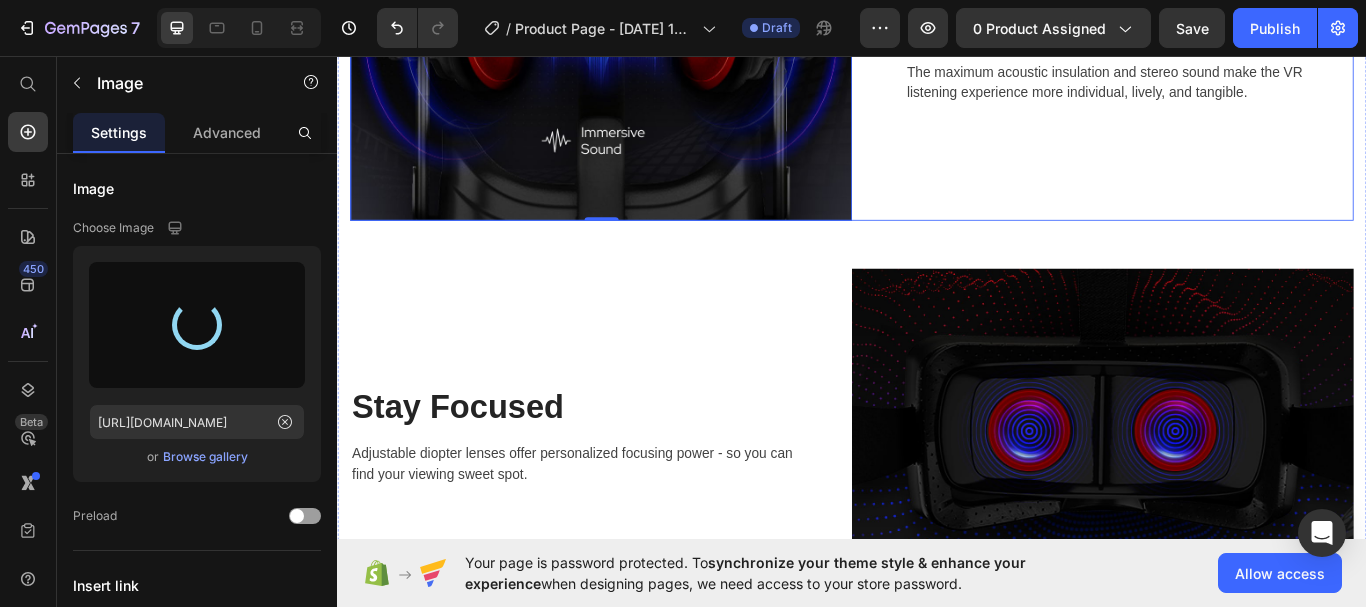 type on "[URL][DOMAIN_NAME]" 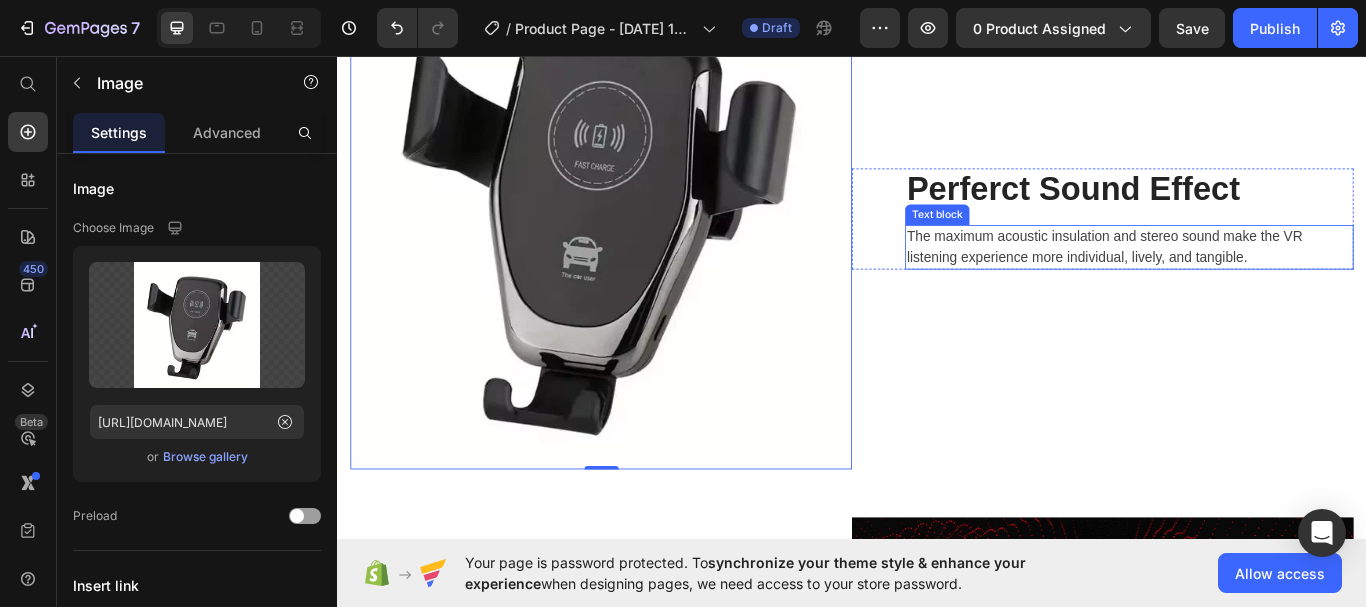 scroll, scrollTop: 2700, scrollLeft: 0, axis: vertical 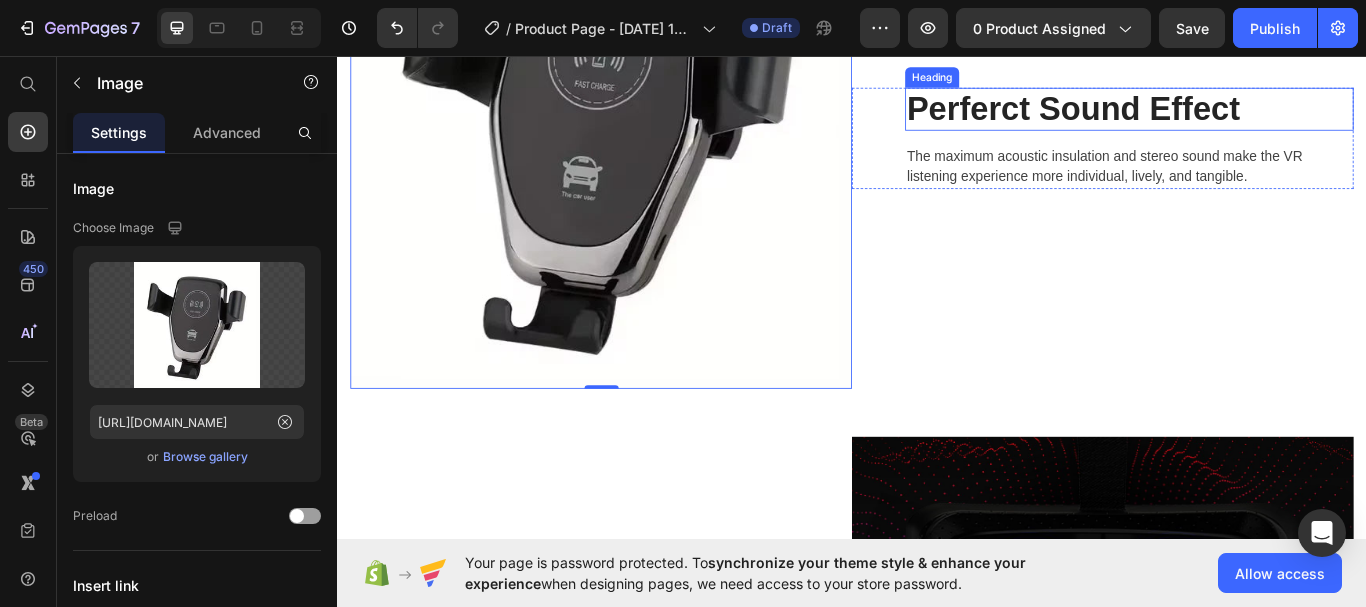 click on "Perferct Sound Effect" at bounding box center (1260, 119) 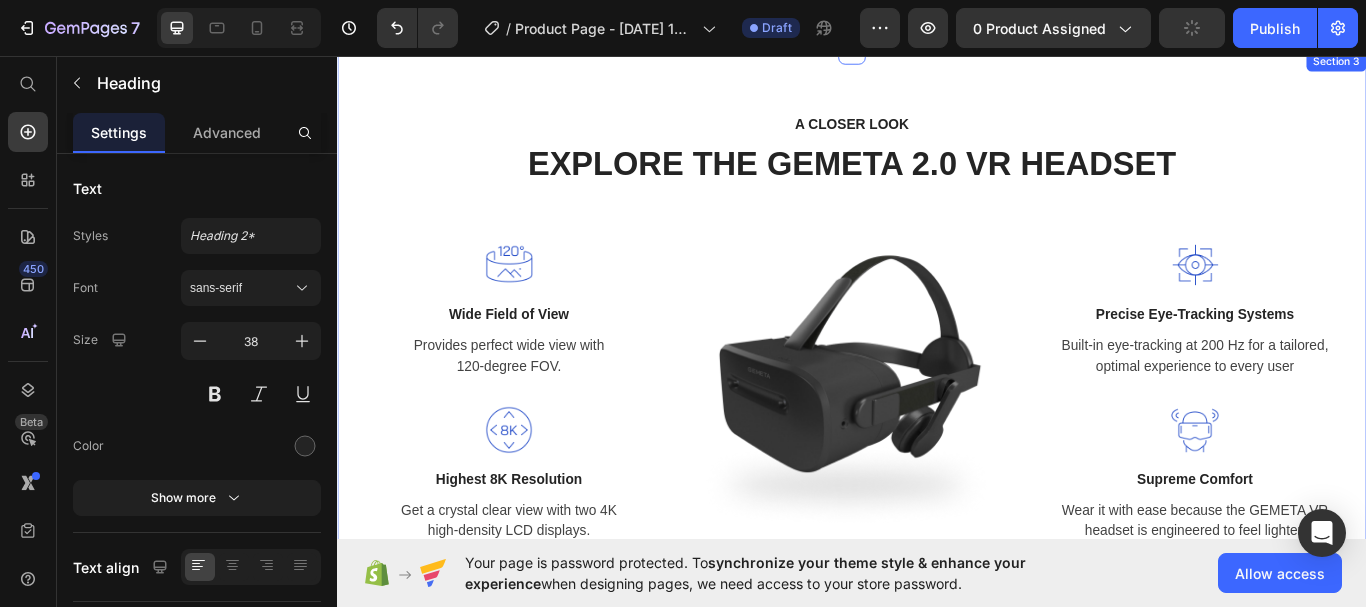 scroll, scrollTop: 1900, scrollLeft: 0, axis: vertical 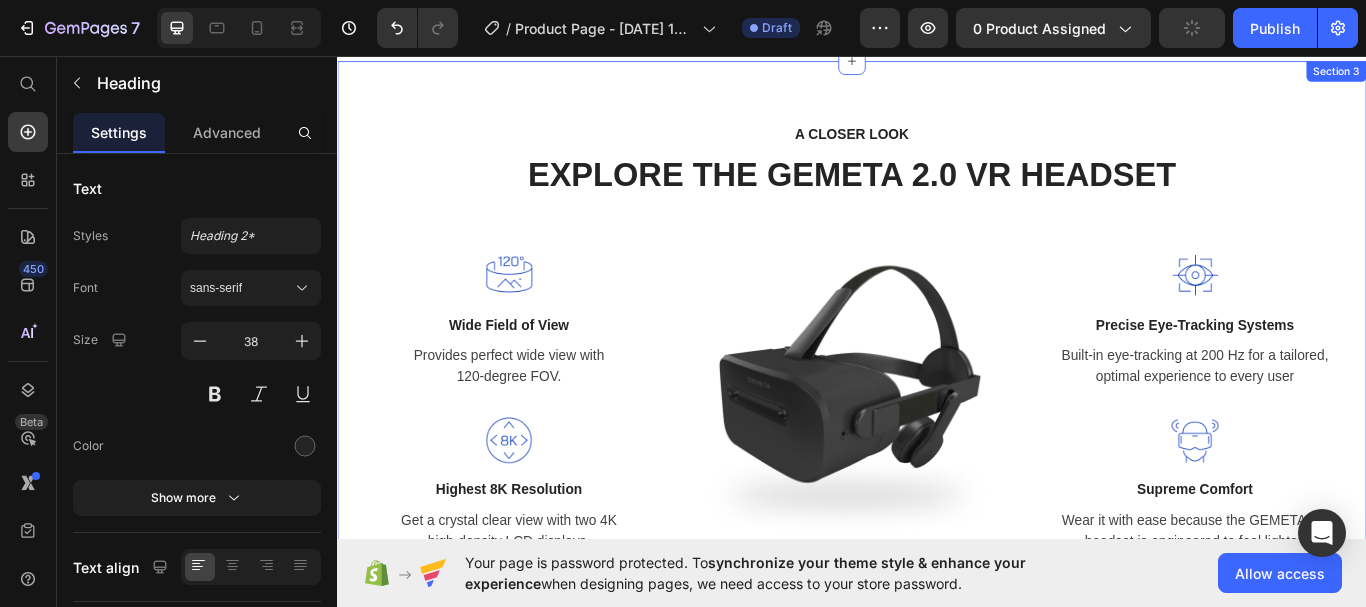 click on "A CLOSER LOOK Text block EXPLORE THE GEMETA 2.0 VR HEADSET Heading Row Image Wide Field of View Text block Provides perfect wide view with  120-degree FOV. Text block Row Image Highest 8K Resolution Text block Get a crystal clear view with two 4K  high-density LCD displays. Text block Row Image Image Precise Eye-Tracking Systems Text block Built-in eye-tracking at 200 Hz for a tailored, optimal experience to every user Text block Row Image Supreme Comfort  Text block Wear it with ease because the GEMETA VR headset is engineered to feel lighter. Text block Row Row" at bounding box center [937, 391] 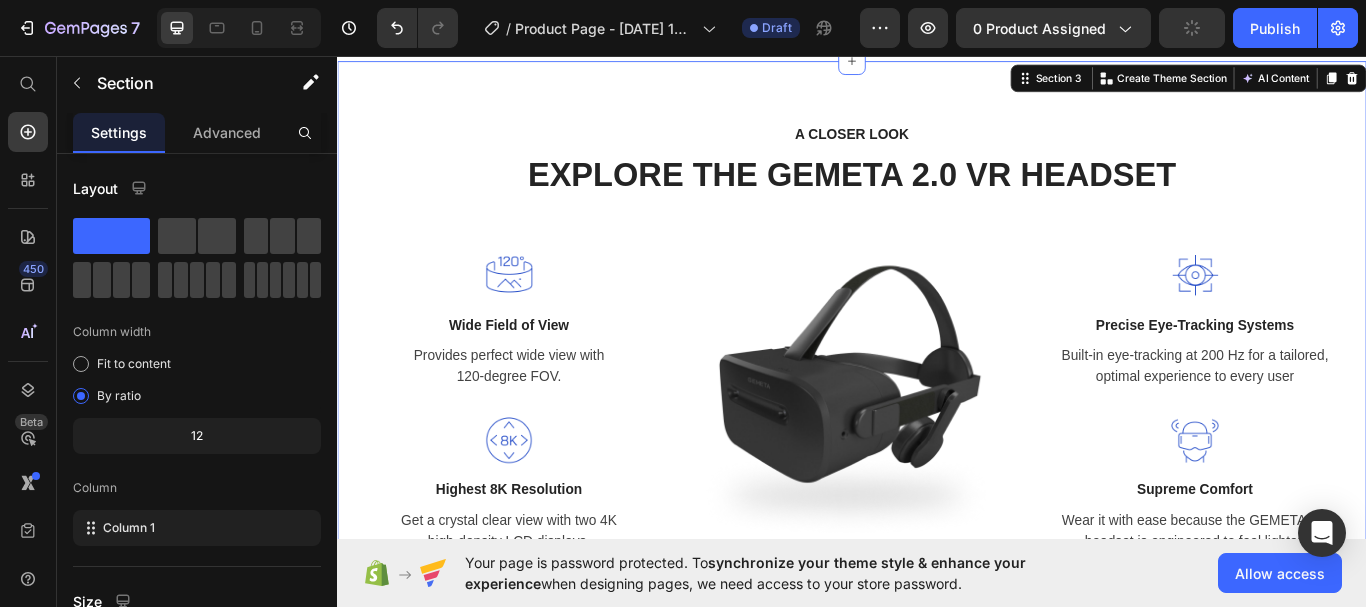 click 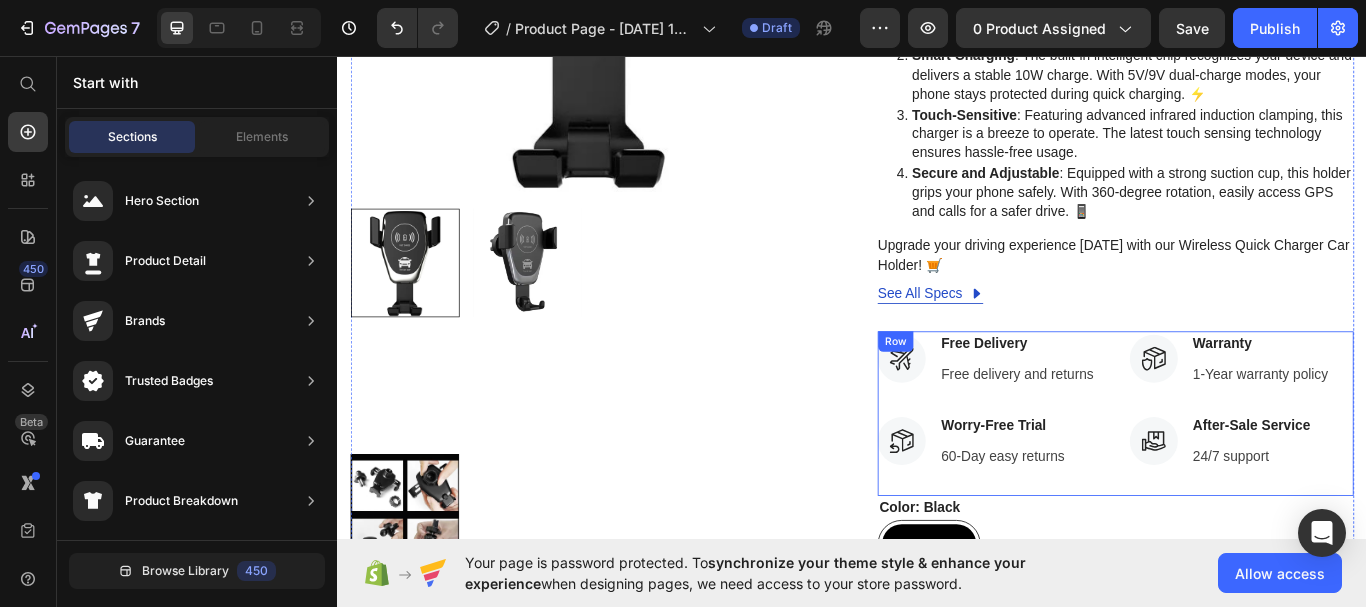 scroll, scrollTop: 400, scrollLeft: 0, axis: vertical 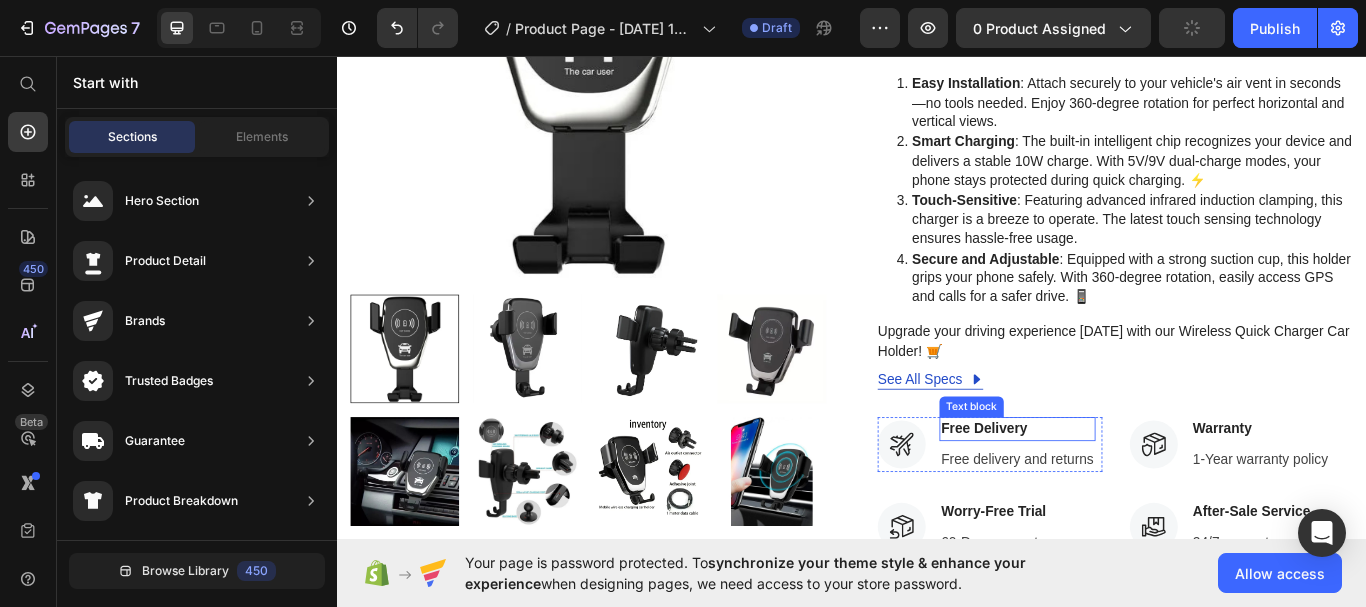 click on "Free Delivery" at bounding box center [1130, 492] 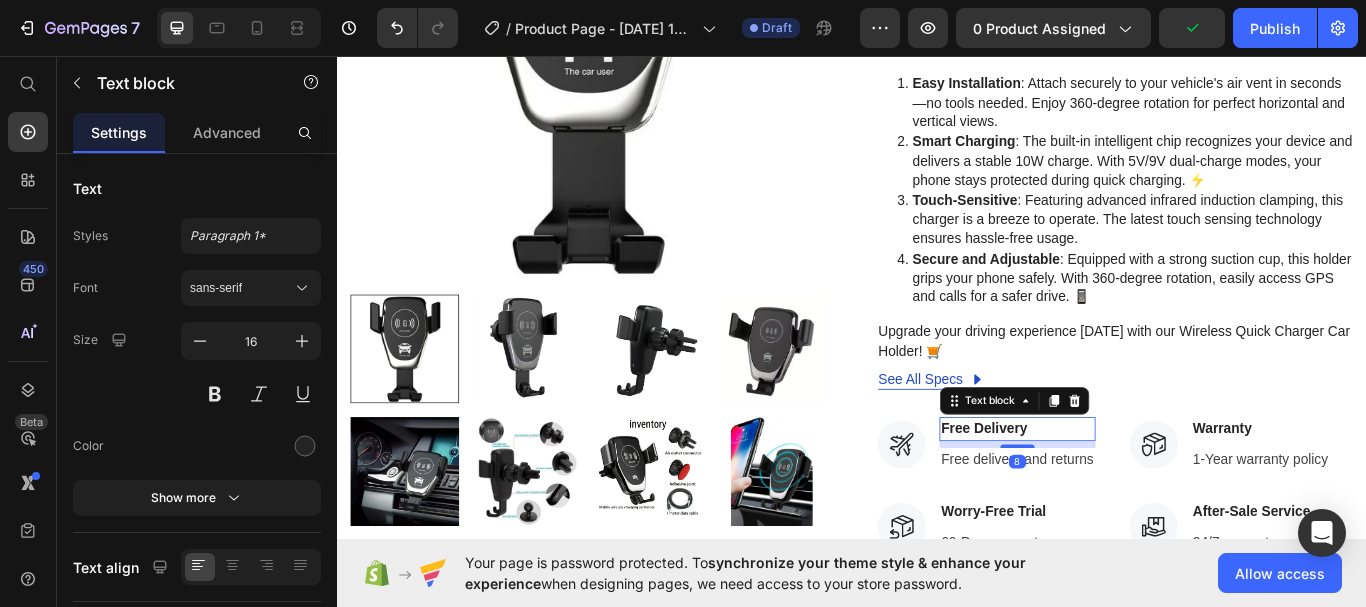 click on "Free Delivery" at bounding box center (1130, 492) 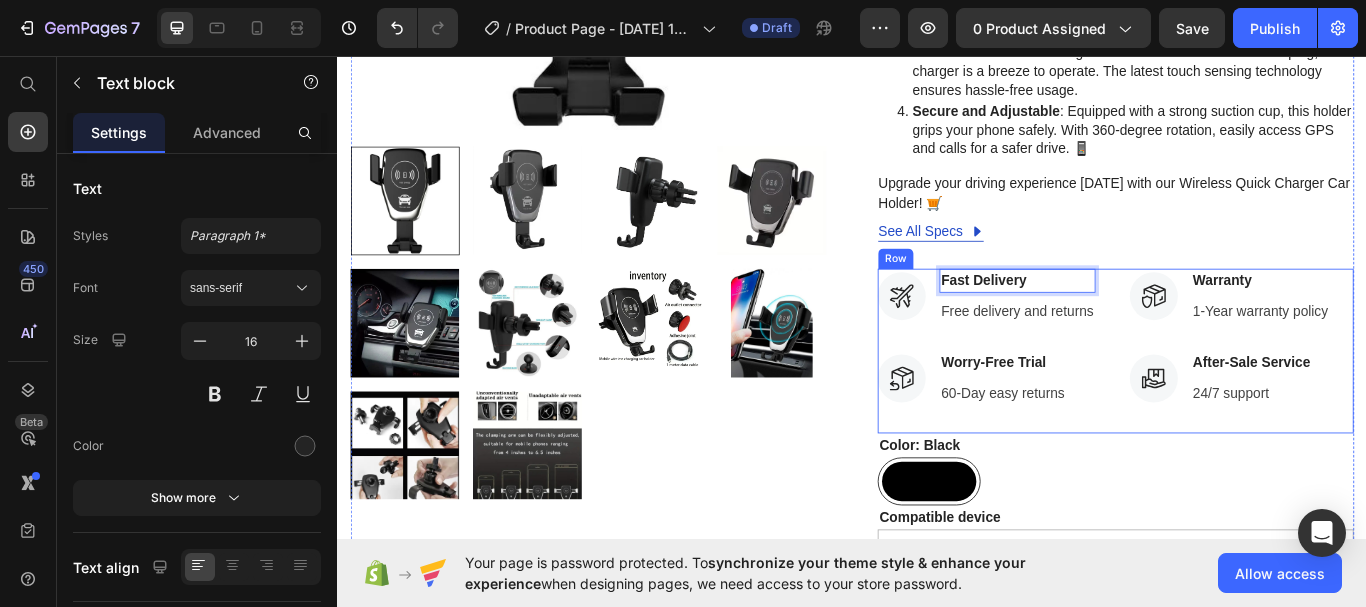 scroll, scrollTop: 600, scrollLeft: 0, axis: vertical 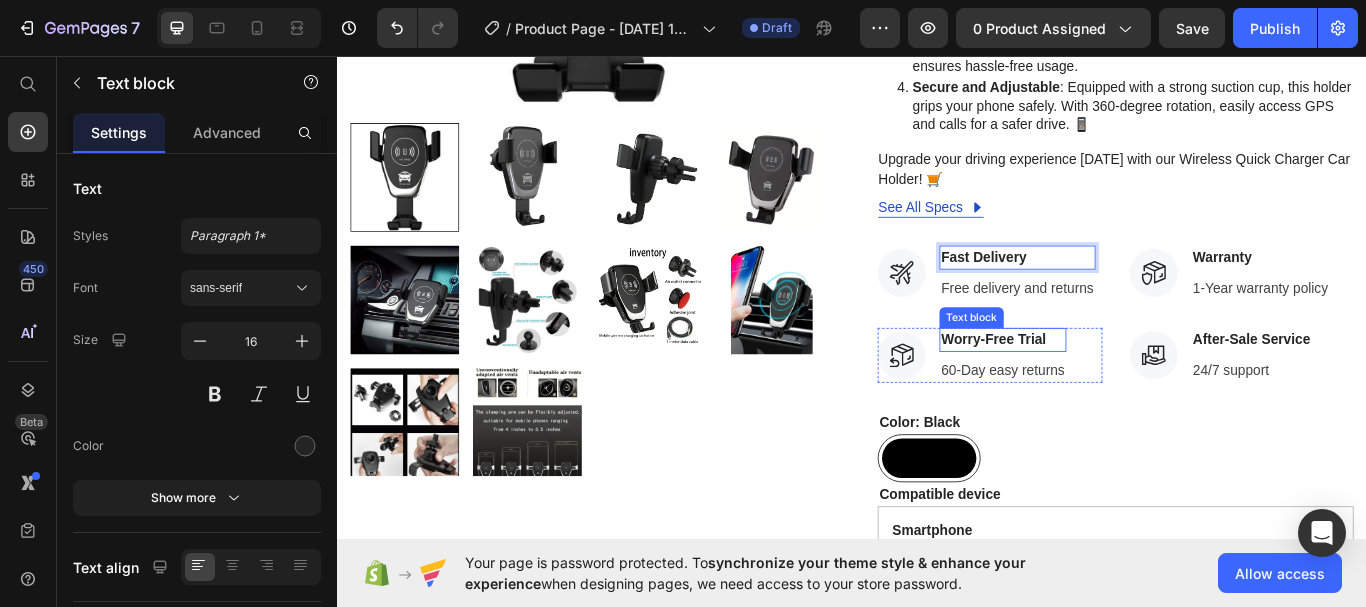 click on "Worry-Free Trial" at bounding box center [1113, 388] 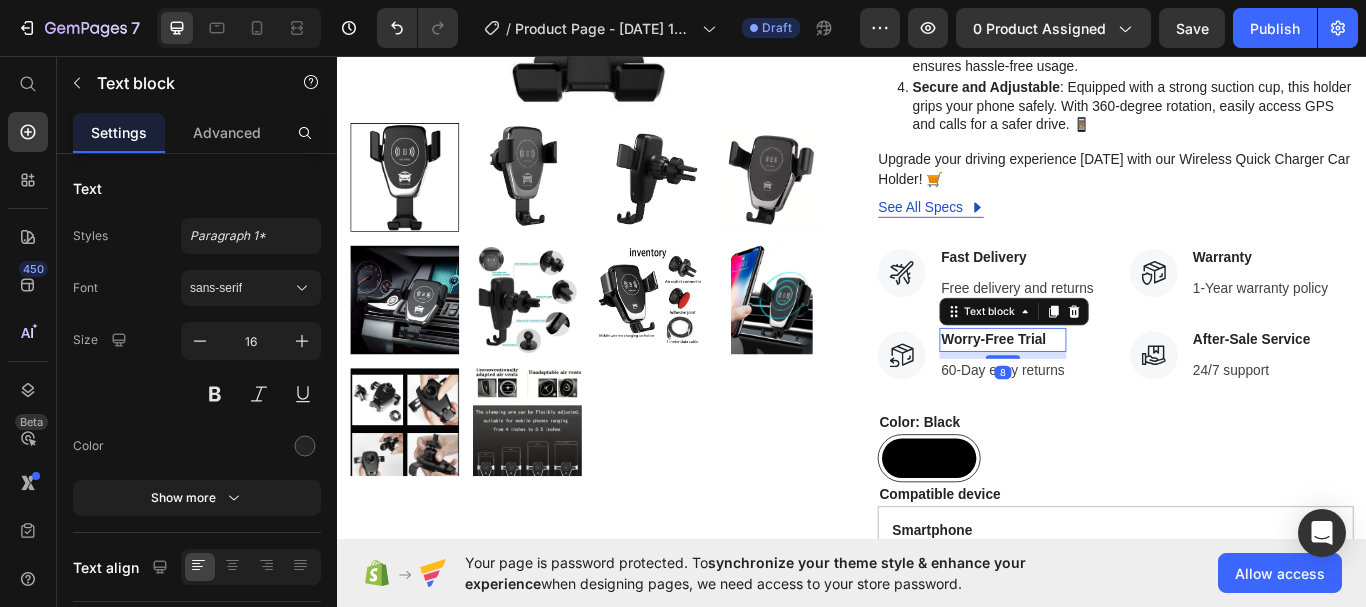 click on "Worry-Free Trial" at bounding box center [1113, 388] 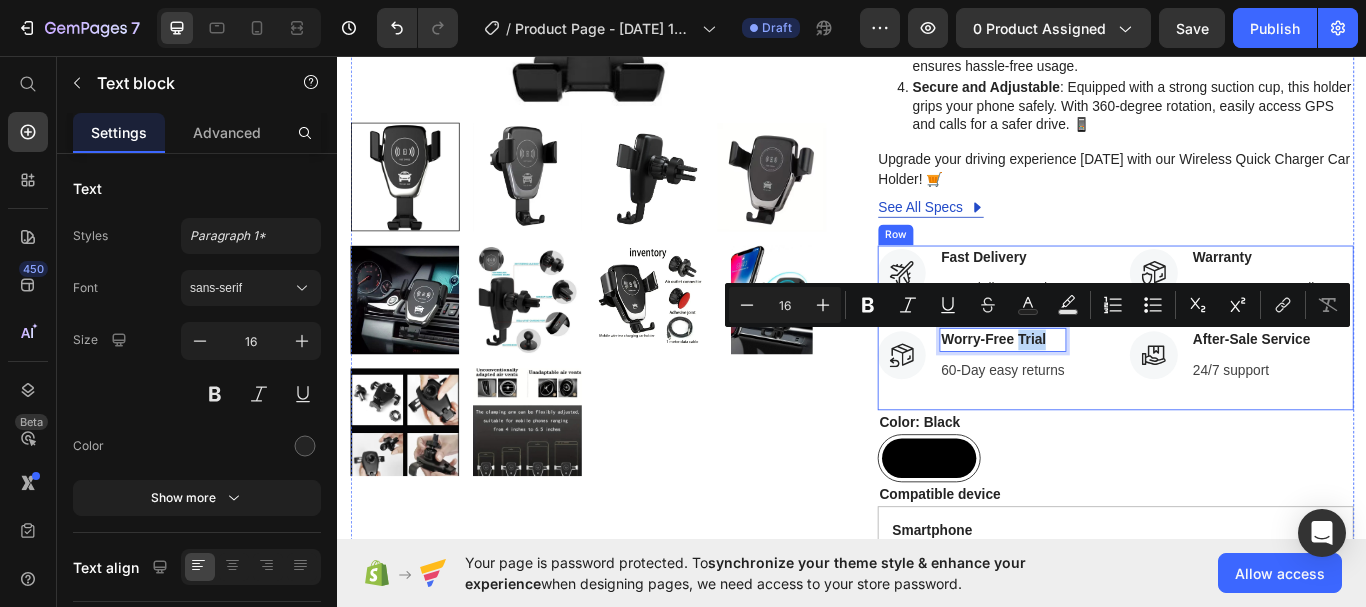 click on "Icon Fast Delivery Text block Free delivery and returns Text block Icon List
Icon Worry-Free Trial Text block   8 60-Day easy returns Text block Icon List" at bounding box center (1098, 374) 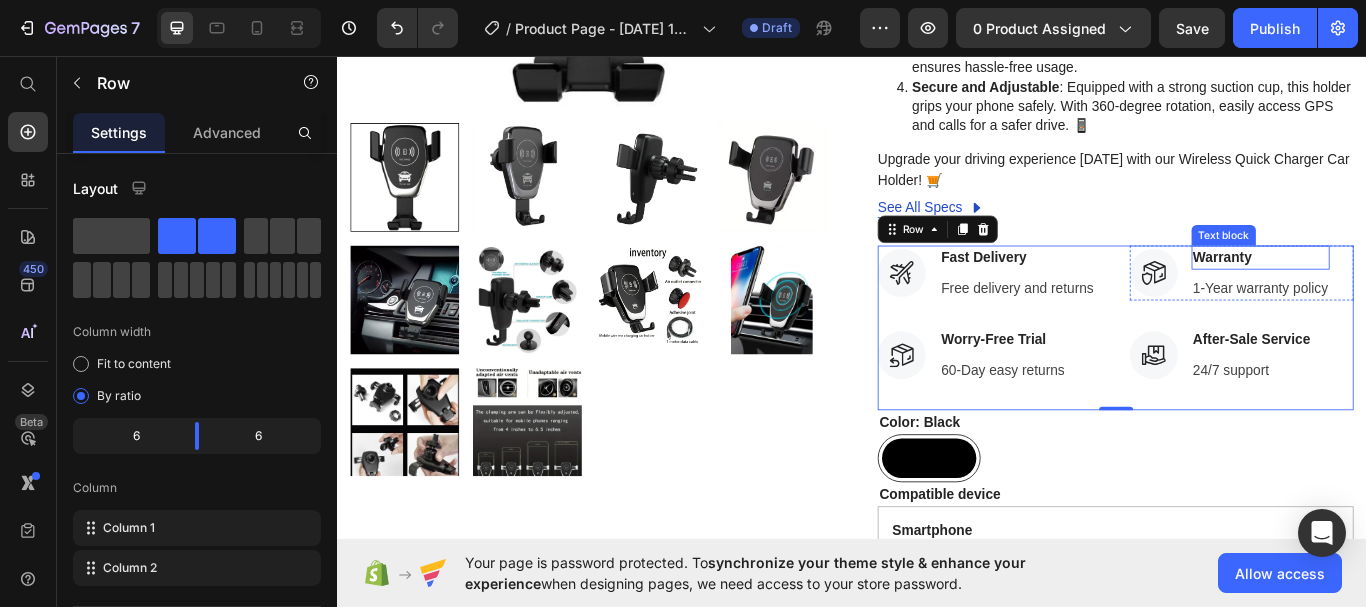 click on "Warranty" at bounding box center (1414, 292) 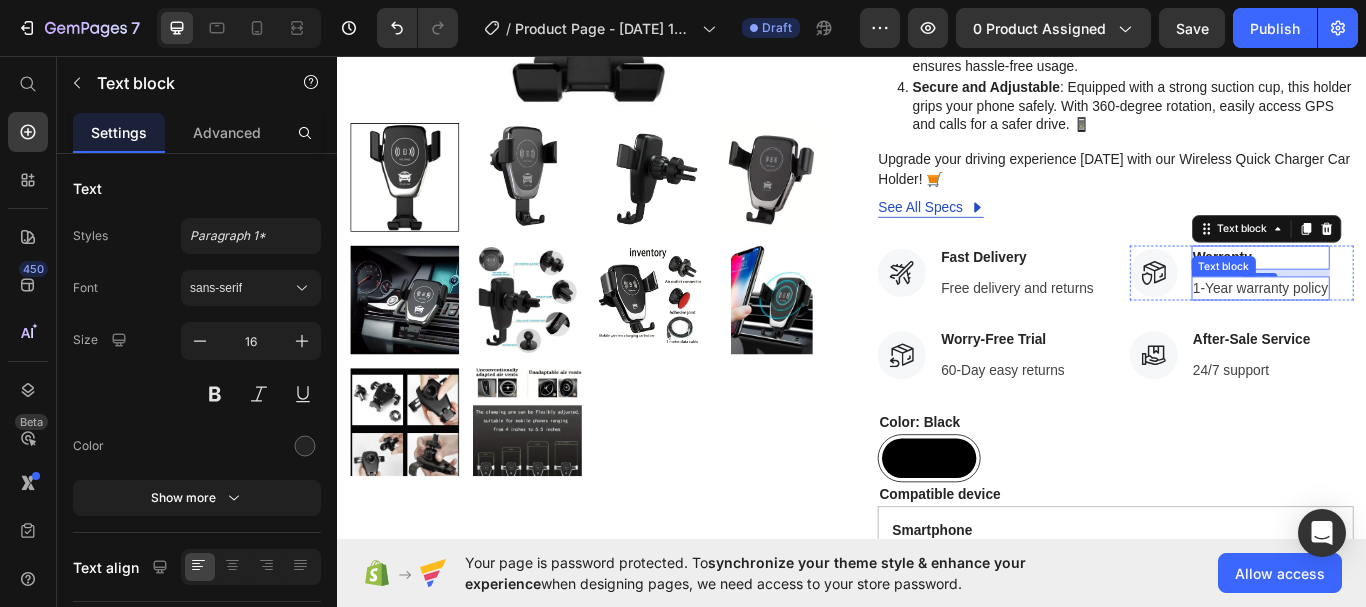 click on "1-Year warranty policy" at bounding box center (1414, 328) 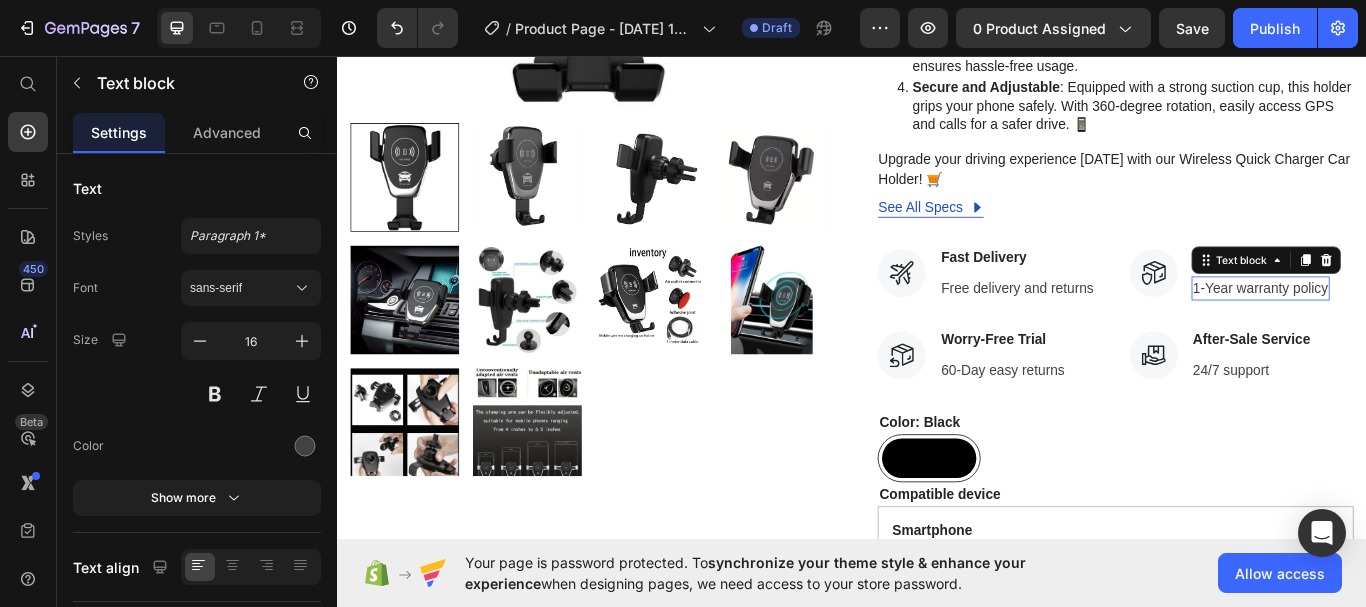 click on "1-Year warranty policy" at bounding box center [1414, 328] 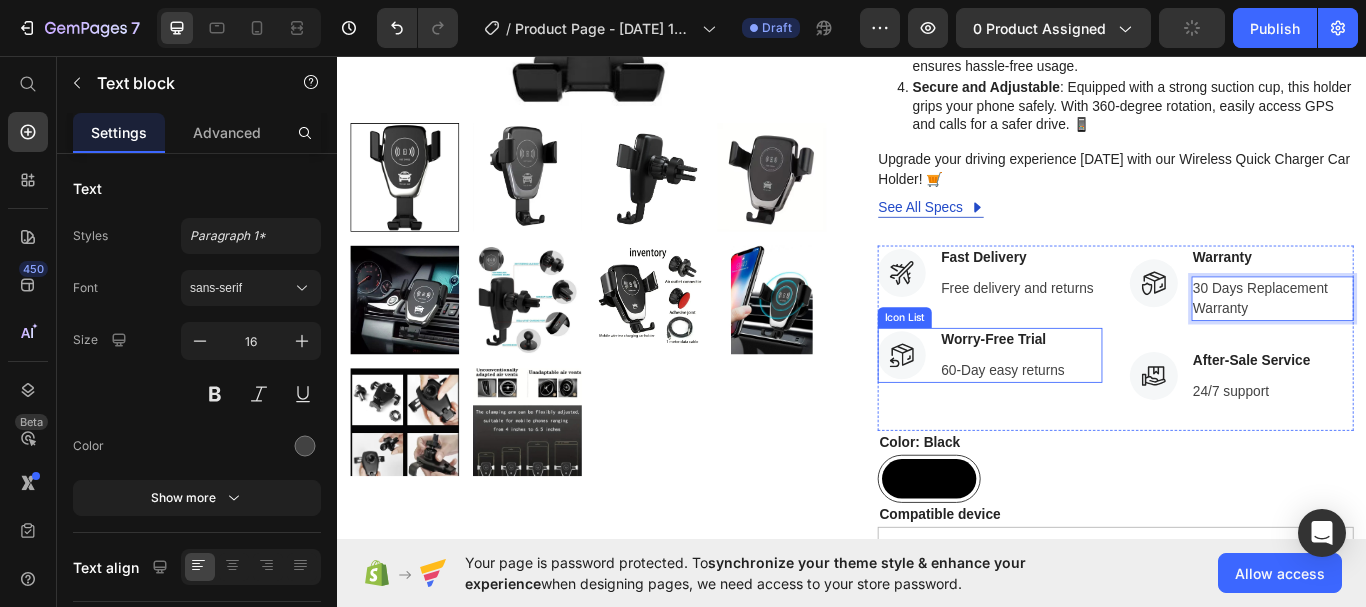 click on "Icon Worry-Free Trial Text block 60-Day easy returns Text block" at bounding box center [1077, 406] 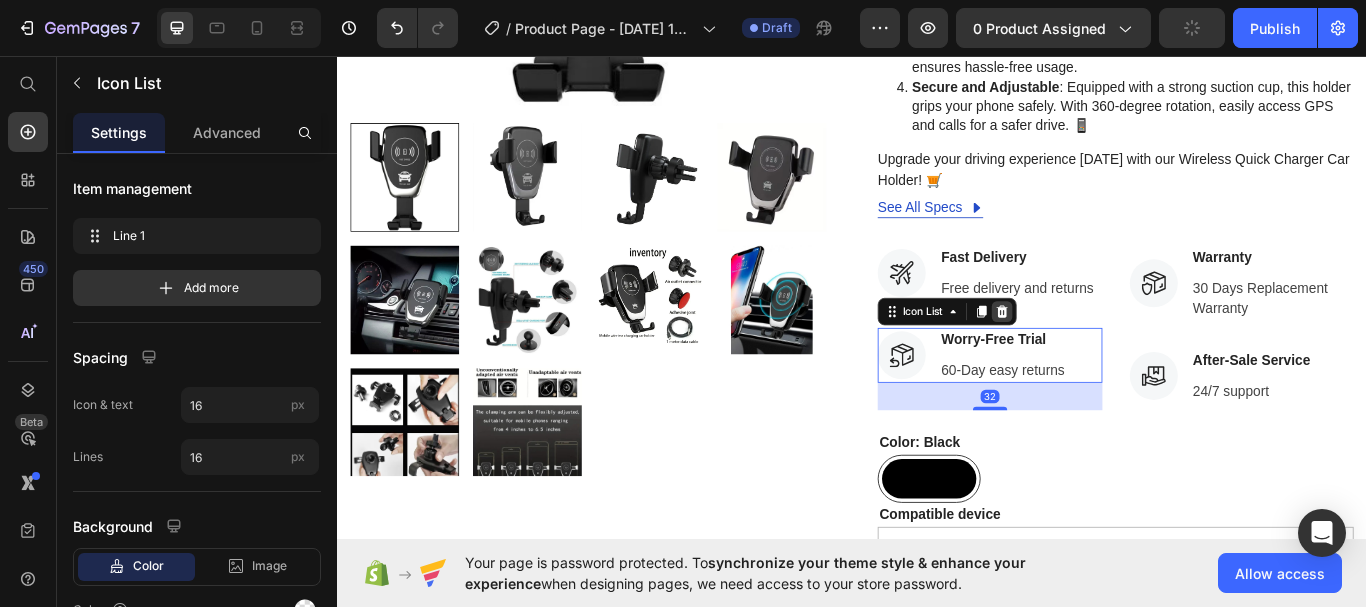 click 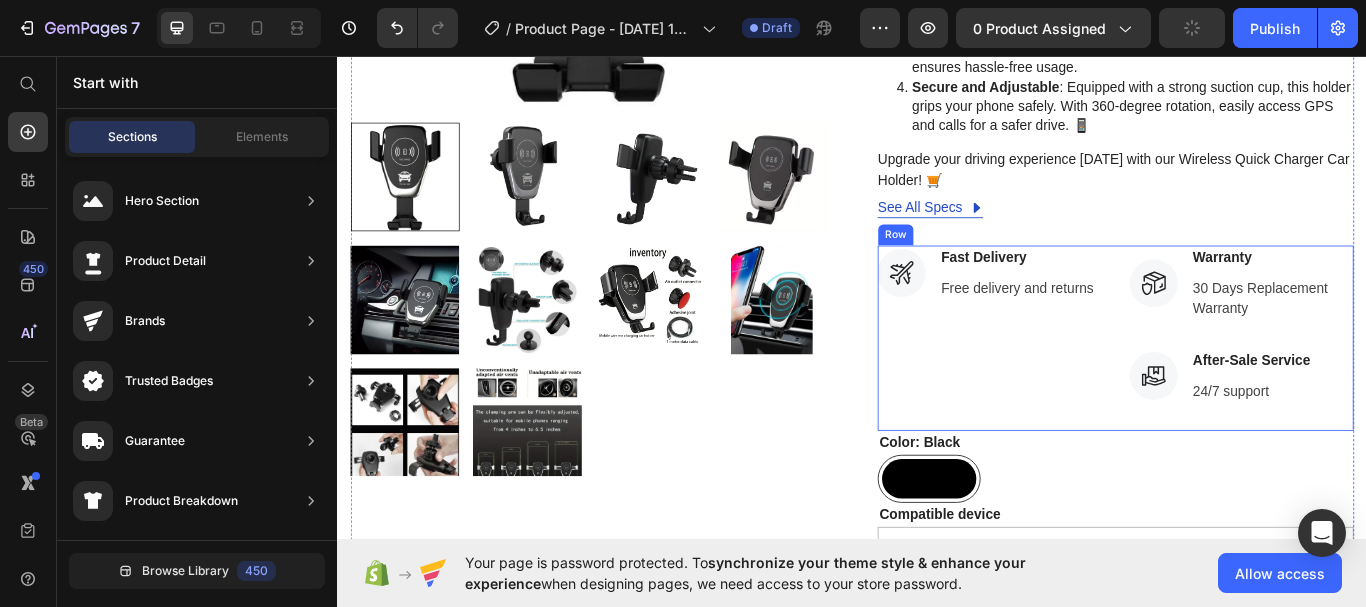 click on "Icon Warranty Text block 30 Days Replacement Warranty Text block Icon List
Icon After-Sale Service Text block 24/7 support Text block Icon List" at bounding box center (1392, 386) 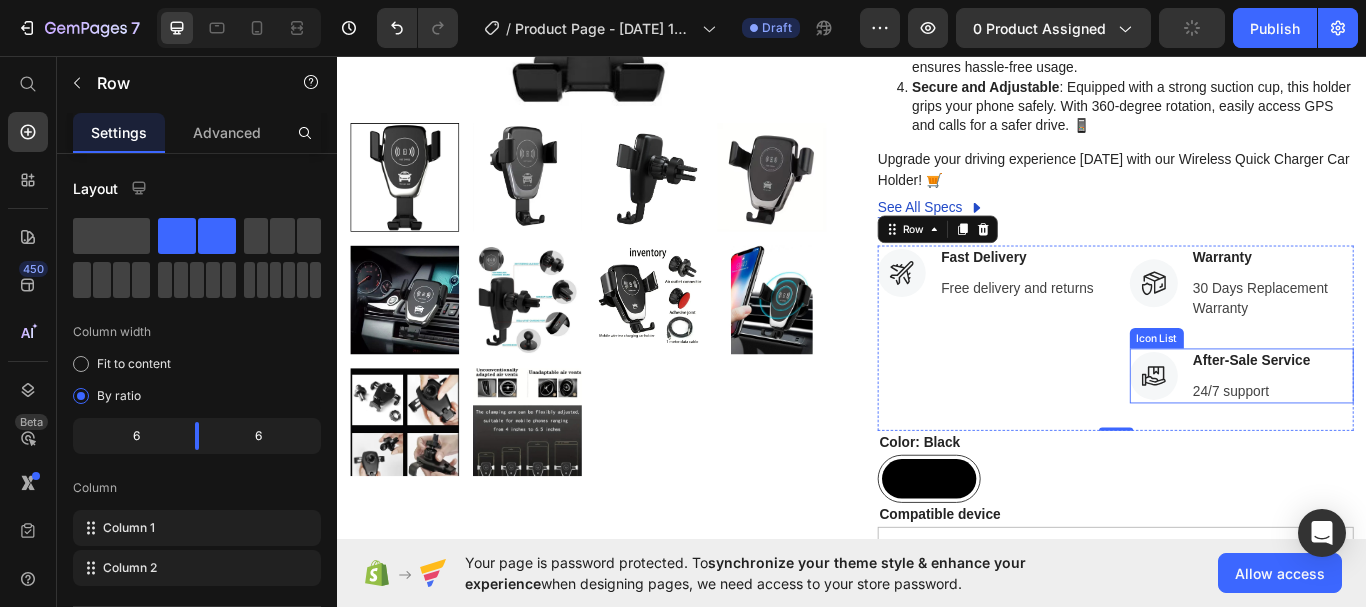 click on "Icon After-Sale Service Text block 24/7 support Text block" at bounding box center (1367, 430) 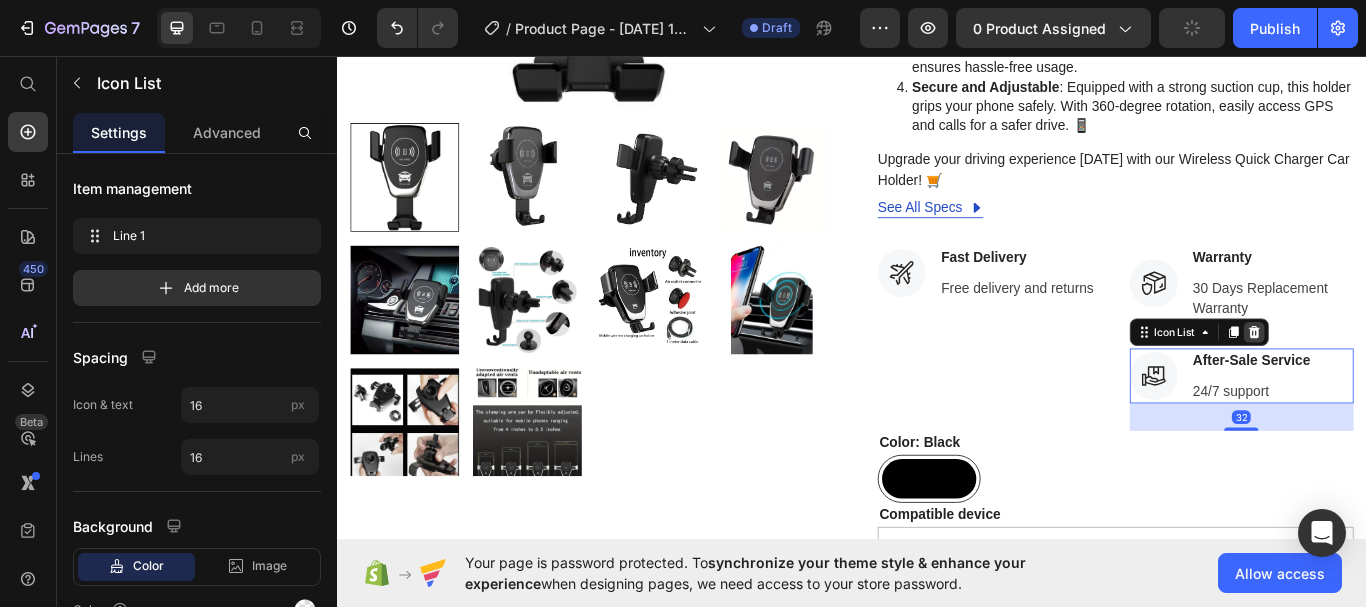 click 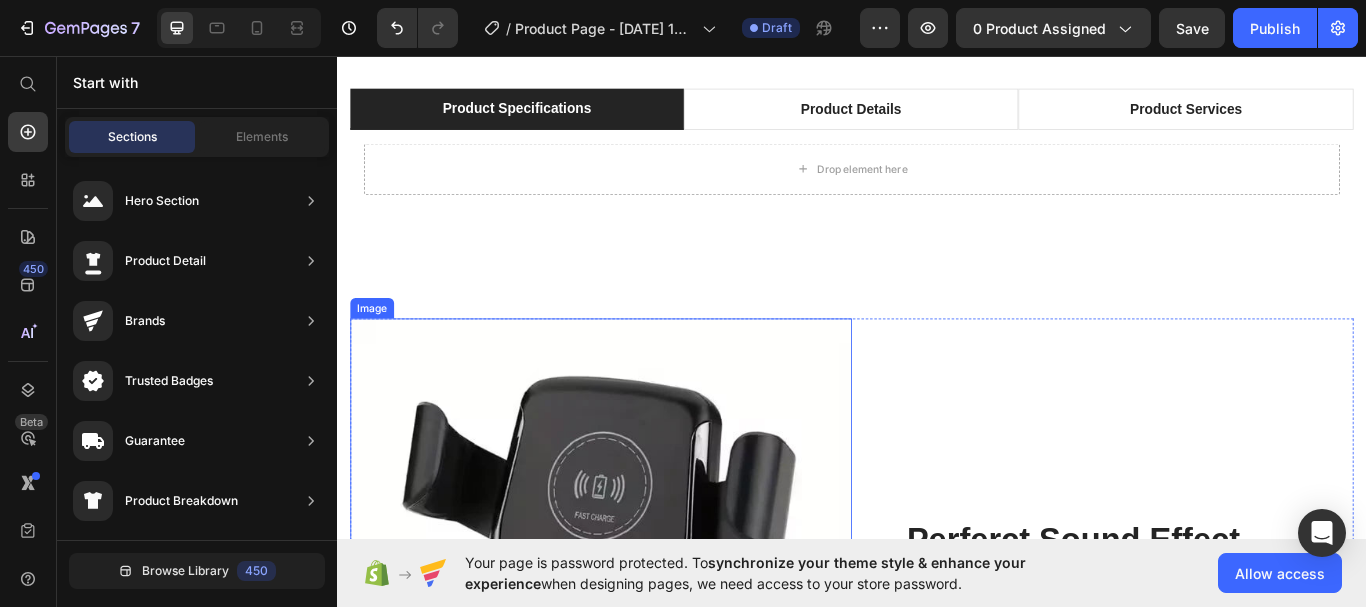 scroll, scrollTop: 1800, scrollLeft: 0, axis: vertical 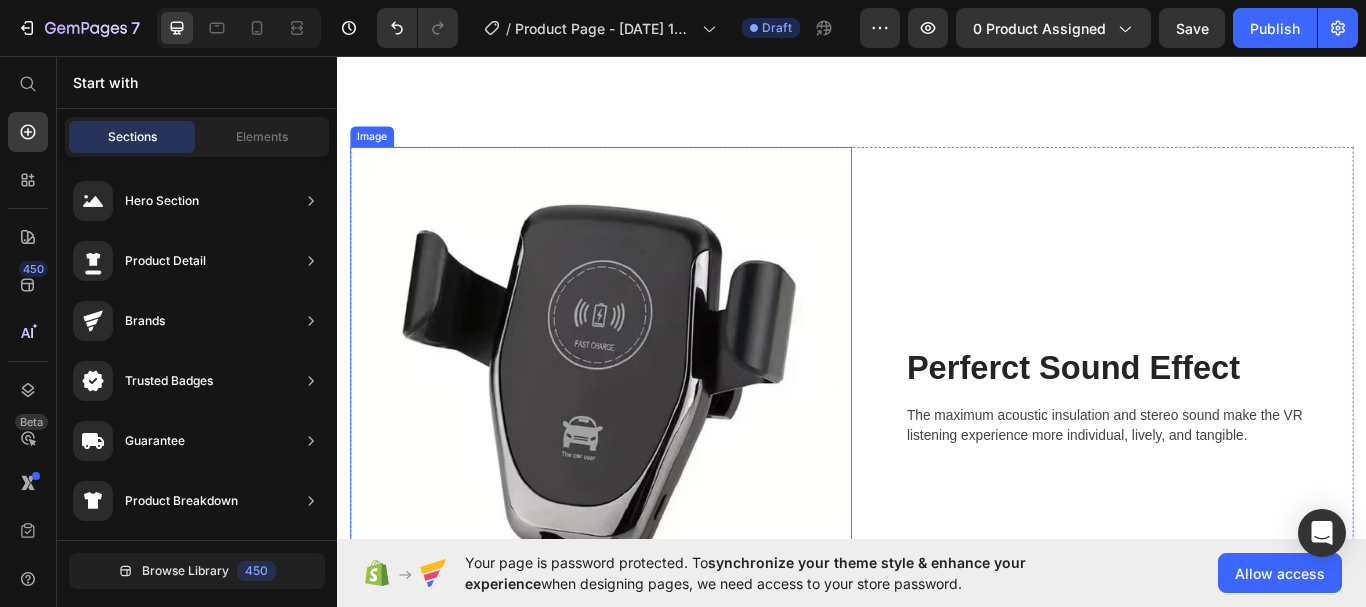 click at bounding box center [644, 455] 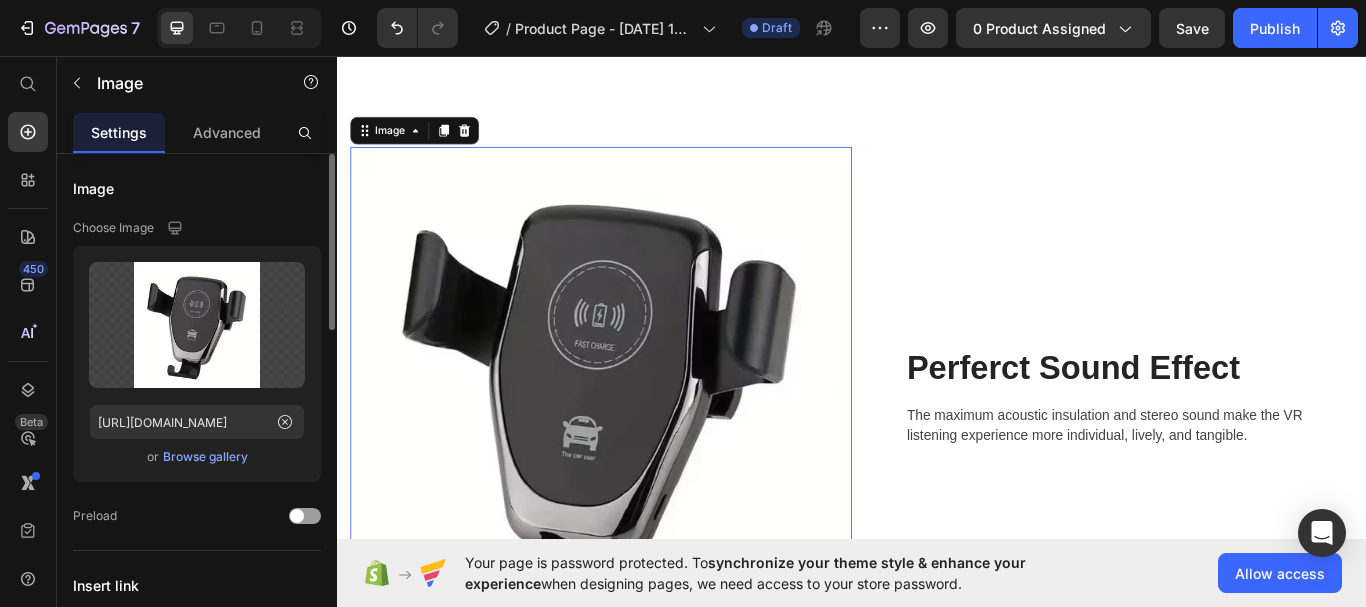 click on "Choose Image" at bounding box center (113, 228) 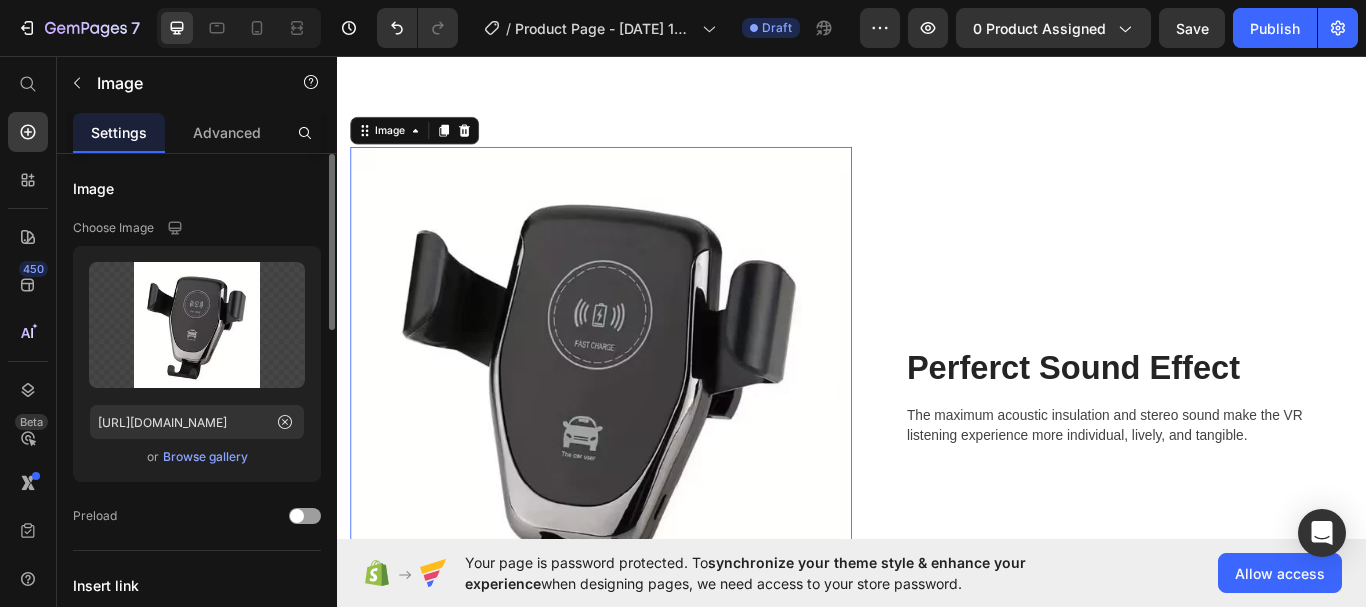 click on "Browse gallery" at bounding box center [205, 457] 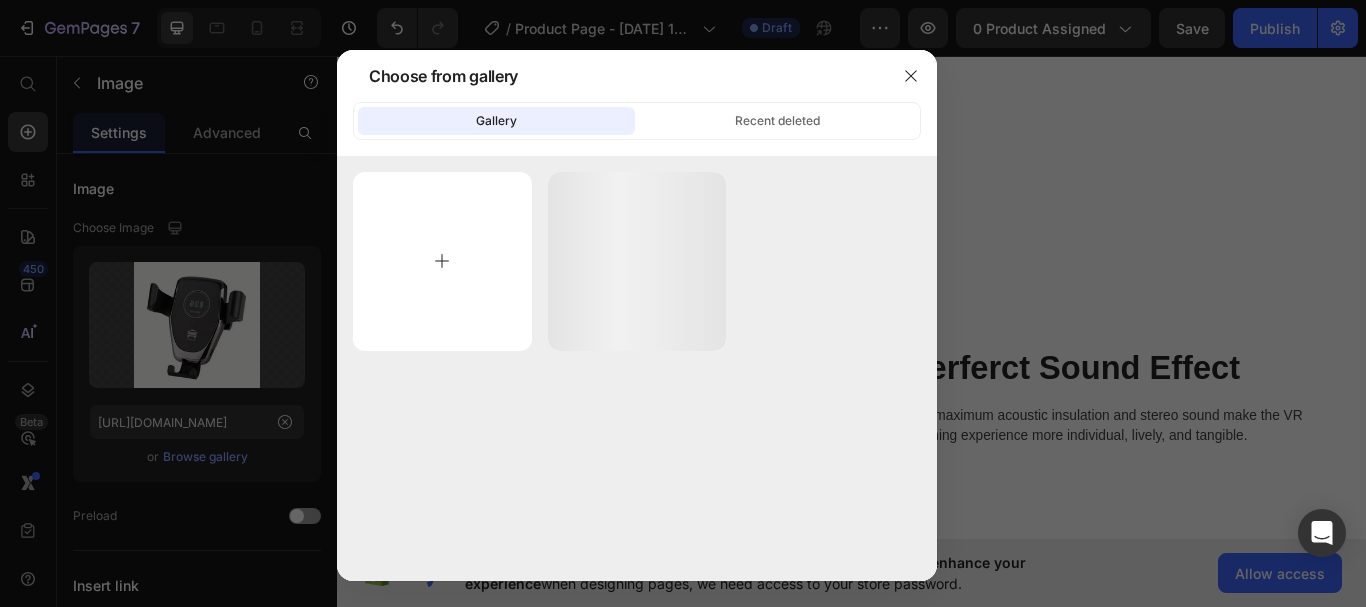 click at bounding box center [442, 261] 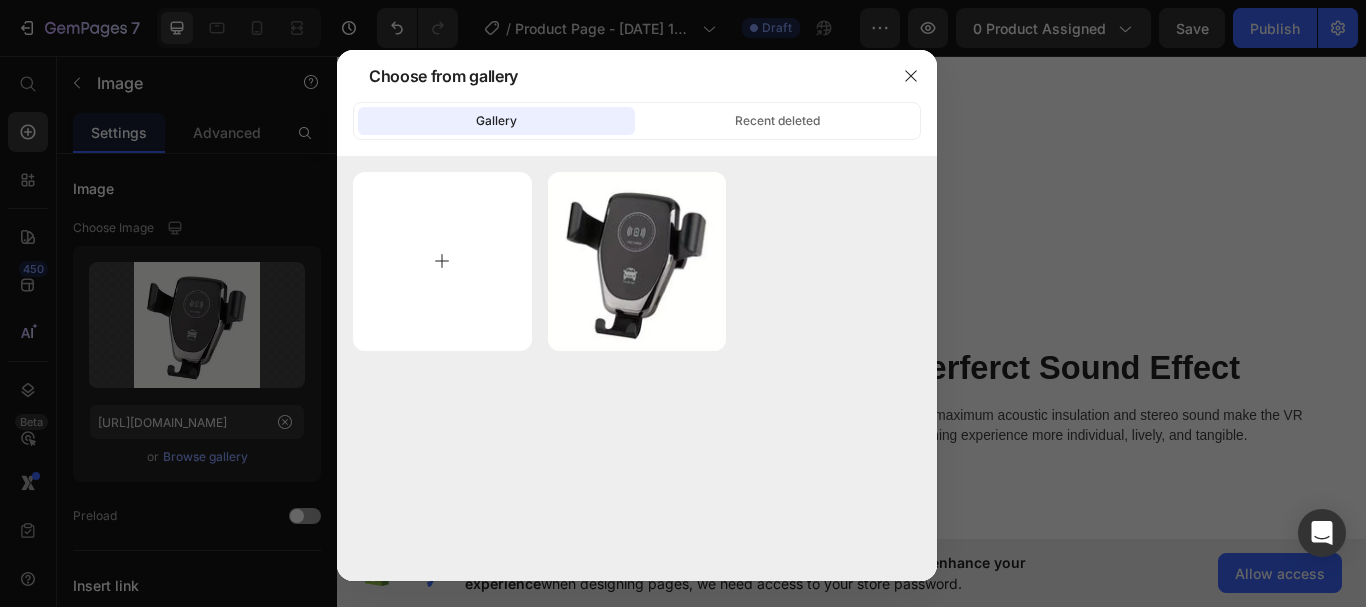 type on "C:\fakepath\eowiqueoiqwe11w113.png" 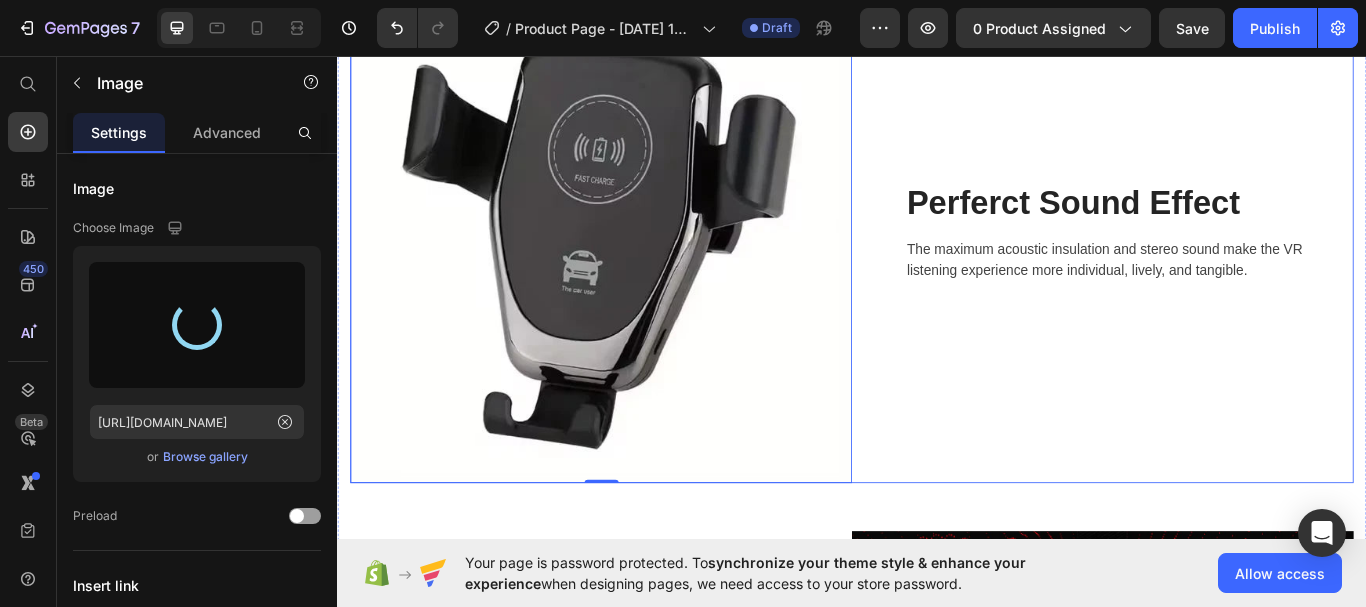 scroll, scrollTop: 2000, scrollLeft: 0, axis: vertical 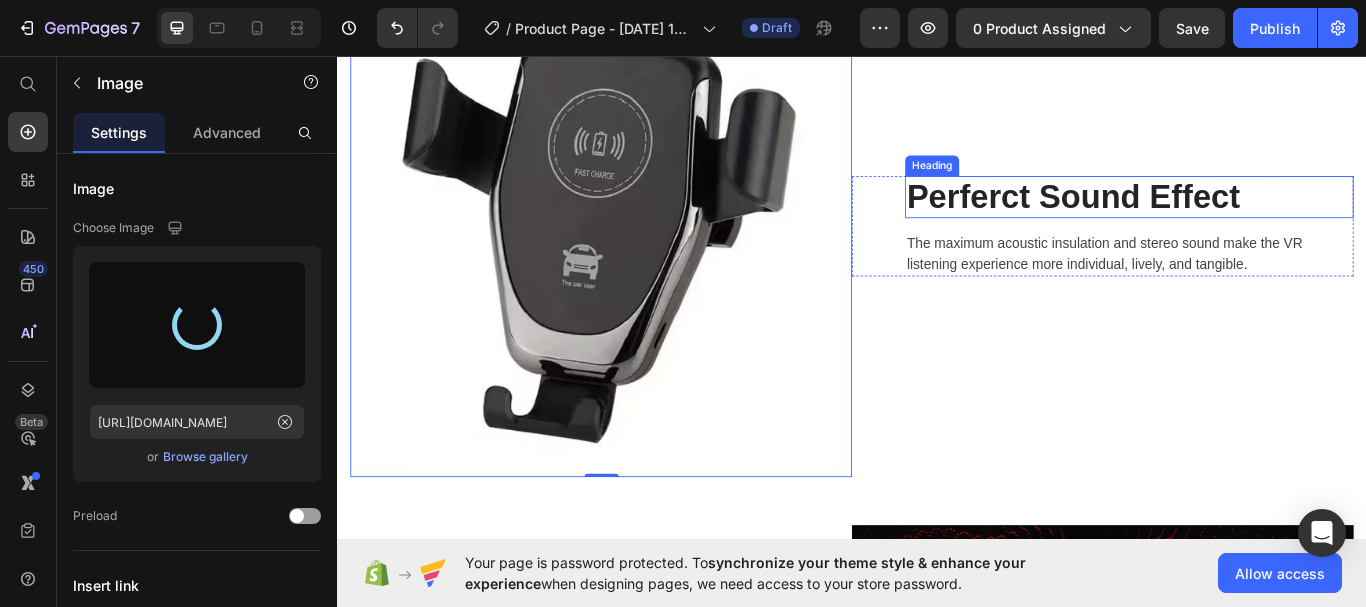click on "Perferct Sound Effect" at bounding box center (1260, 222) 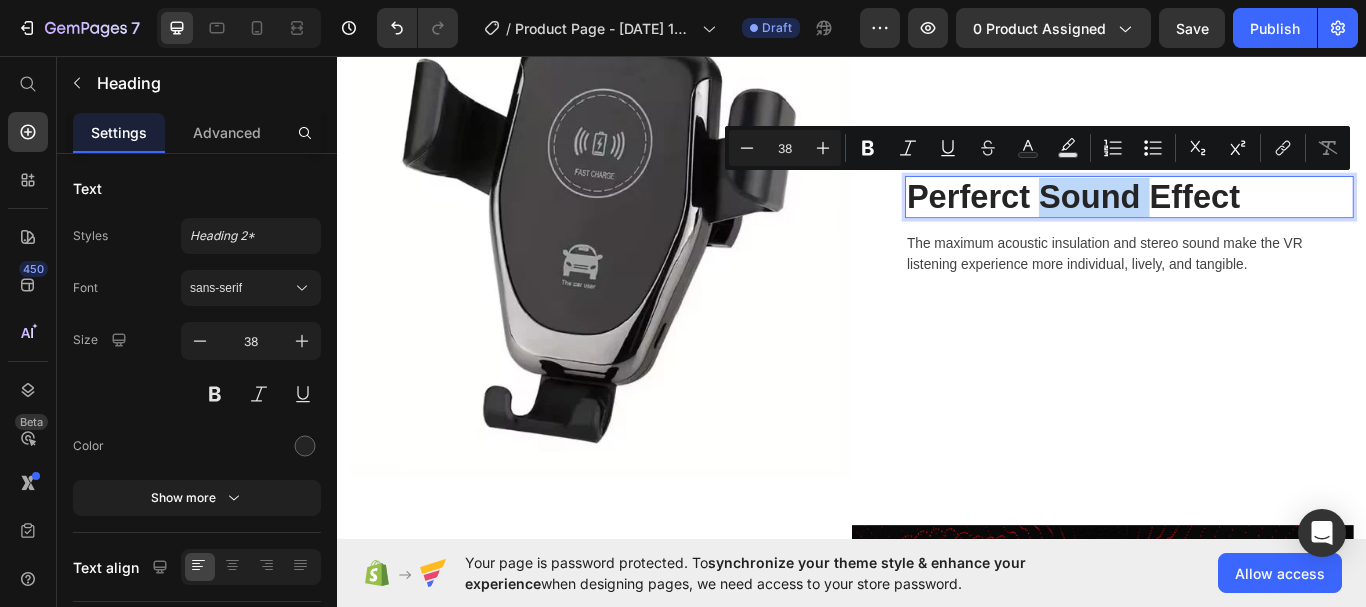 click on "Perferct Sound Effect" at bounding box center [1260, 222] 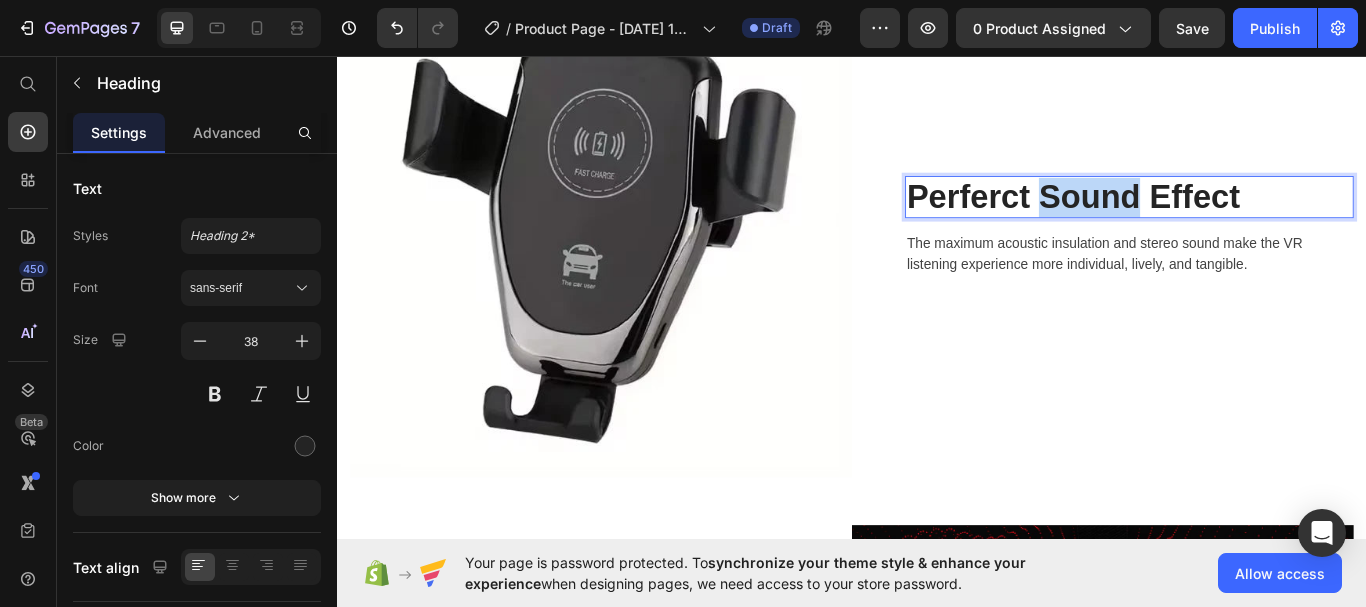 click on "Perferct Sound Effect" at bounding box center [1260, 222] 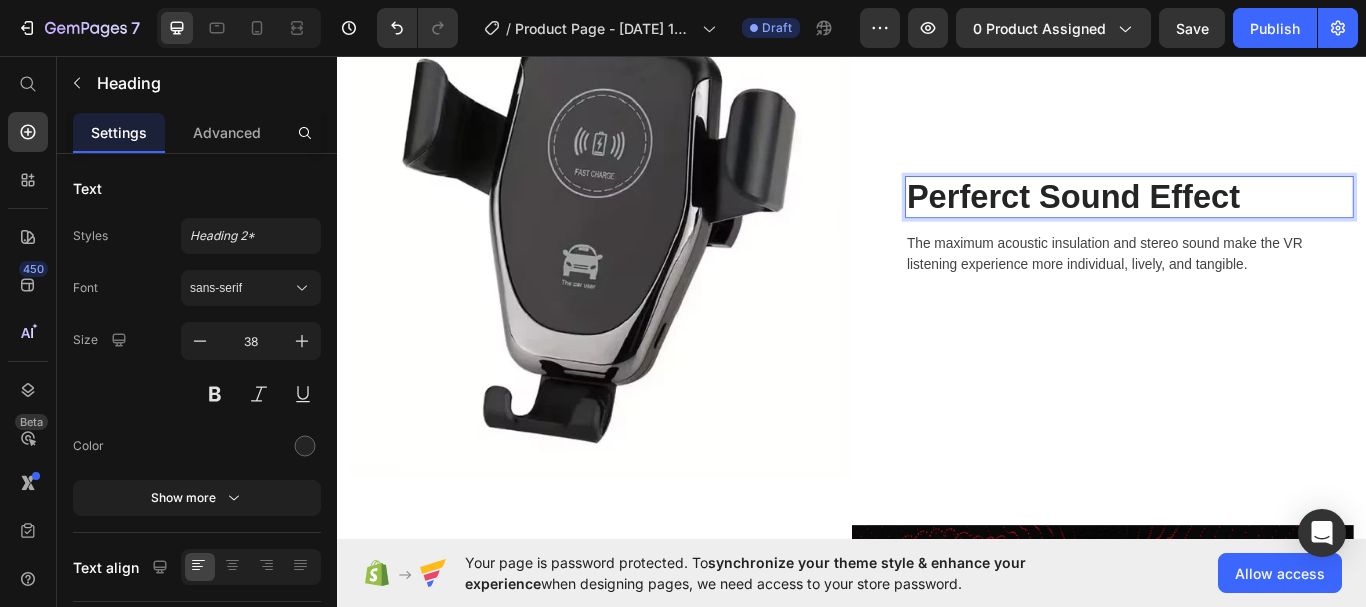click on "Perferct Sound Effect" at bounding box center [1260, 222] 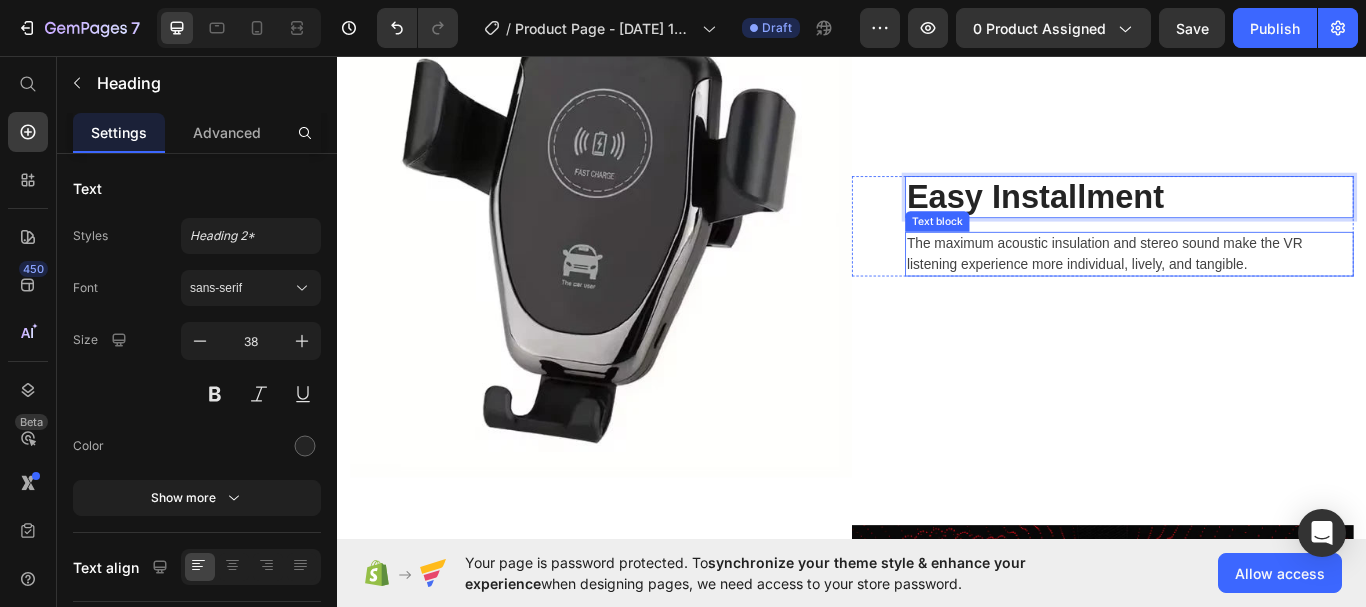 click on "The maximum acoustic insulation and stereo sound make the VR listening experience more individual, lively, and tangible." at bounding box center (1260, 288) 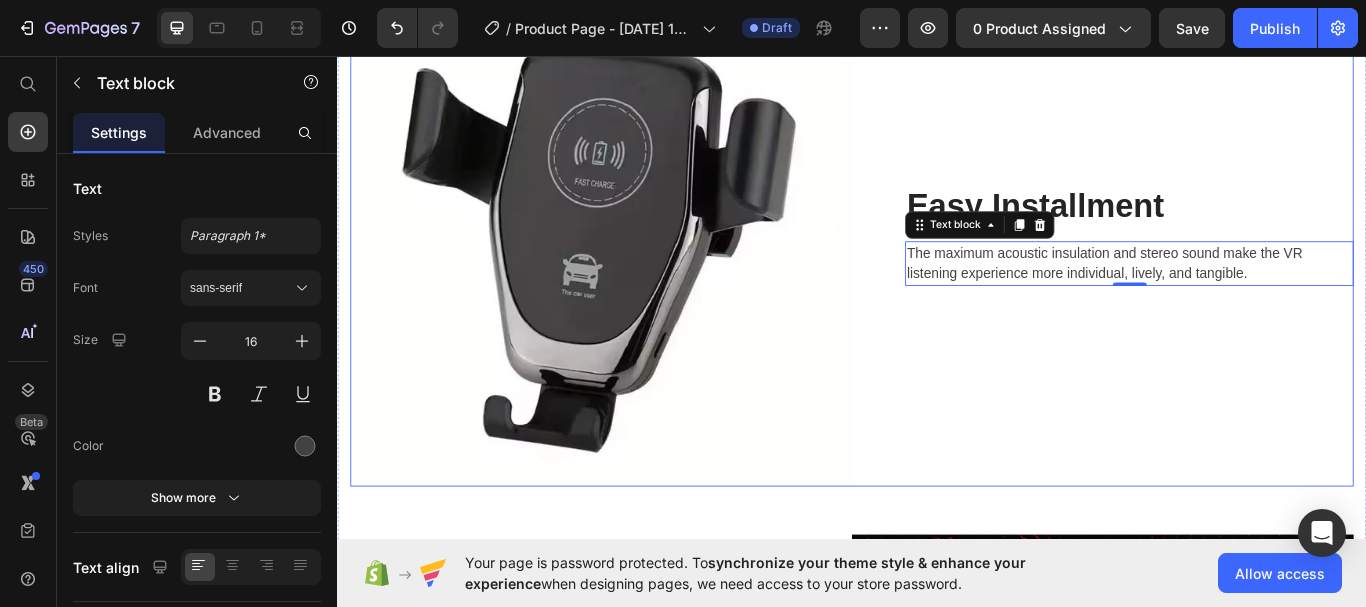 scroll, scrollTop: 2100, scrollLeft: 0, axis: vertical 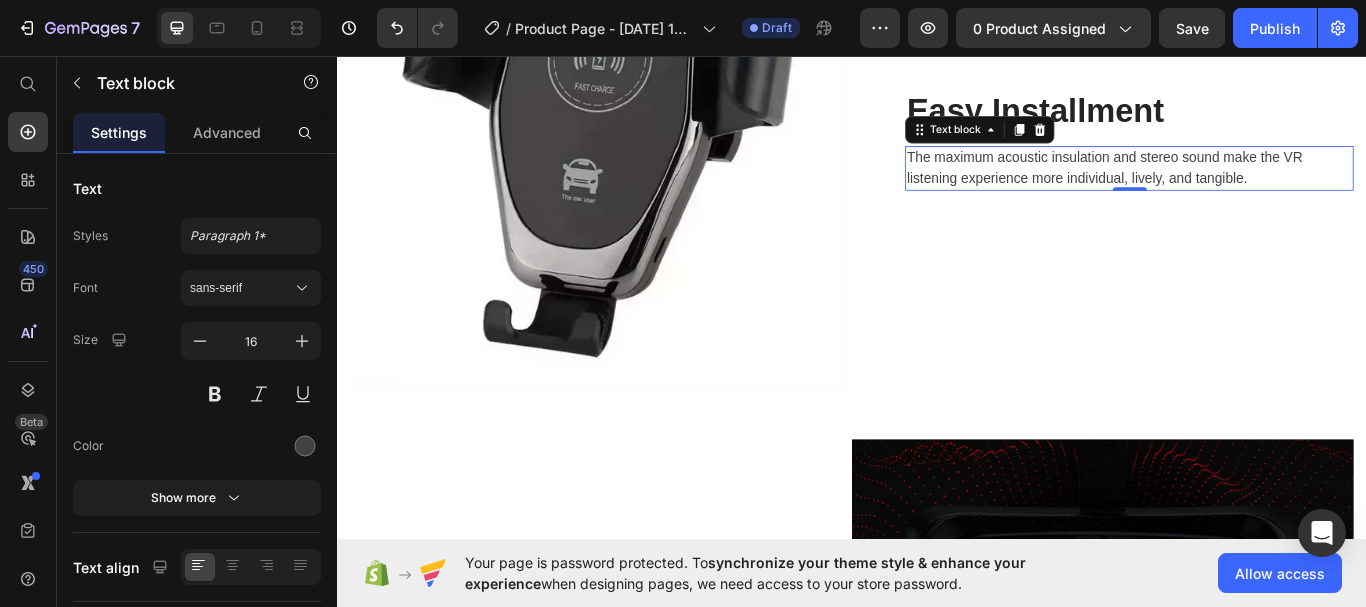 click on "The maximum acoustic insulation and stereo sound make the VR listening experience more individual, lively, and tangible." at bounding box center (1260, 188) 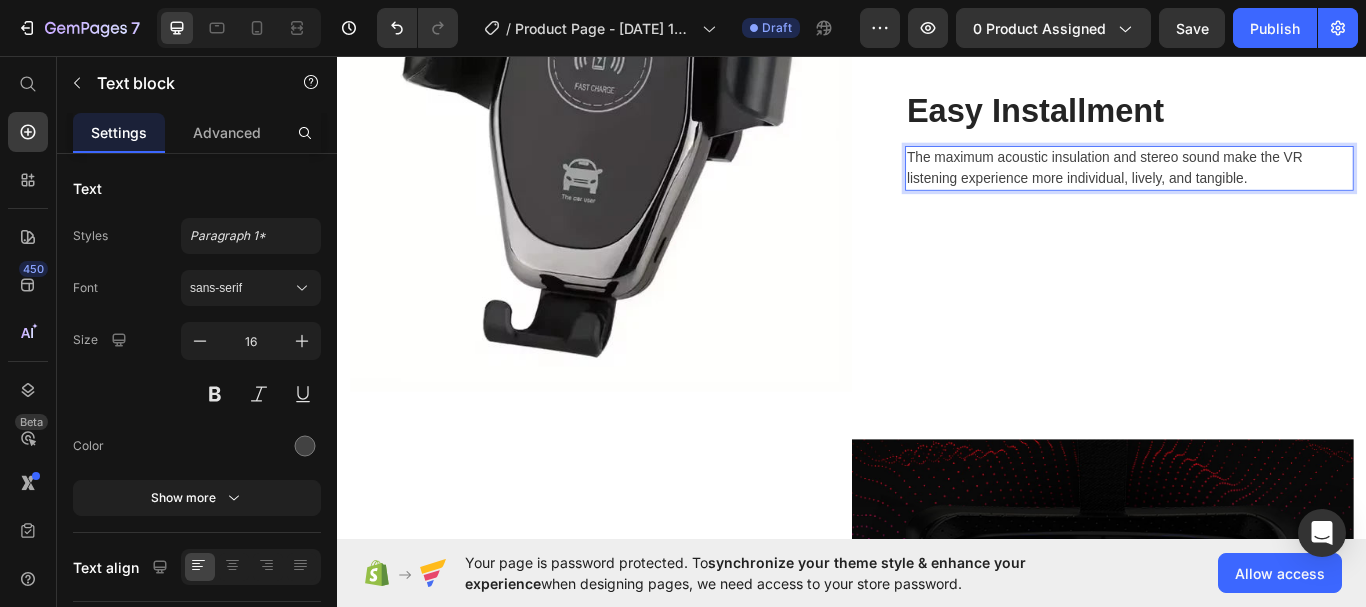 click on "The maximum acoustic insulation and stereo sound make the VR listening experience more individual, lively, and tangible." at bounding box center (1260, 188) 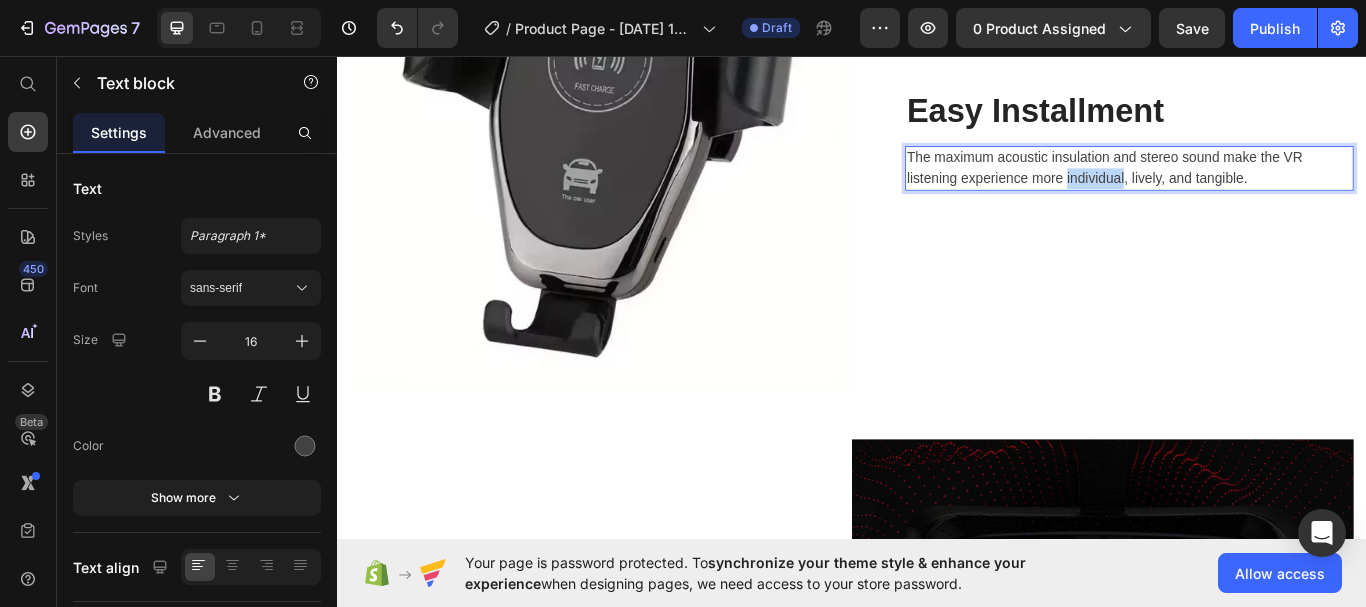click on "The maximum acoustic insulation and stereo sound make the VR listening experience more individual, lively, and tangible." at bounding box center [1260, 188] 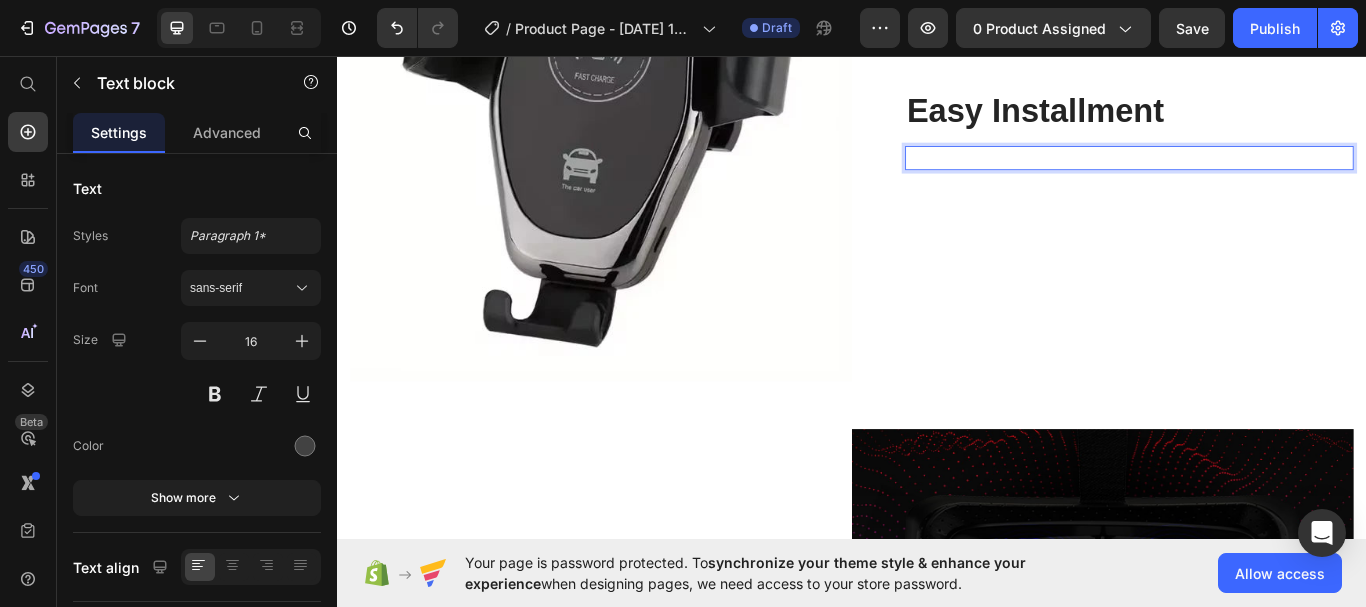 scroll, scrollTop: 2100, scrollLeft: 0, axis: vertical 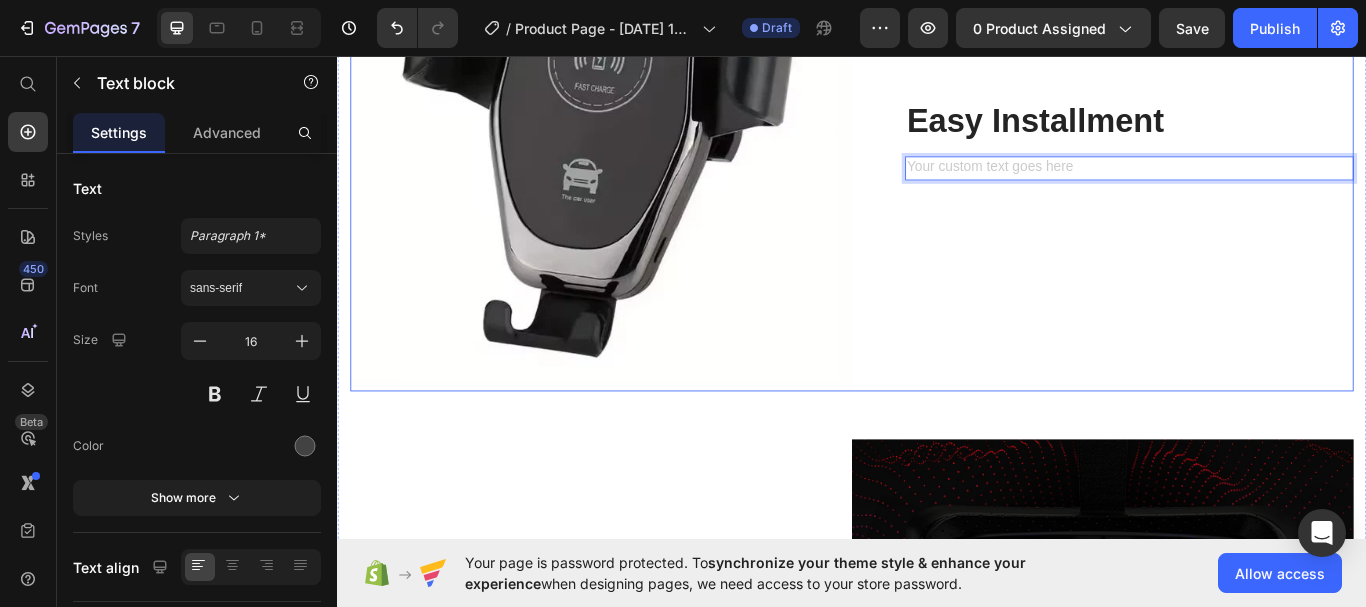click on "Easy Installment Heading Text block   0 Row" at bounding box center [1229, 155] 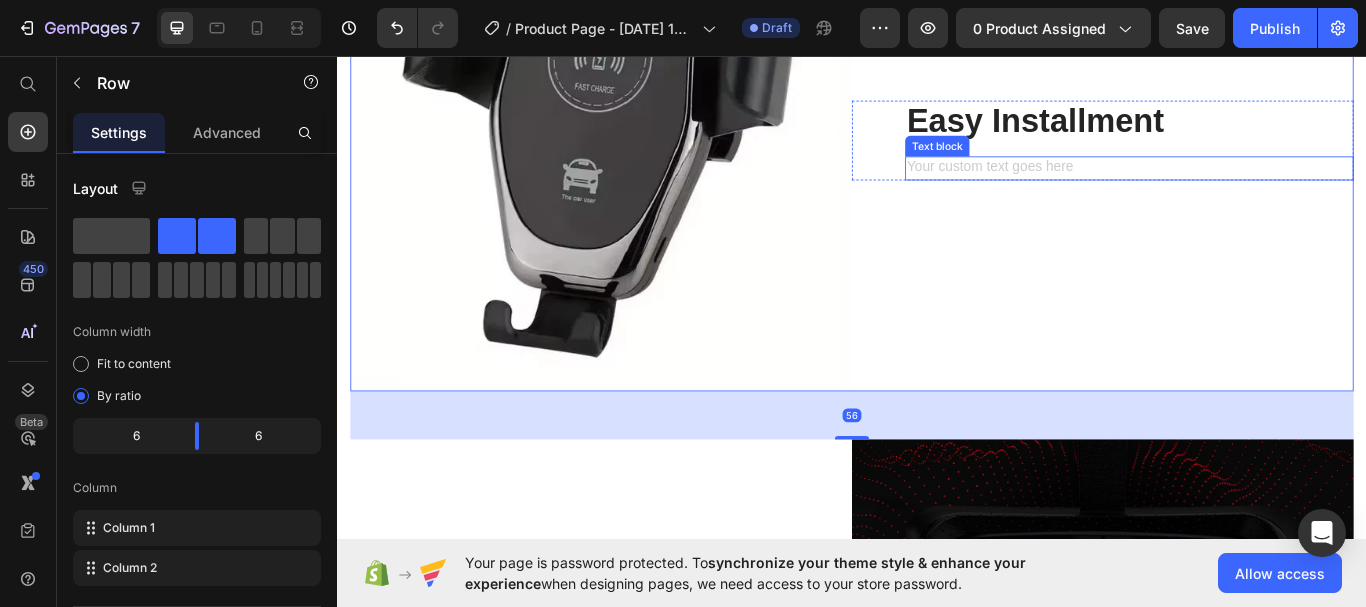 click at bounding box center (1260, 188) 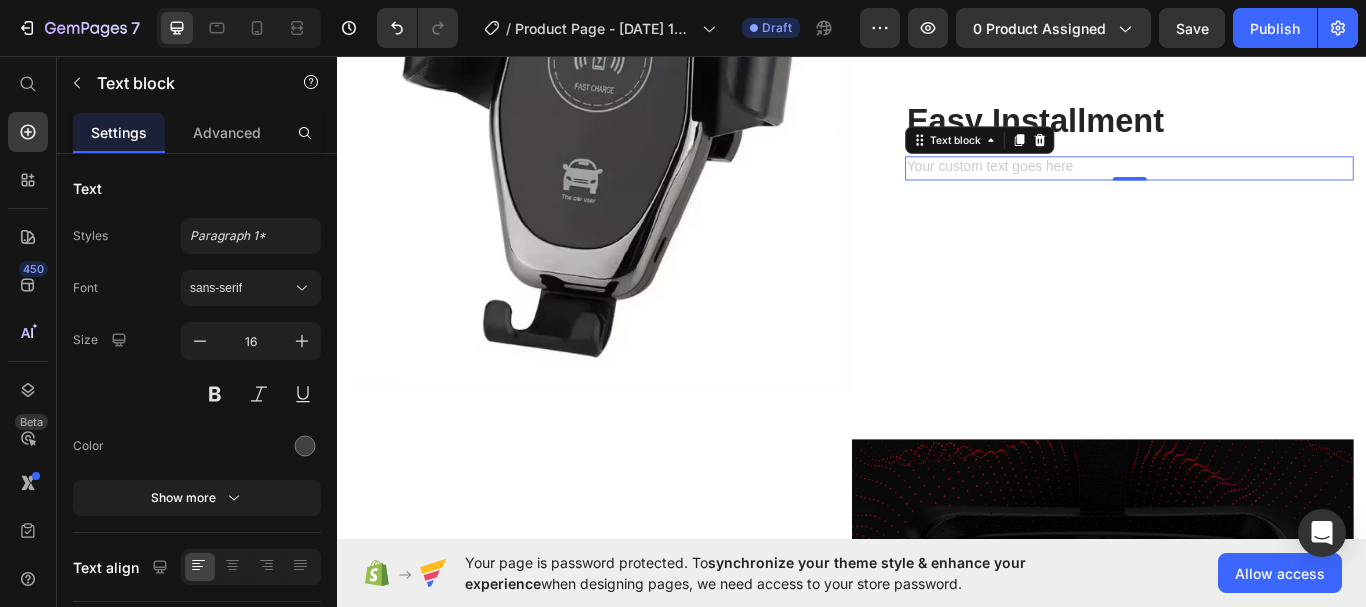 drag, startPoint x: 1155, startPoint y: 154, endPoint x: 1124, endPoint y: 179, distance: 39.824615 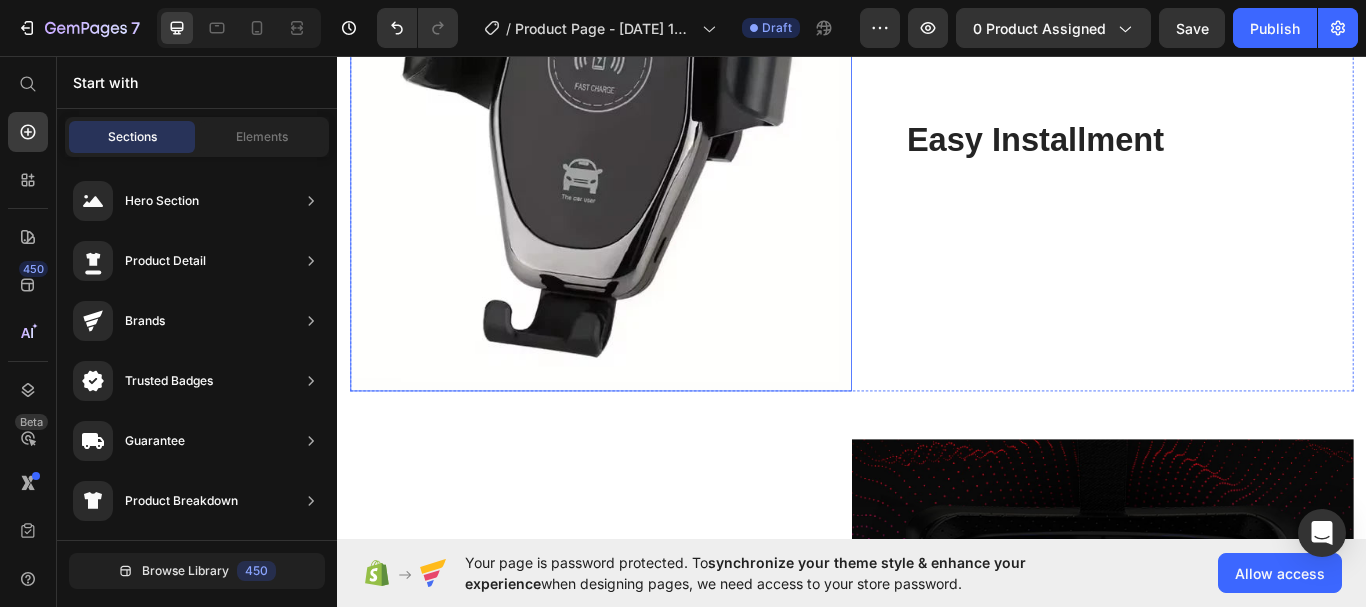 scroll, scrollTop: 1800, scrollLeft: 0, axis: vertical 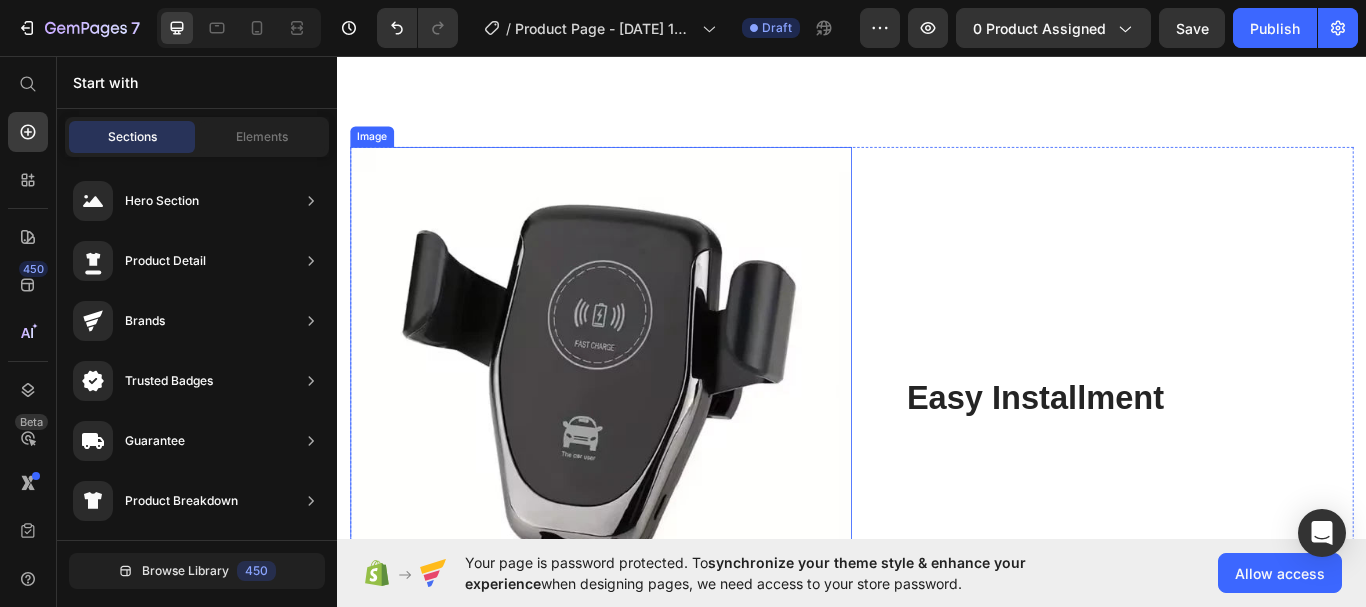 click at bounding box center [644, 455] 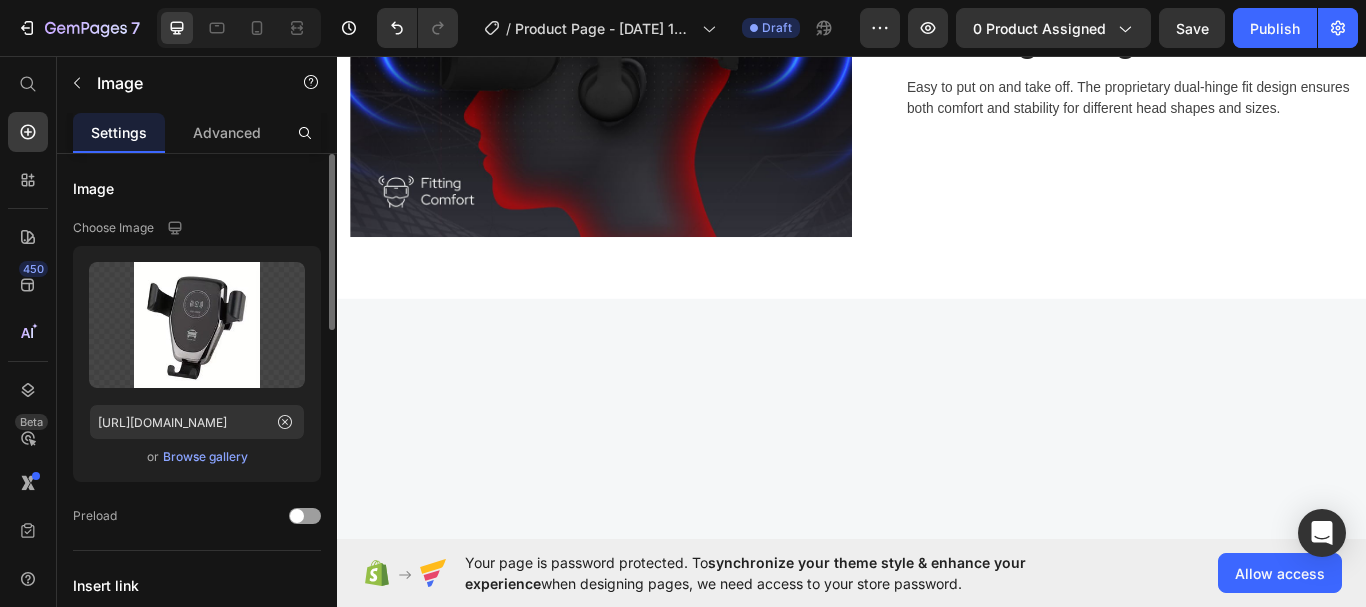scroll, scrollTop: 429, scrollLeft: 0, axis: vertical 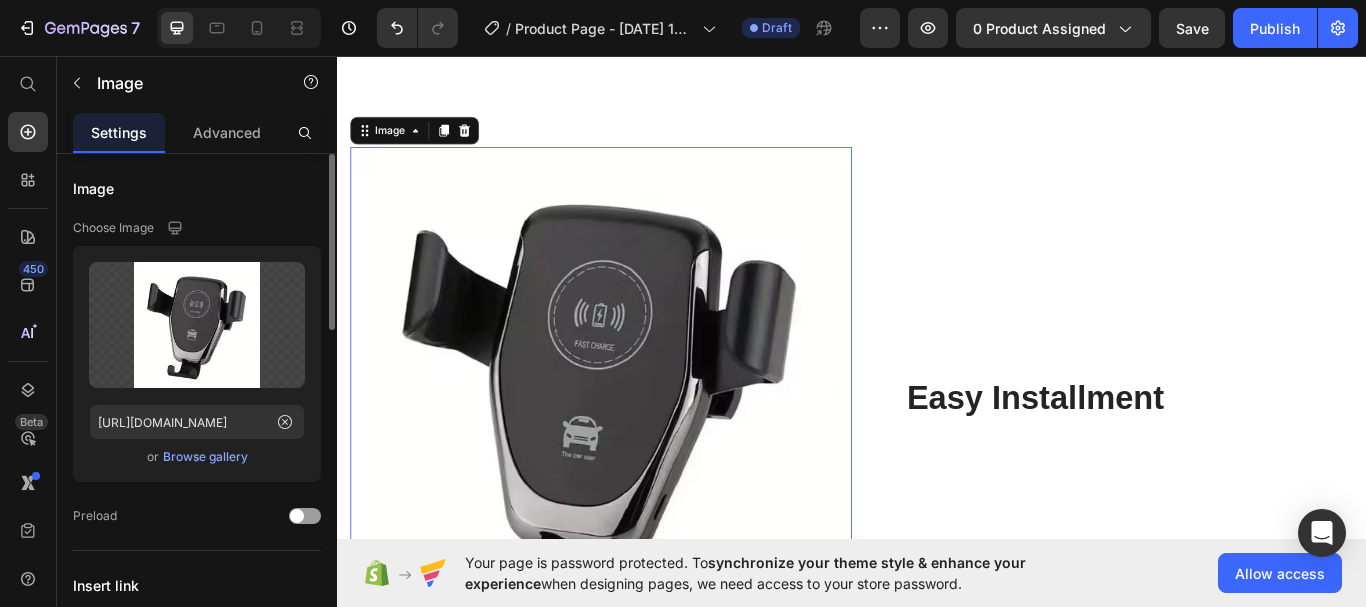 click on "Browse gallery" at bounding box center (205, 457) 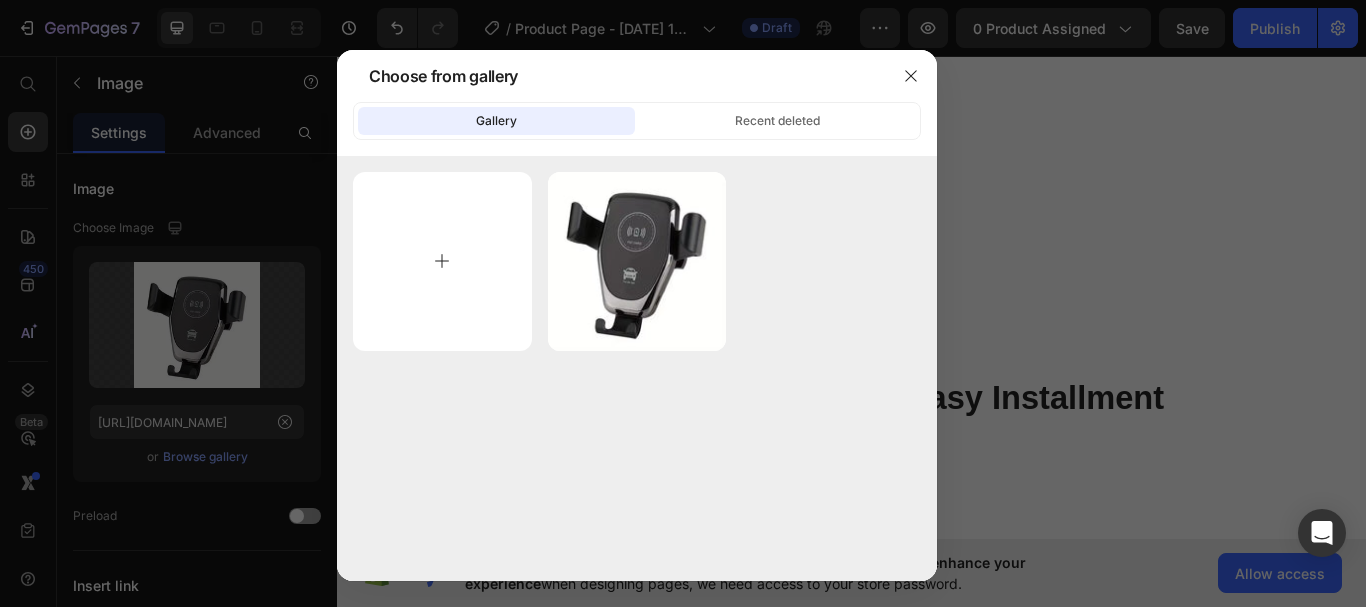 click at bounding box center (442, 261) 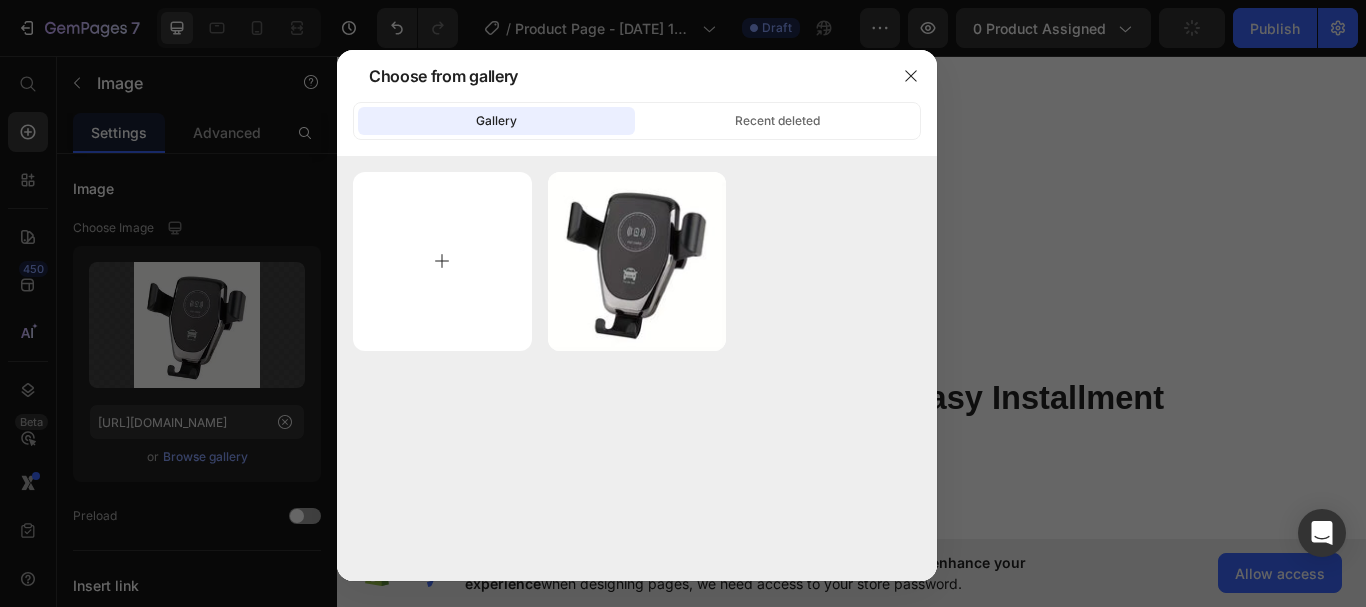 type on "C:\fakepath\eowiqueoiqwe11w113.png" 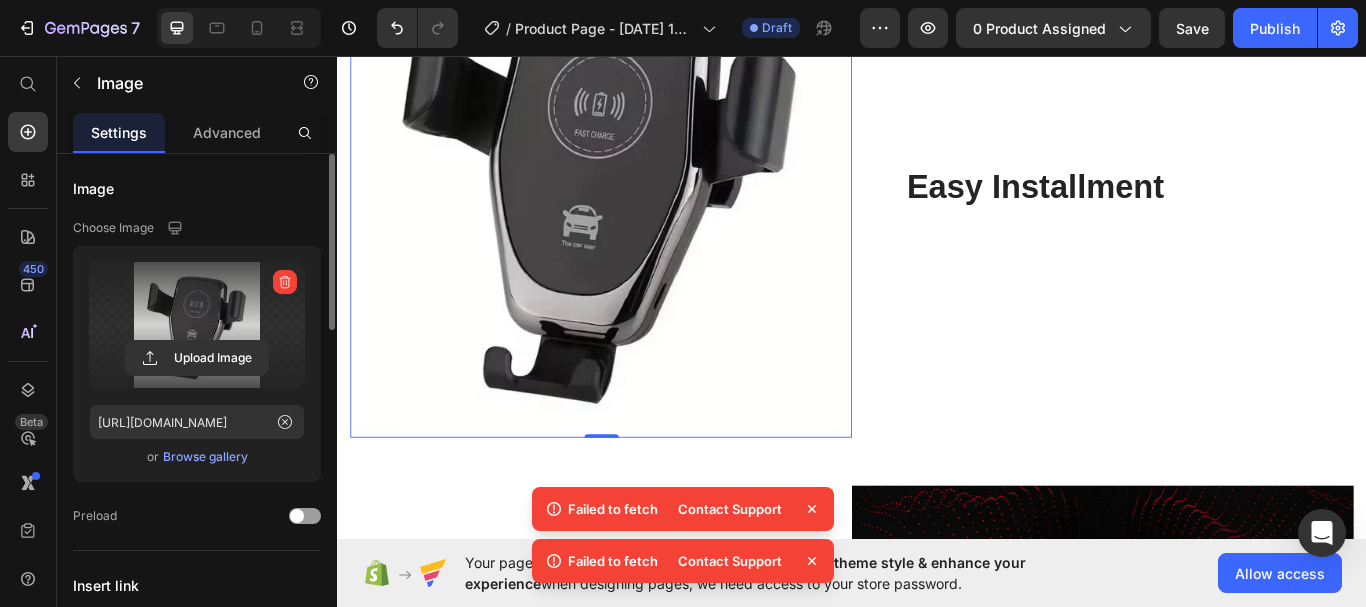 scroll, scrollTop: 2100, scrollLeft: 0, axis: vertical 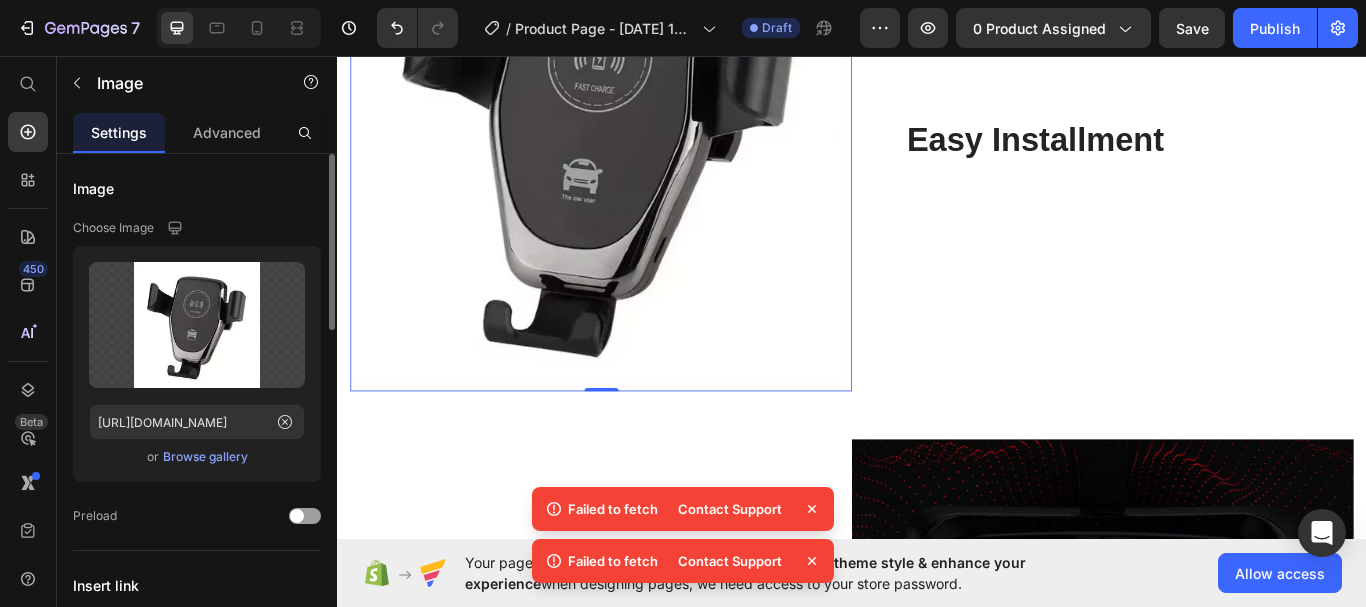 click on "Browse gallery" at bounding box center [205, 457] 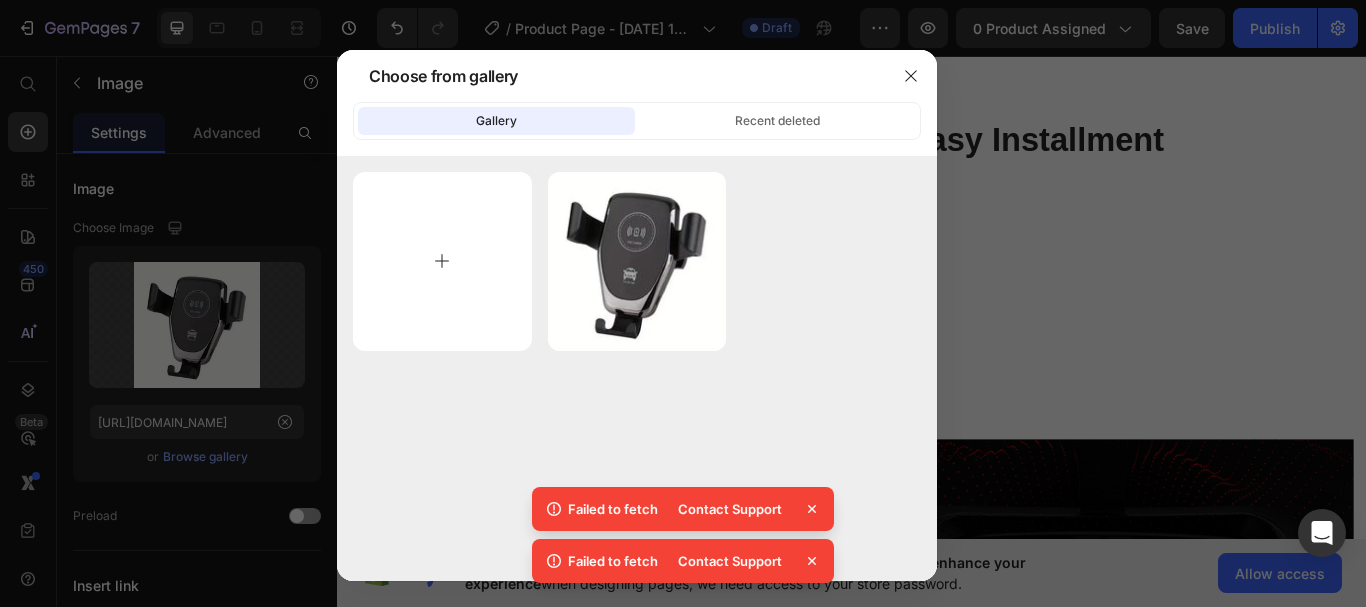 click at bounding box center [442, 261] 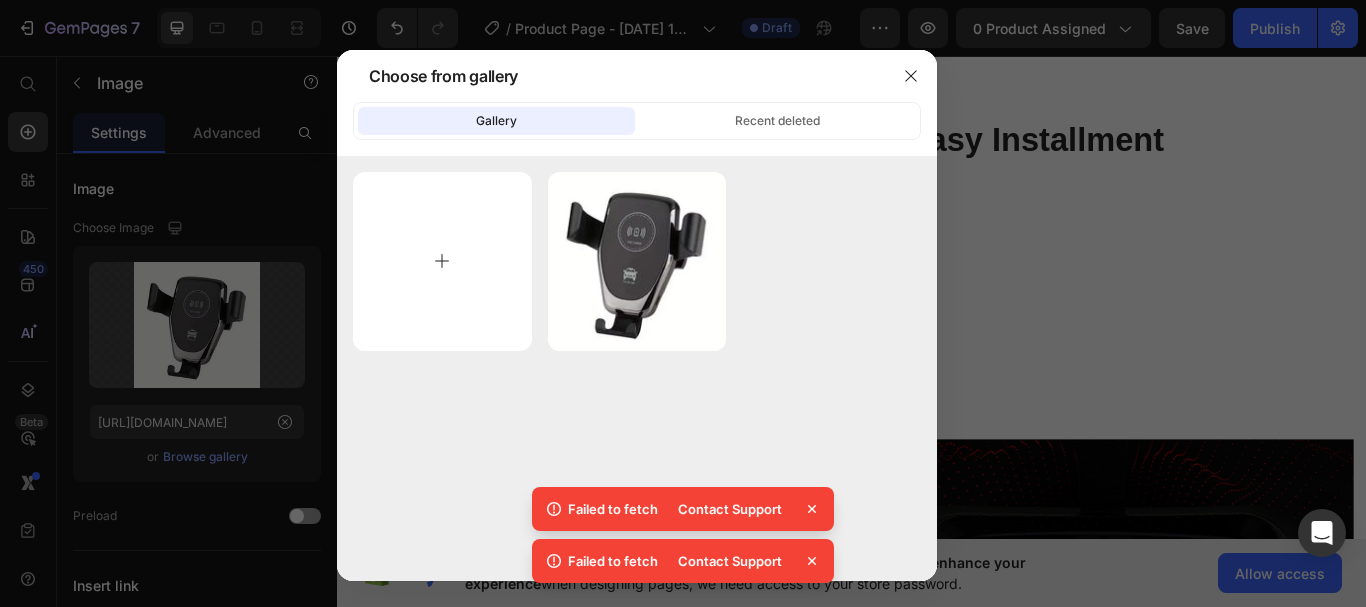 type on "C:\fakepath\82aaa288-1b2e-4480-8fac-5427f9c146f1.7a23538f55f28c971737fd703c03595b.png" 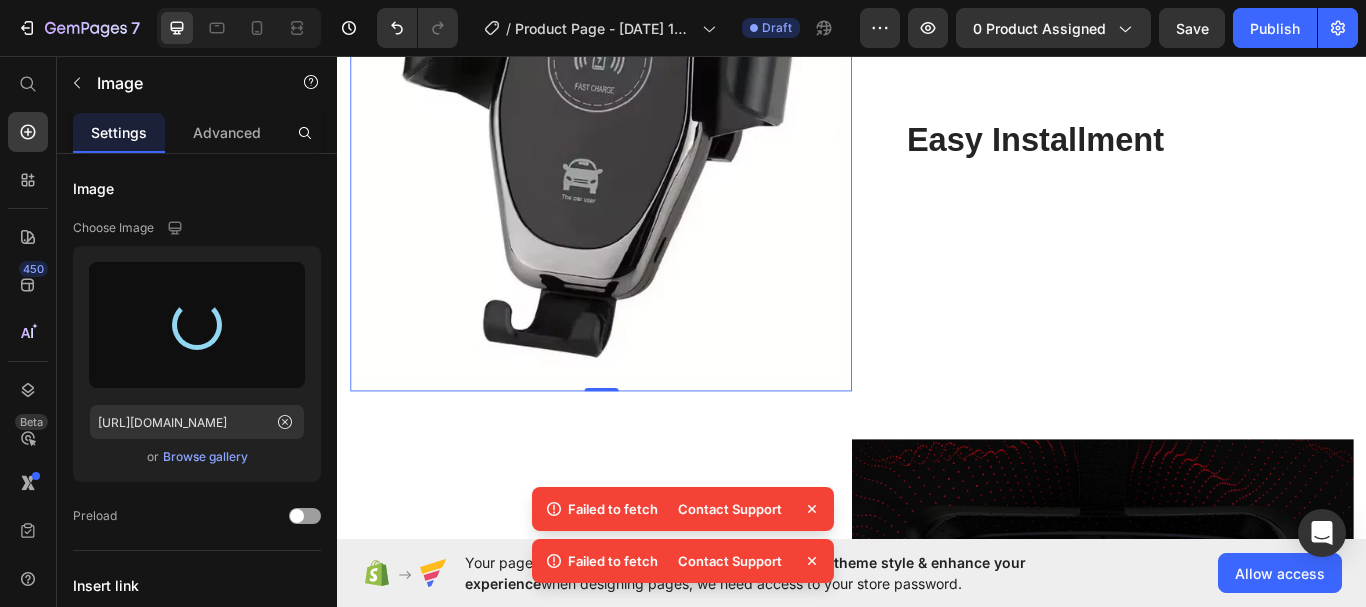 drag, startPoint x: 805, startPoint y: 504, endPoint x: 806, endPoint y: 517, distance: 13.038404 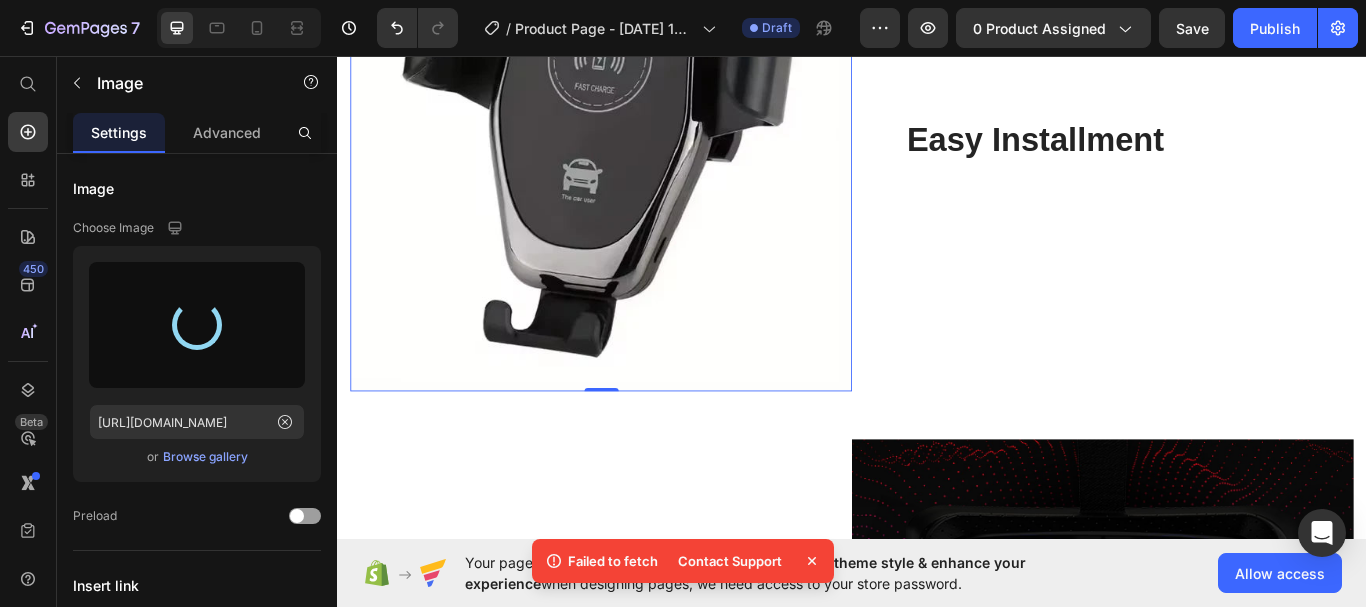 click 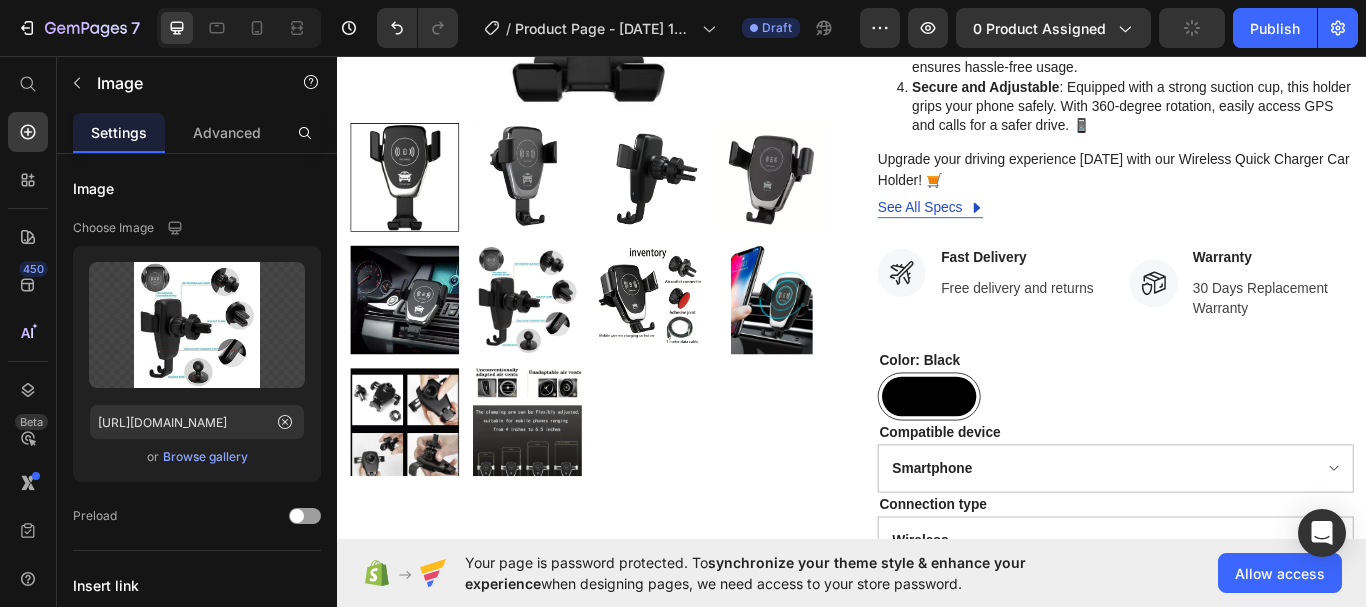 scroll, scrollTop: 500, scrollLeft: 0, axis: vertical 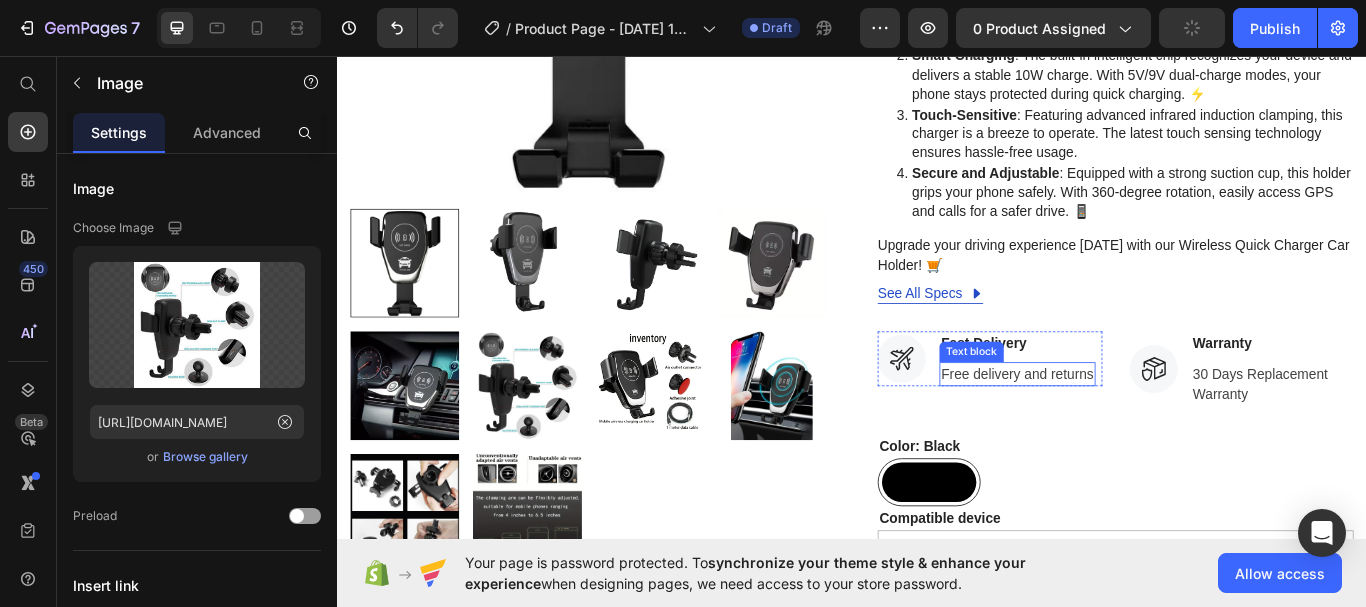 click on "Free delivery and returns" at bounding box center (1130, 428) 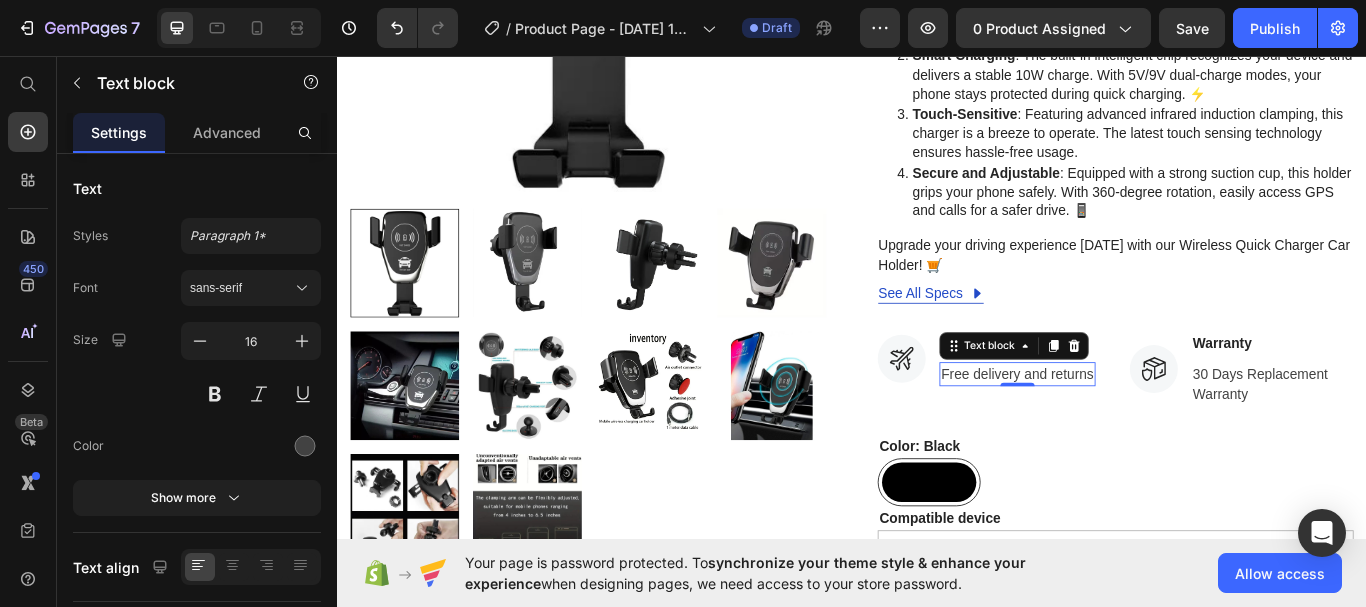 click on "Free delivery and returns" at bounding box center (1130, 428) 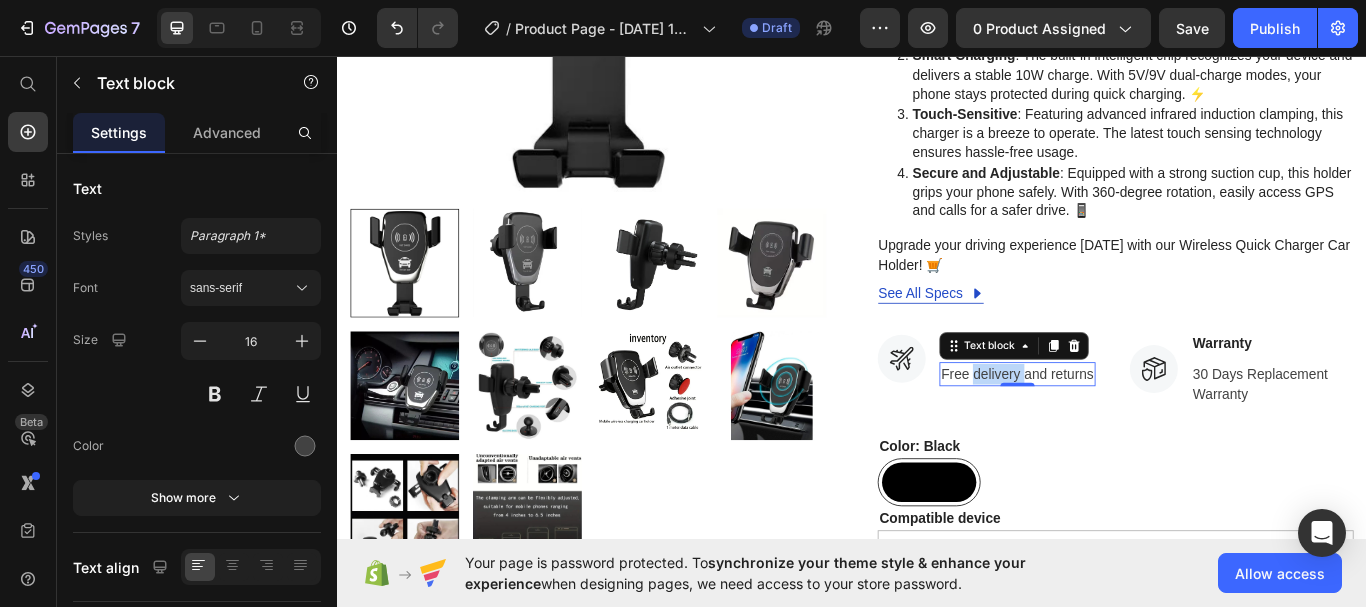 click on "Free delivery and returns" at bounding box center [1130, 428] 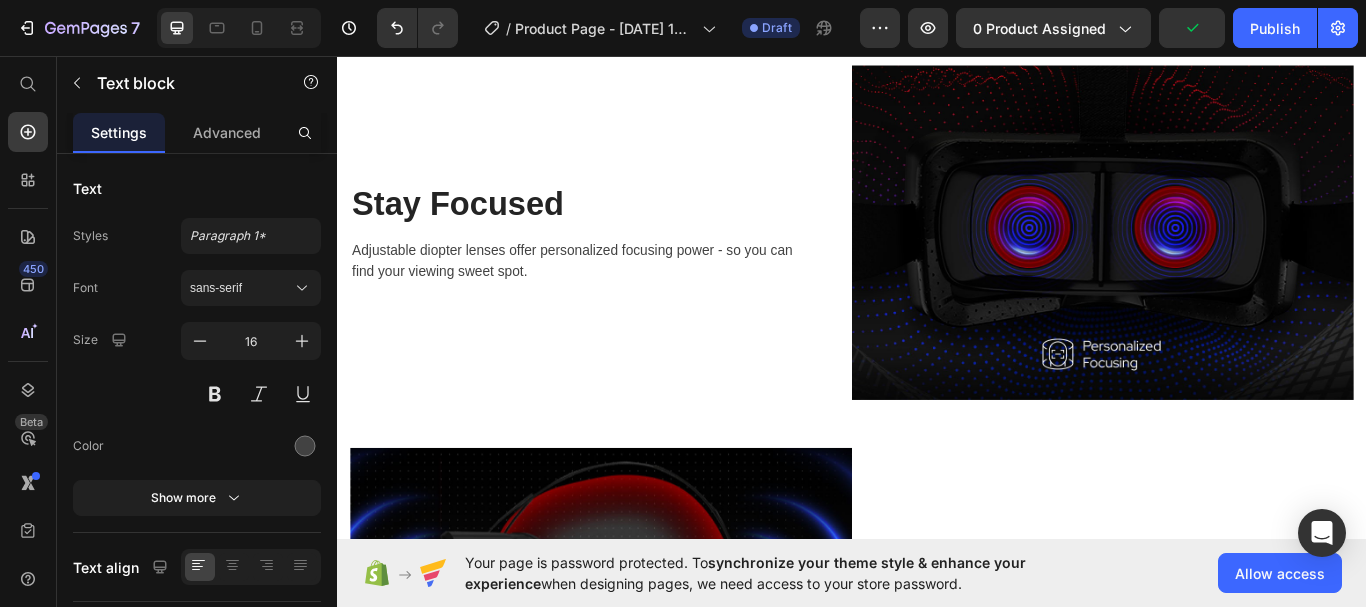 scroll, scrollTop: 2244, scrollLeft: 0, axis: vertical 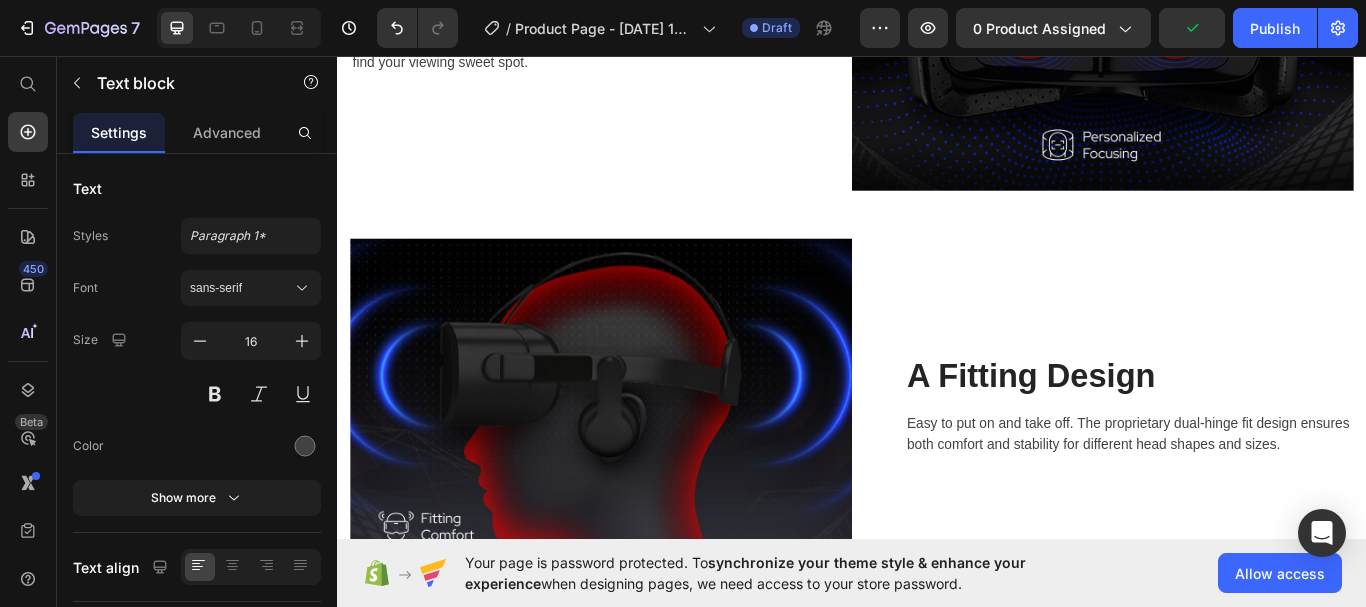 click at bounding box center [1229, 19] 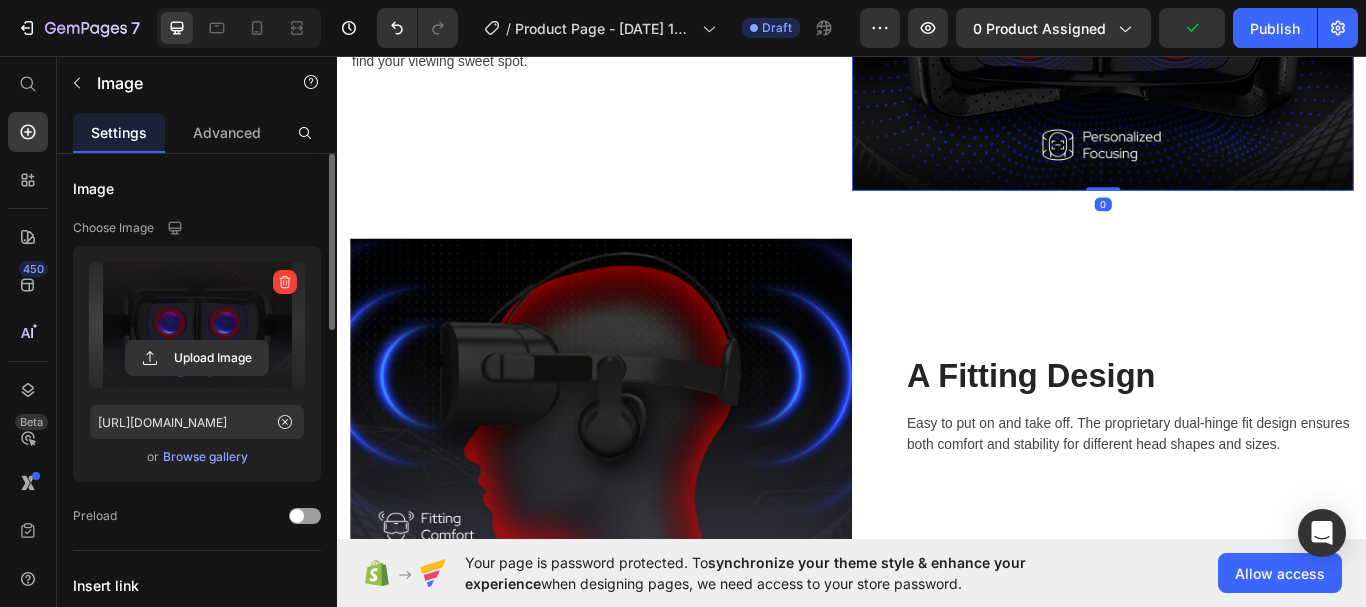 scroll, scrollTop: 2500, scrollLeft: 0, axis: vertical 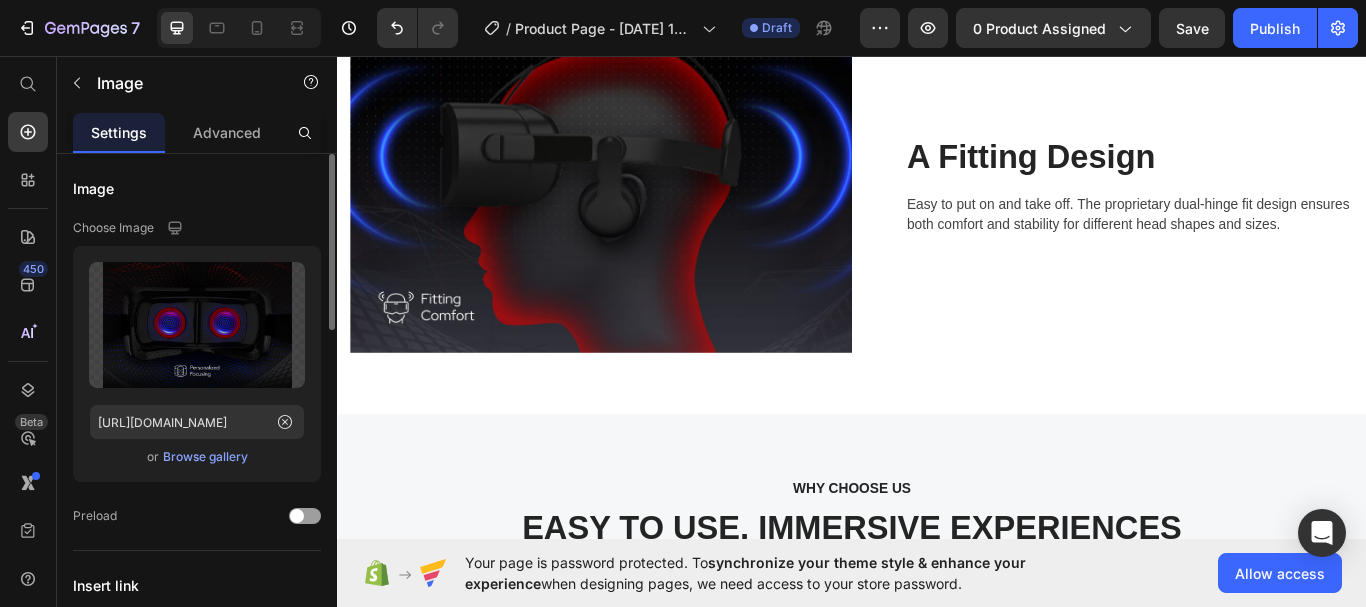 click on "Browse gallery" at bounding box center (205, 457) 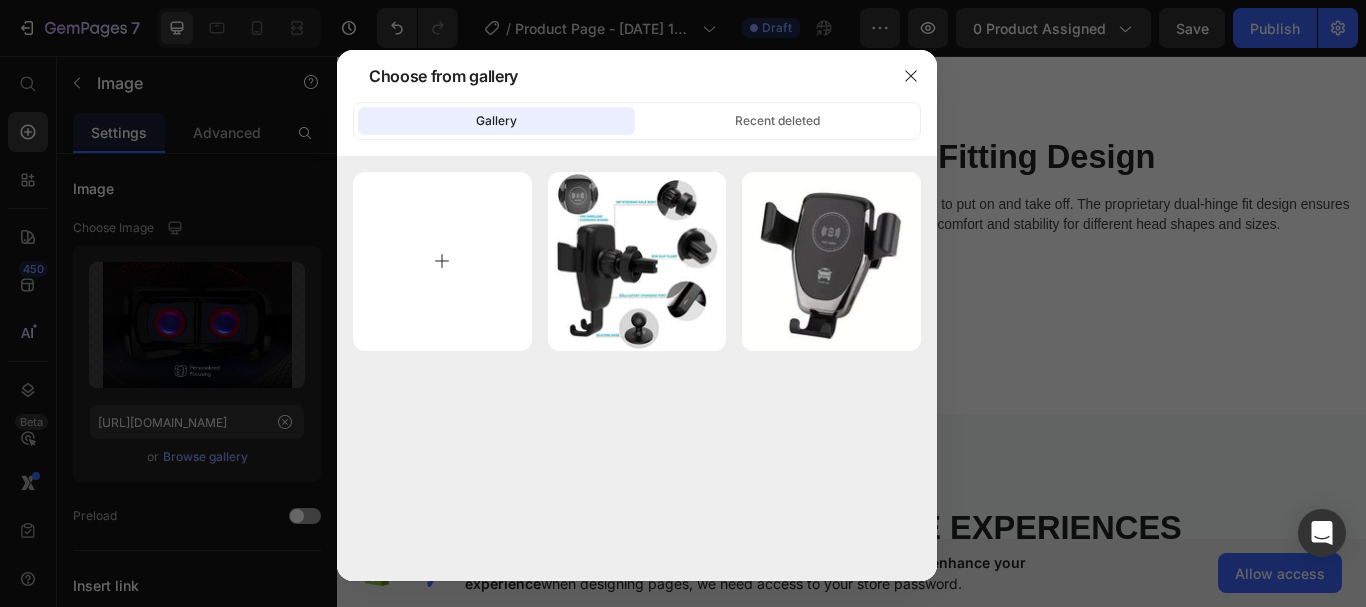 click at bounding box center [442, 261] 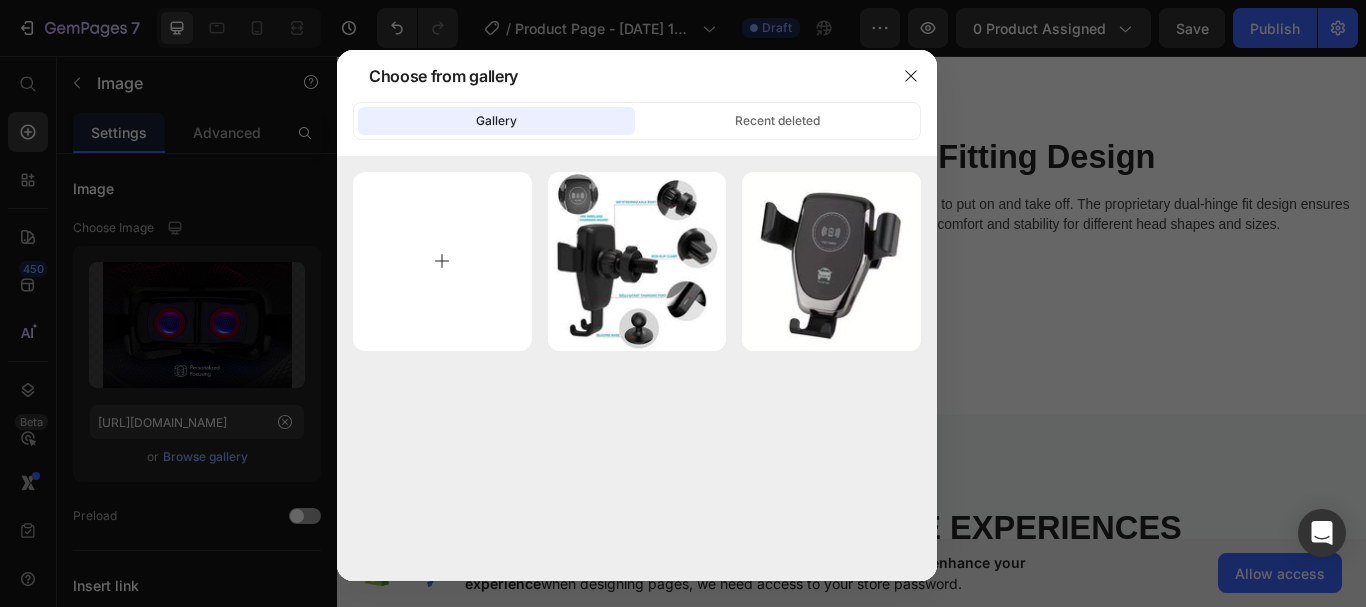 type on "C:\fakepath\520188d6-e004-4dc1-9afc-d02fe93e7dca.b53f98547cece19499ae2f8c3545f216.png" 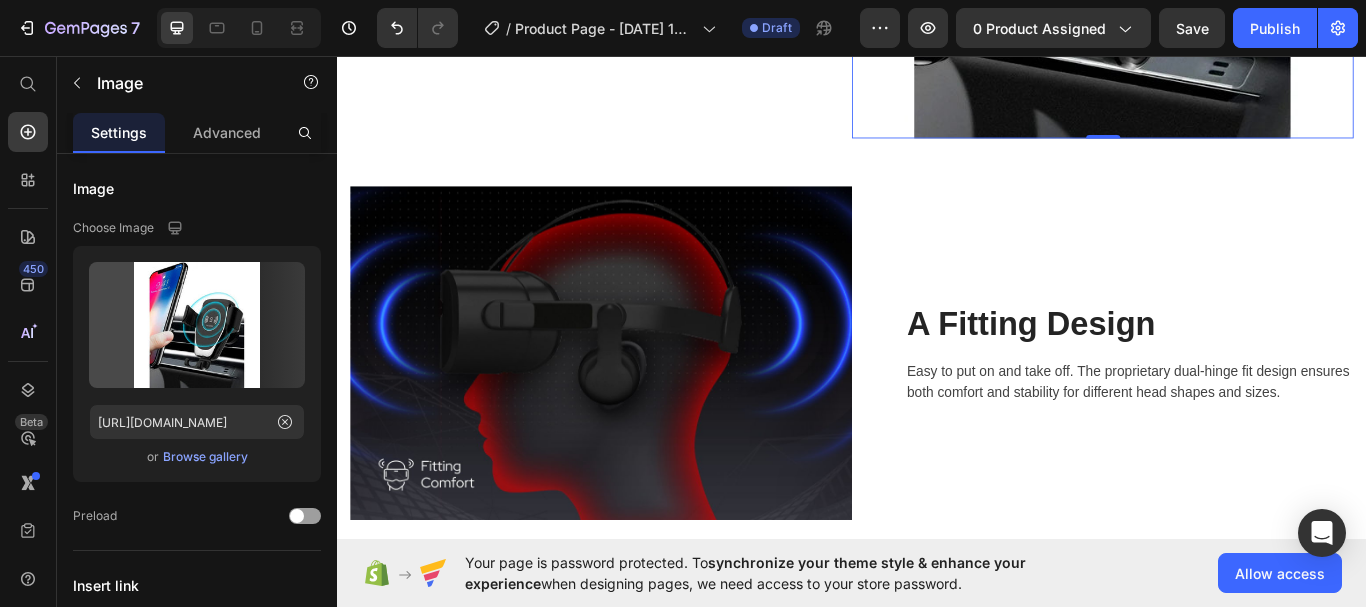 click on "Adjustable diopter lenses offer personalized focusing power - so you can find your viewing sweet spot." at bounding box center [613, -106] 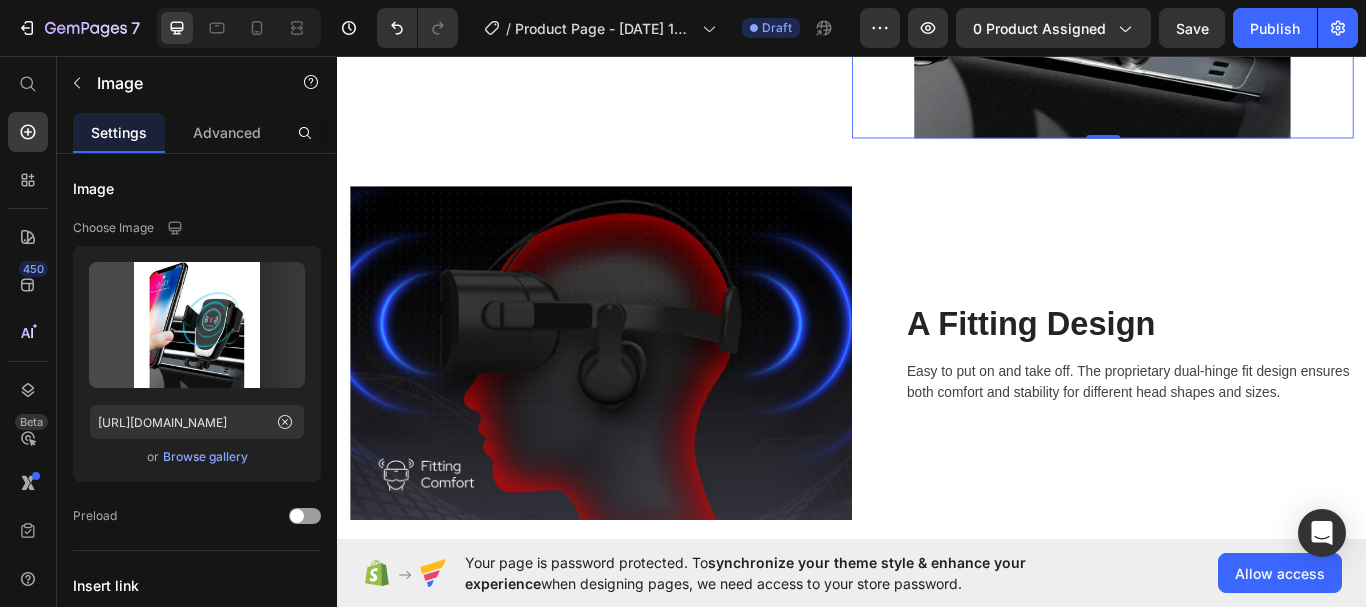 click on "Adjustable diopter lenses offer personalized focusing power - so you can find your viewing sweet spot." at bounding box center (613, -106) 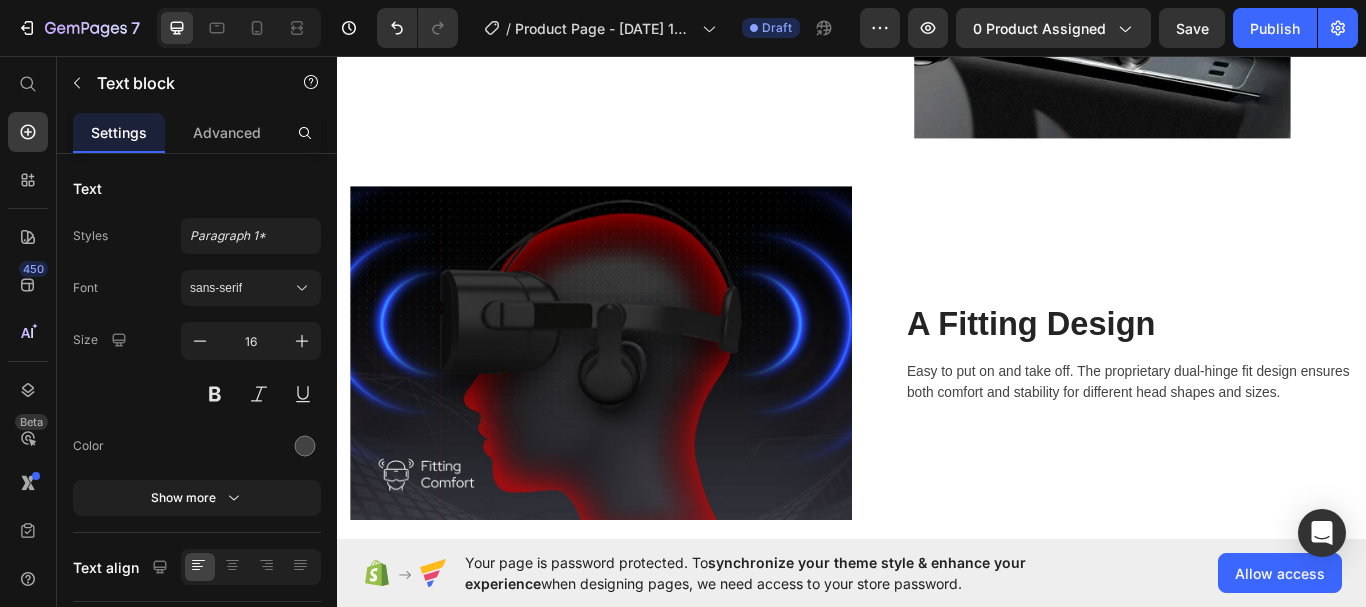 scroll, scrollTop: 2596, scrollLeft: 0, axis: vertical 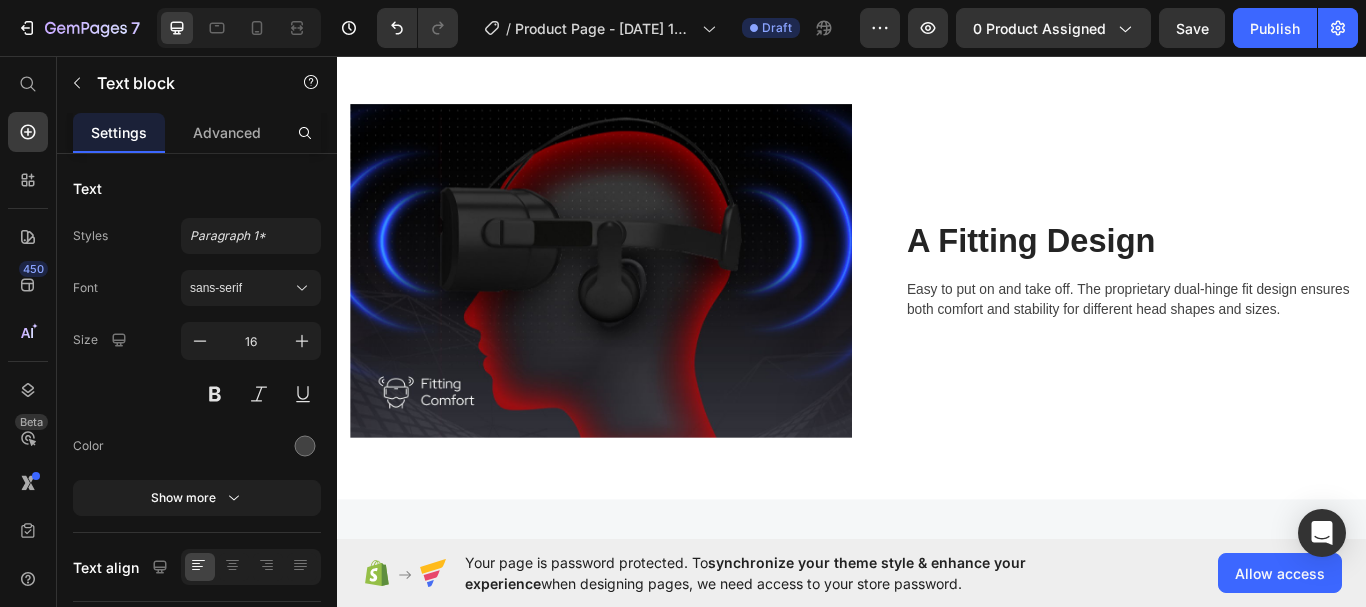 click on "Adjustable diopter lenses offer personalized focusing power - so you can find your viewing sweet spot." at bounding box center [613, -202] 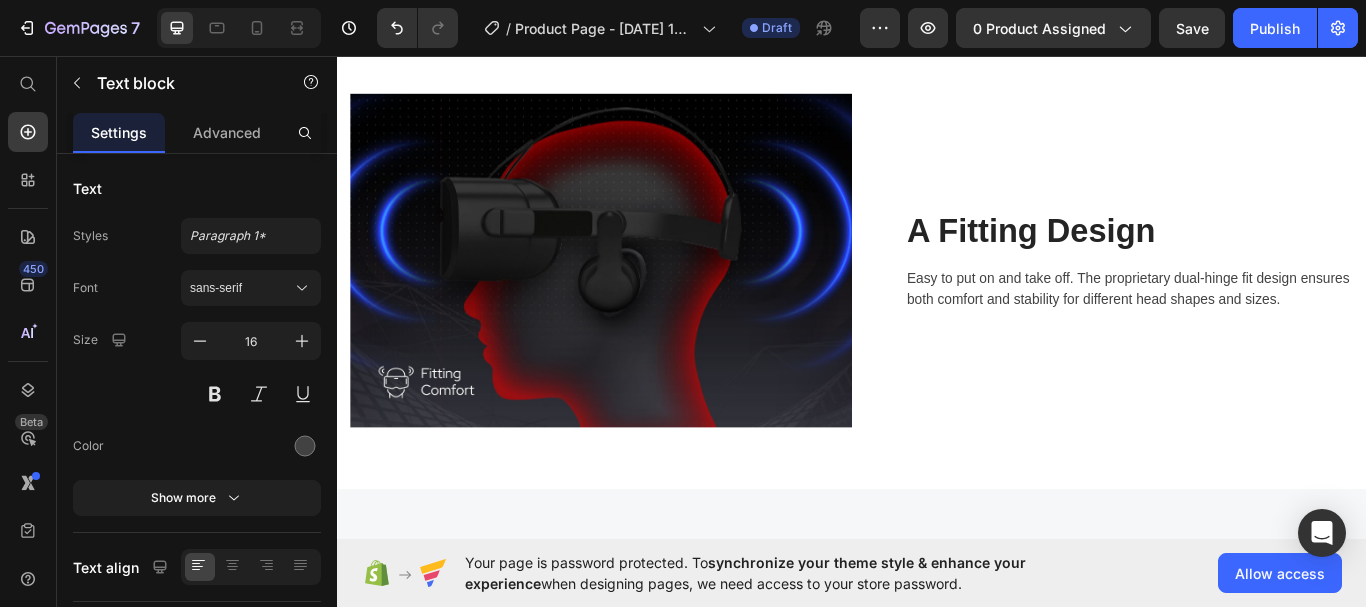 scroll, scrollTop: 2596, scrollLeft: 0, axis: vertical 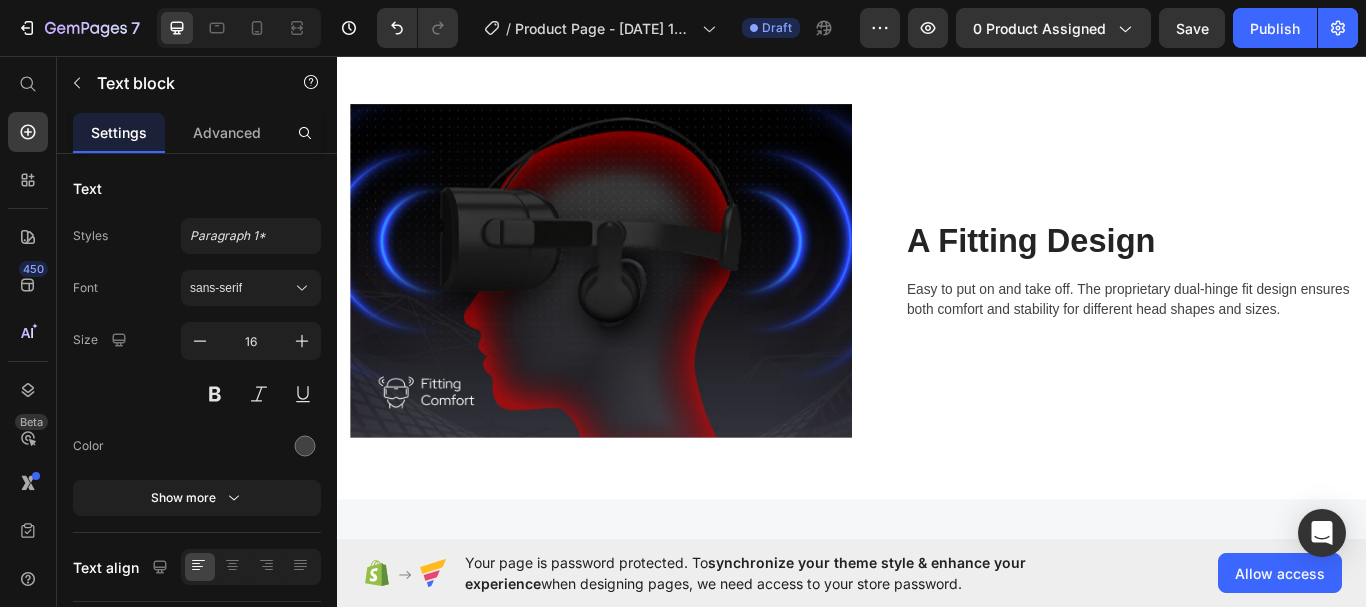 click at bounding box center [613, -202] 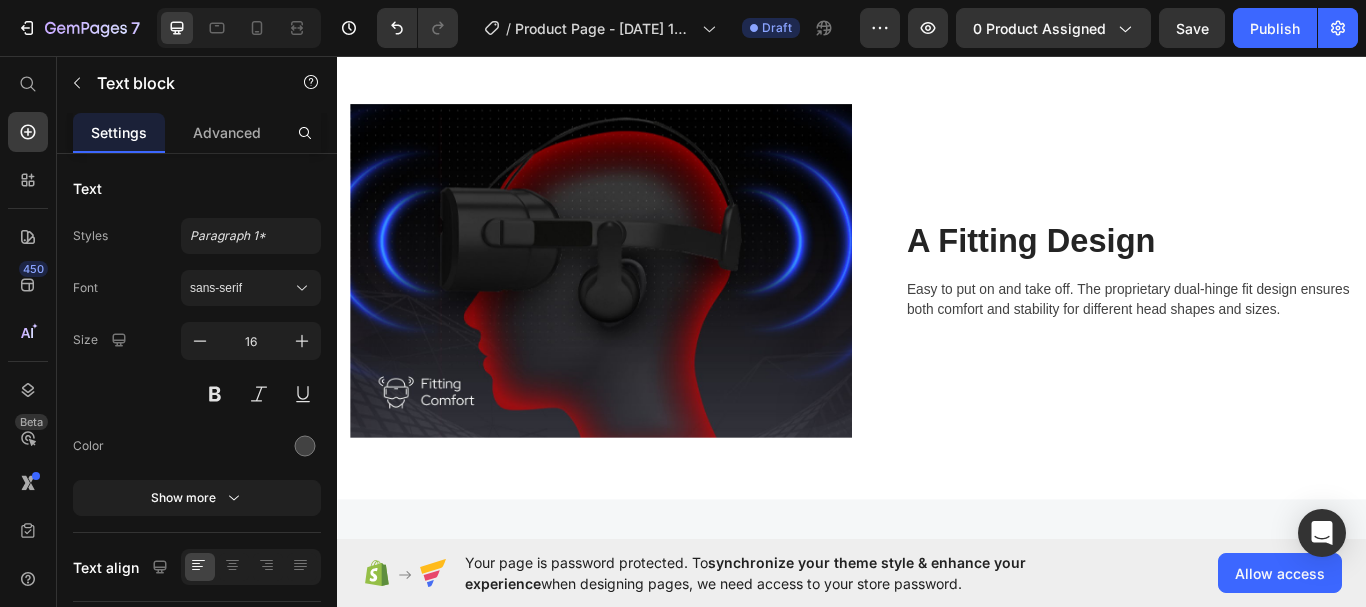 drag, startPoint x: 888, startPoint y: 328, endPoint x: 862, endPoint y: 327, distance: 26.019224 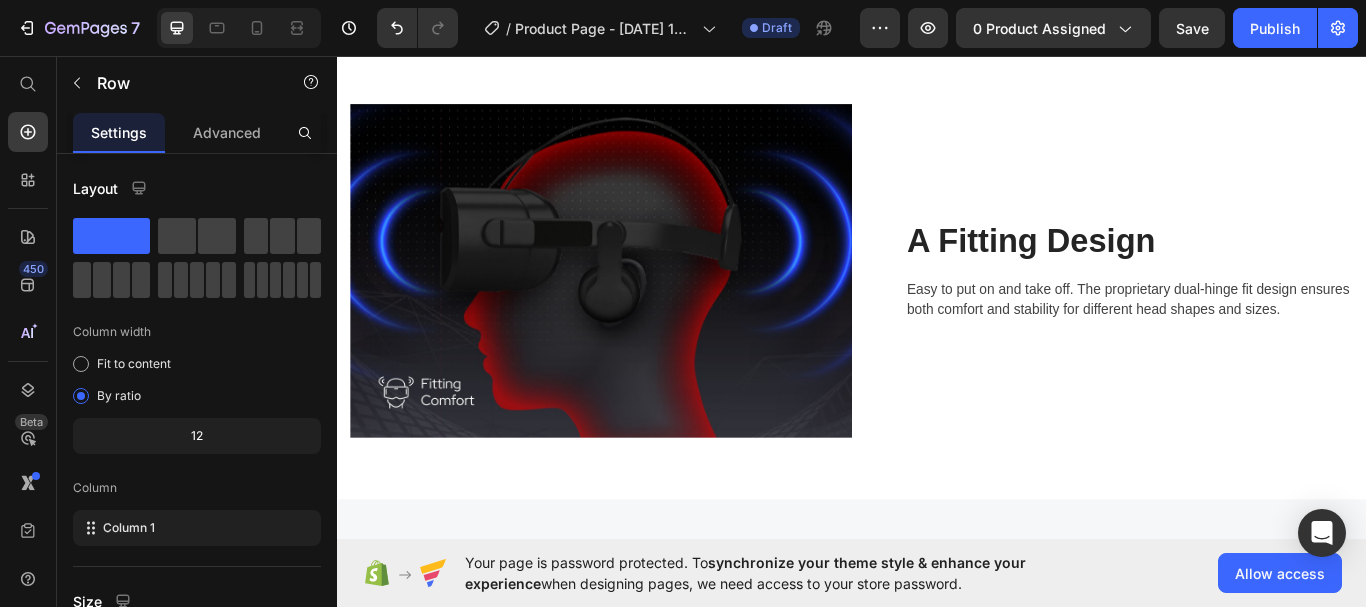 click at bounding box center (613, -202) 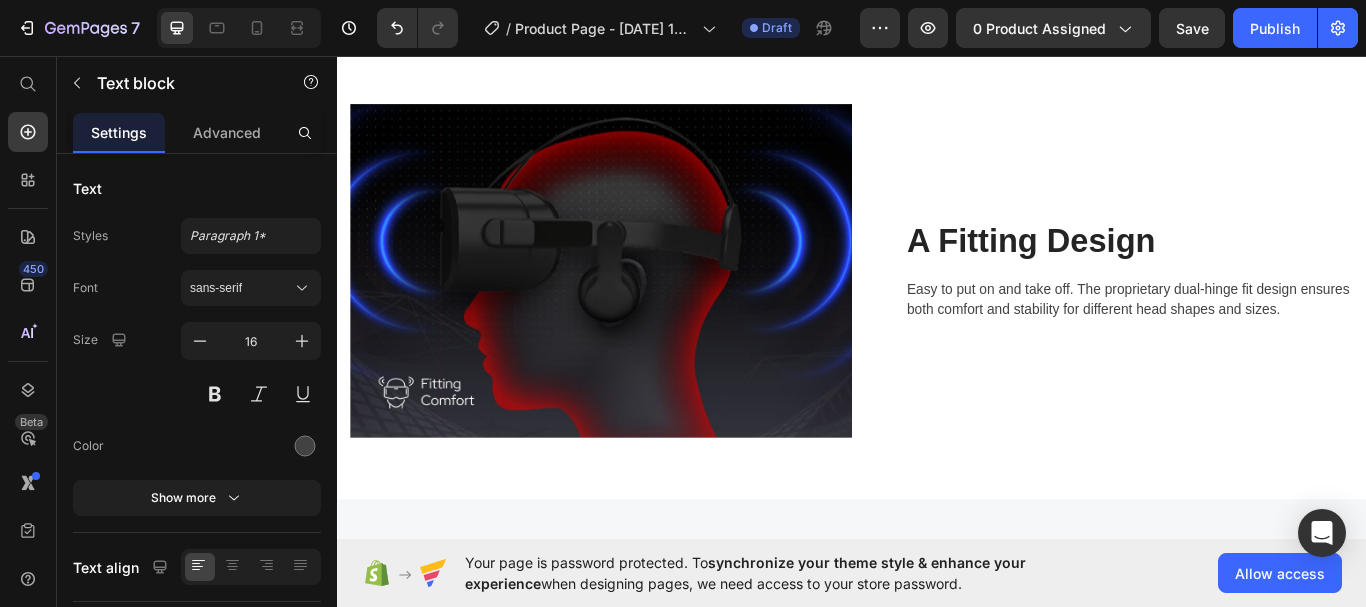 click at bounding box center (509, -235) 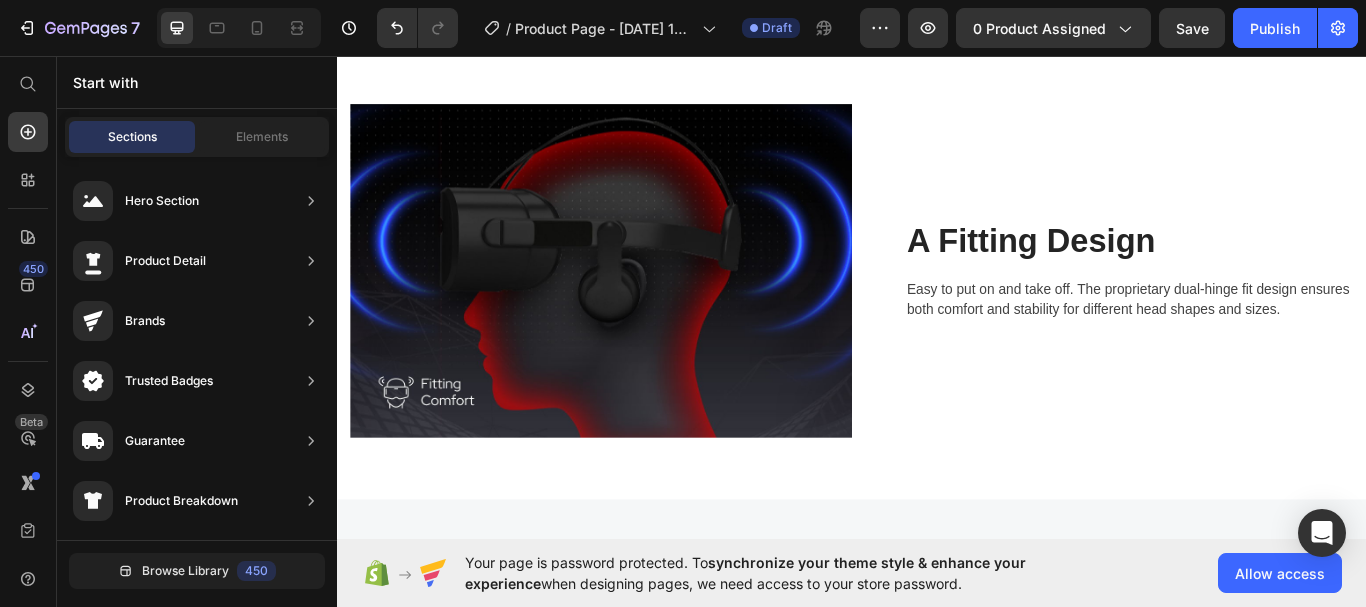 scroll, scrollTop: 2618, scrollLeft: 0, axis: vertical 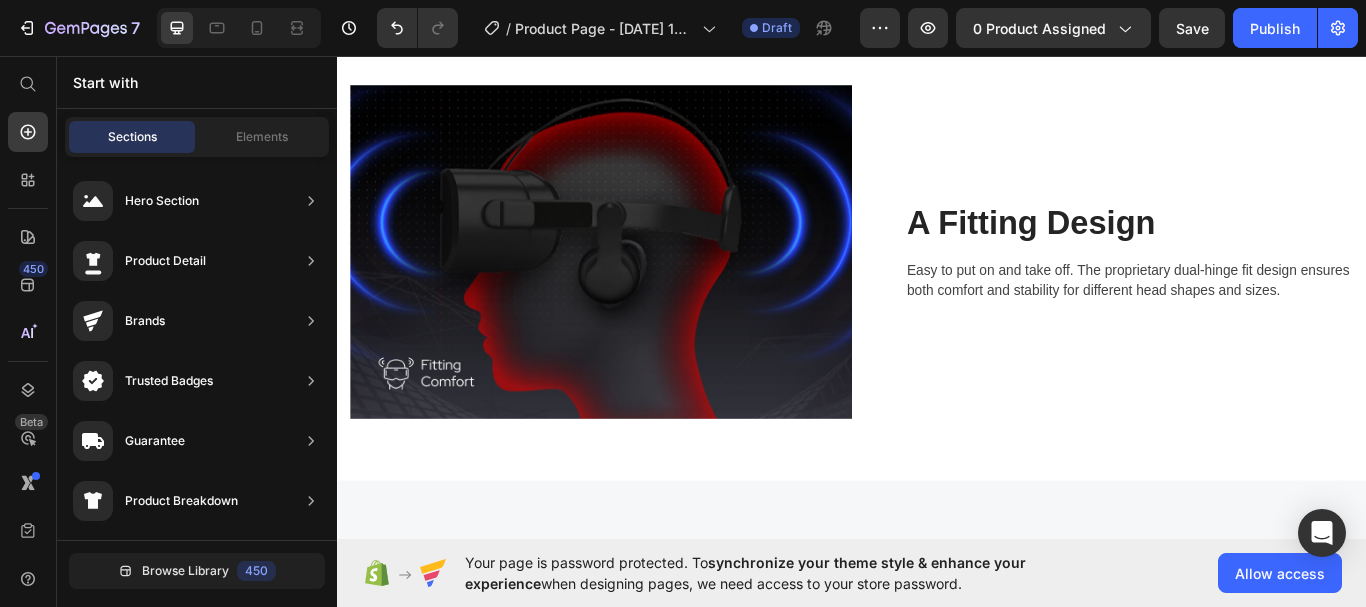 click on "Stay Focused" at bounding box center (613, -257) 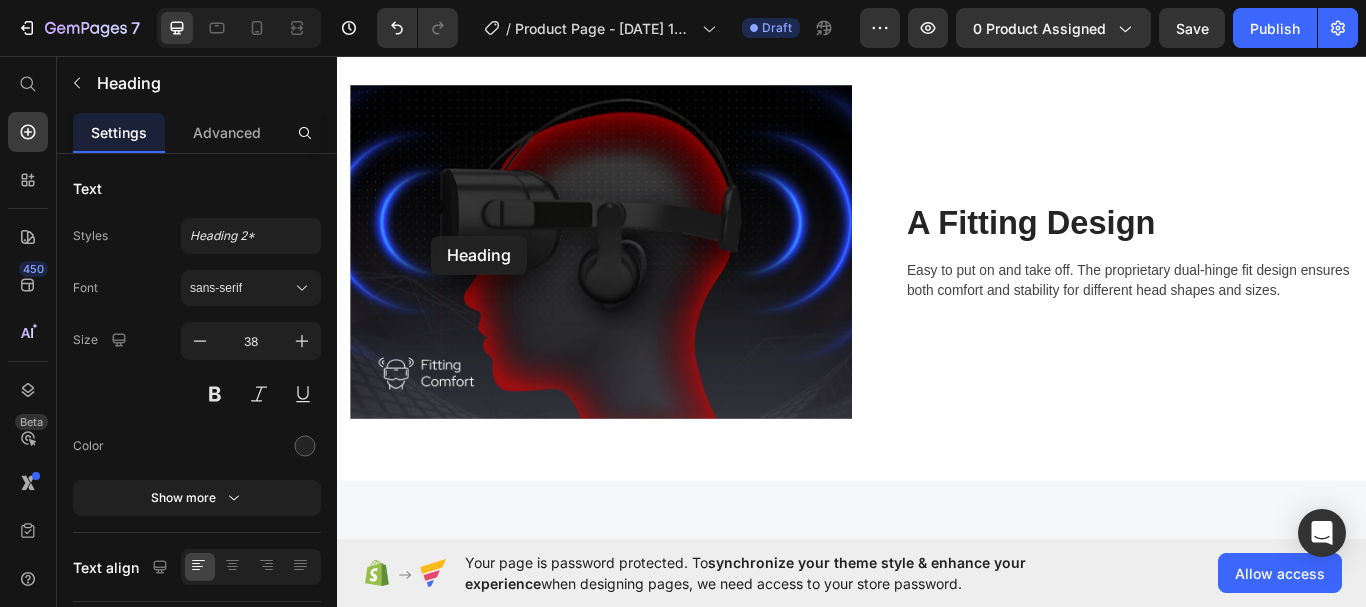 drag, startPoint x: 637, startPoint y: 271, endPoint x: 514, endPoint y: 272, distance: 123.00407 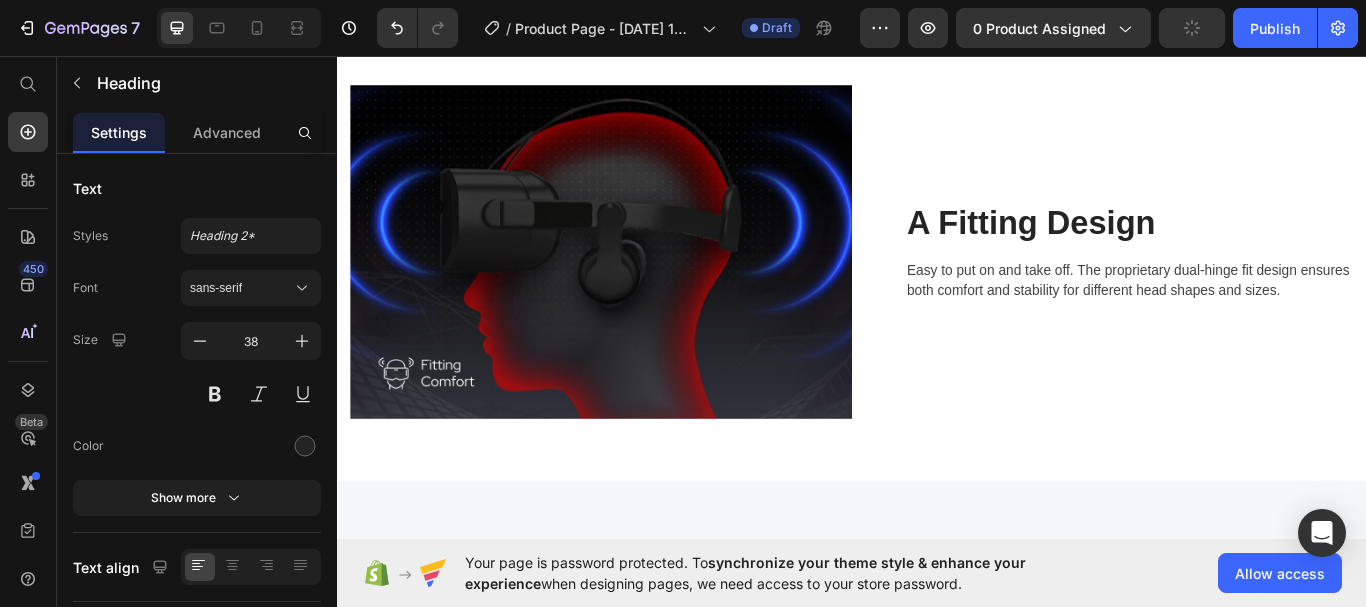 click on "Stay Focused" at bounding box center [613, -257] 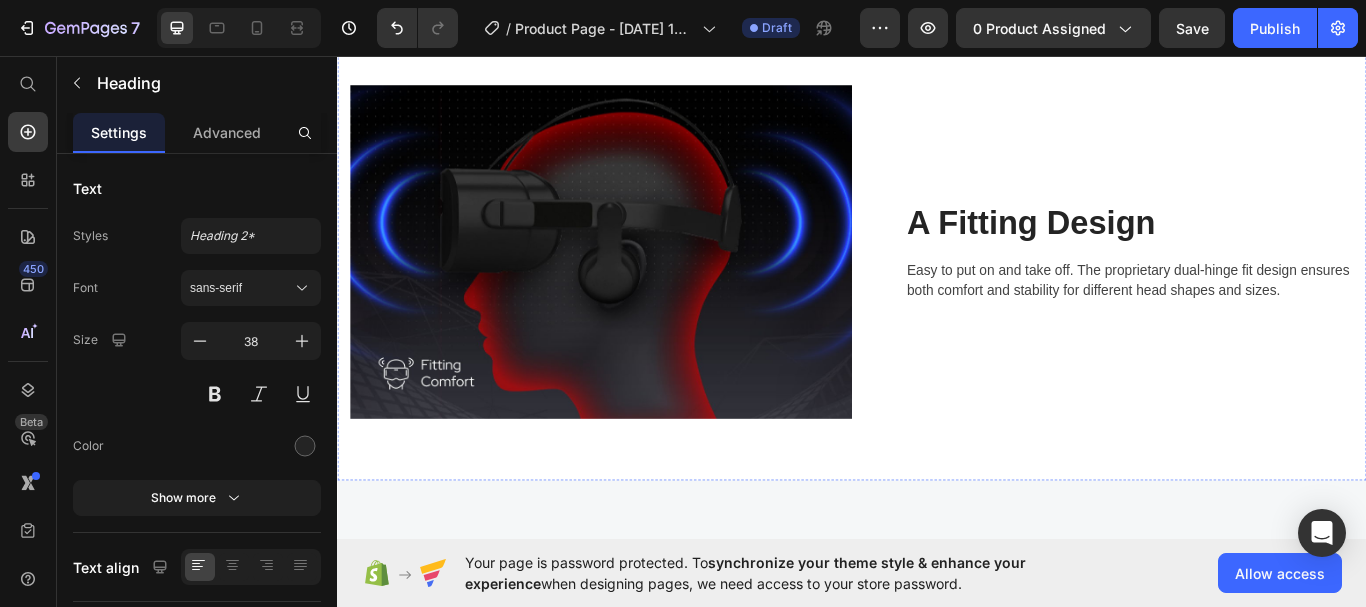 click on "Smart Charging Heading   0 Row" at bounding box center (644, -258) 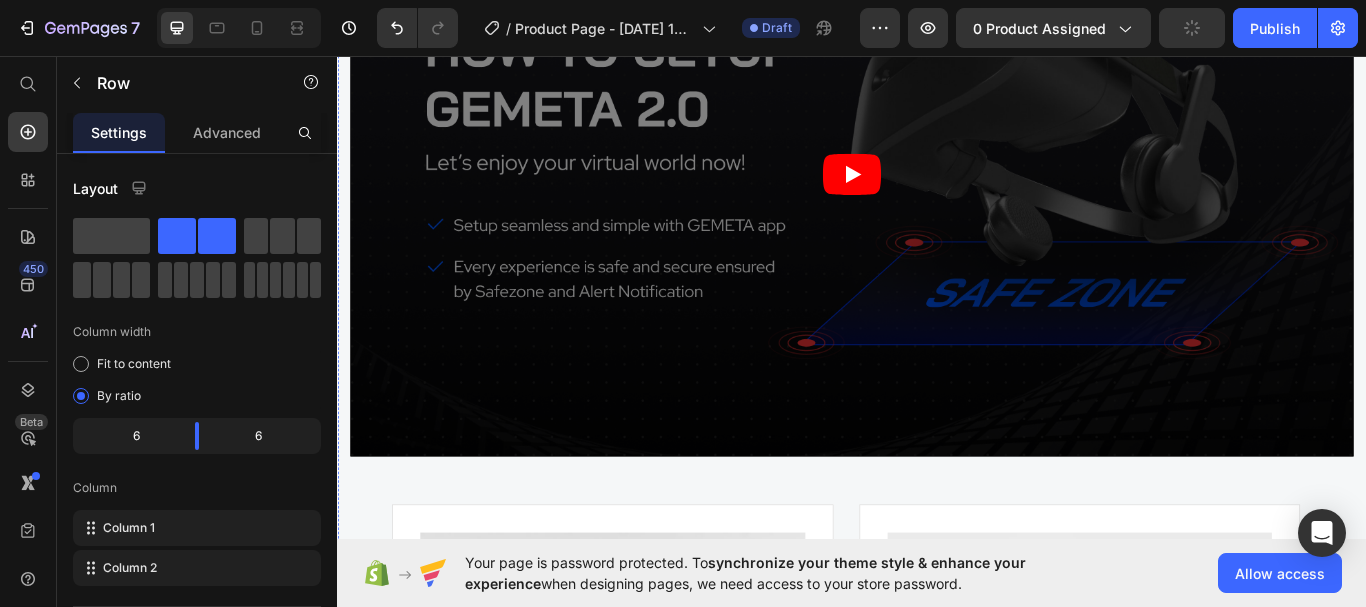 scroll, scrollTop: 3318, scrollLeft: 0, axis: vertical 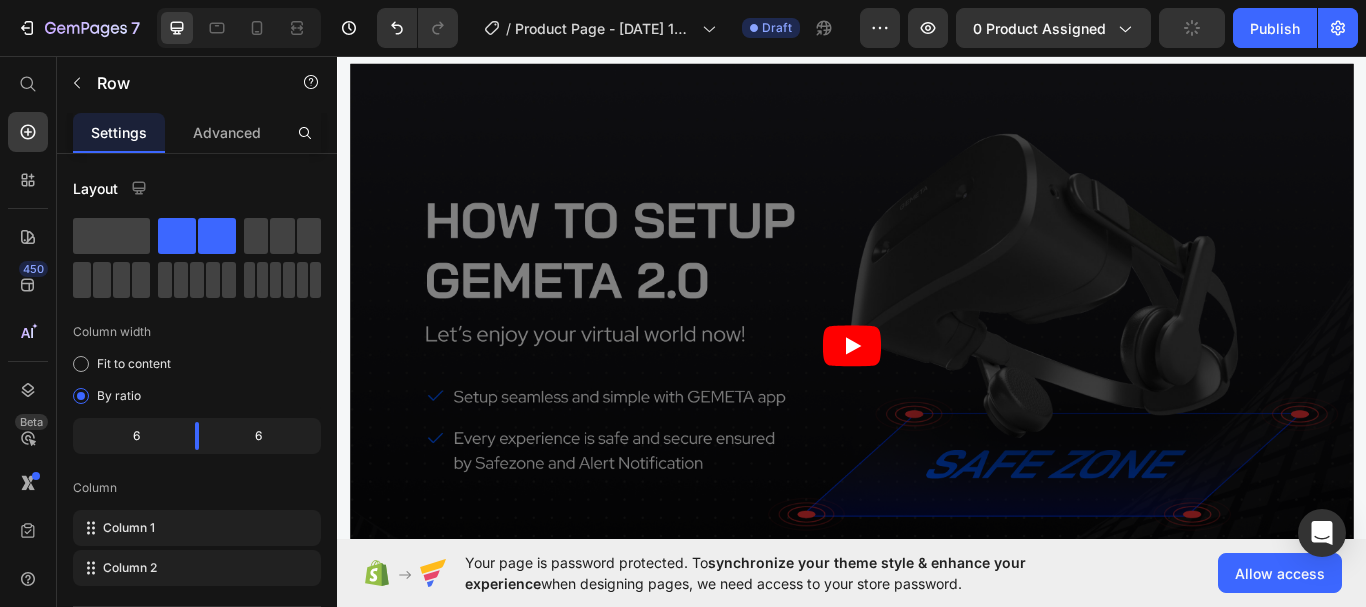 click at bounding box center (644, -415) 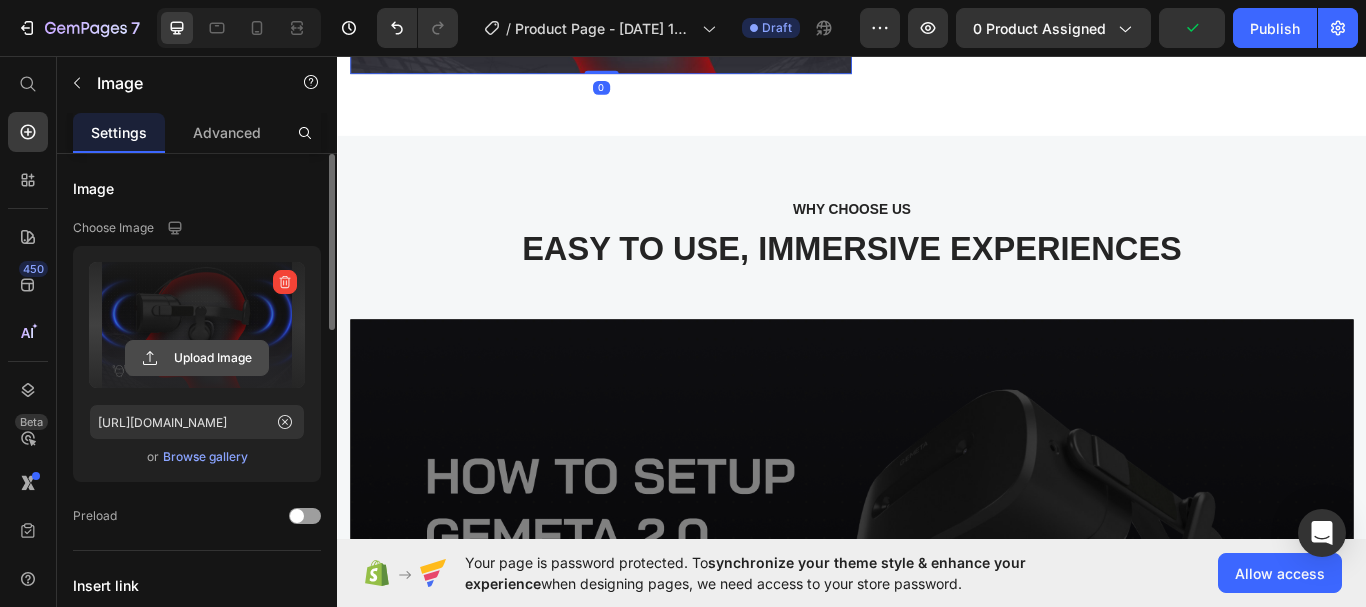 scroll, scrollTop: 3018, scrollLeft: 0, axis: vertical 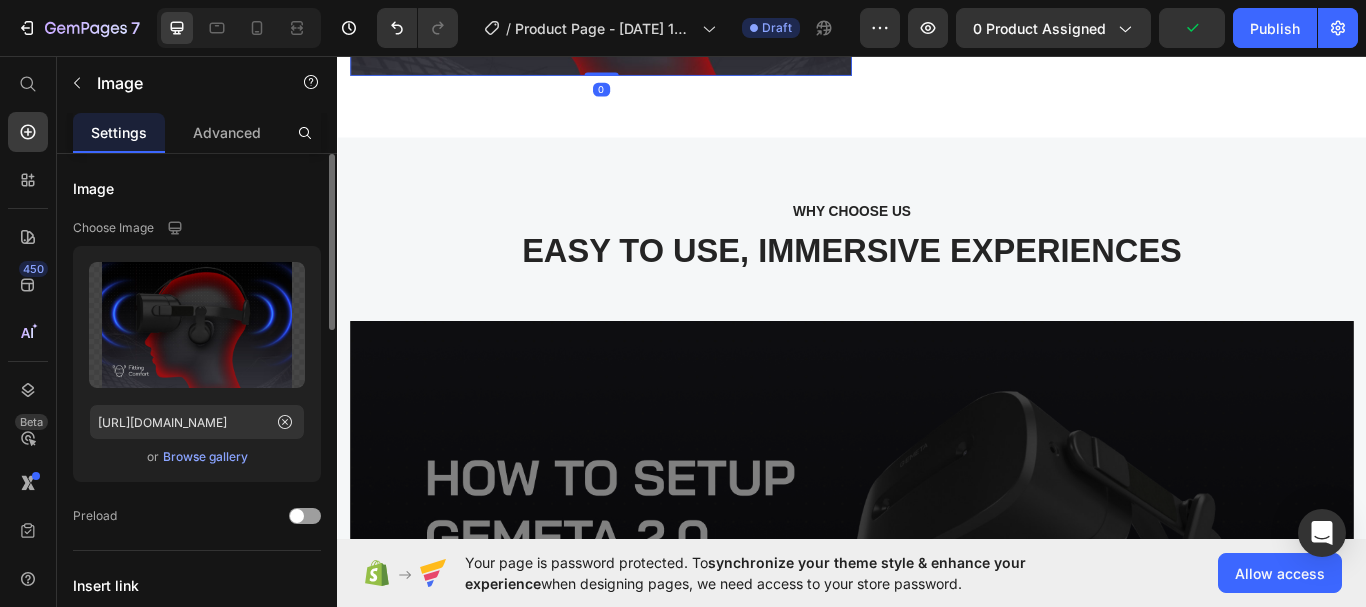 click on "Upload Image [URL][DOMAIN_NAME]  or   Browse gallery" at bounding box center (197, 364) 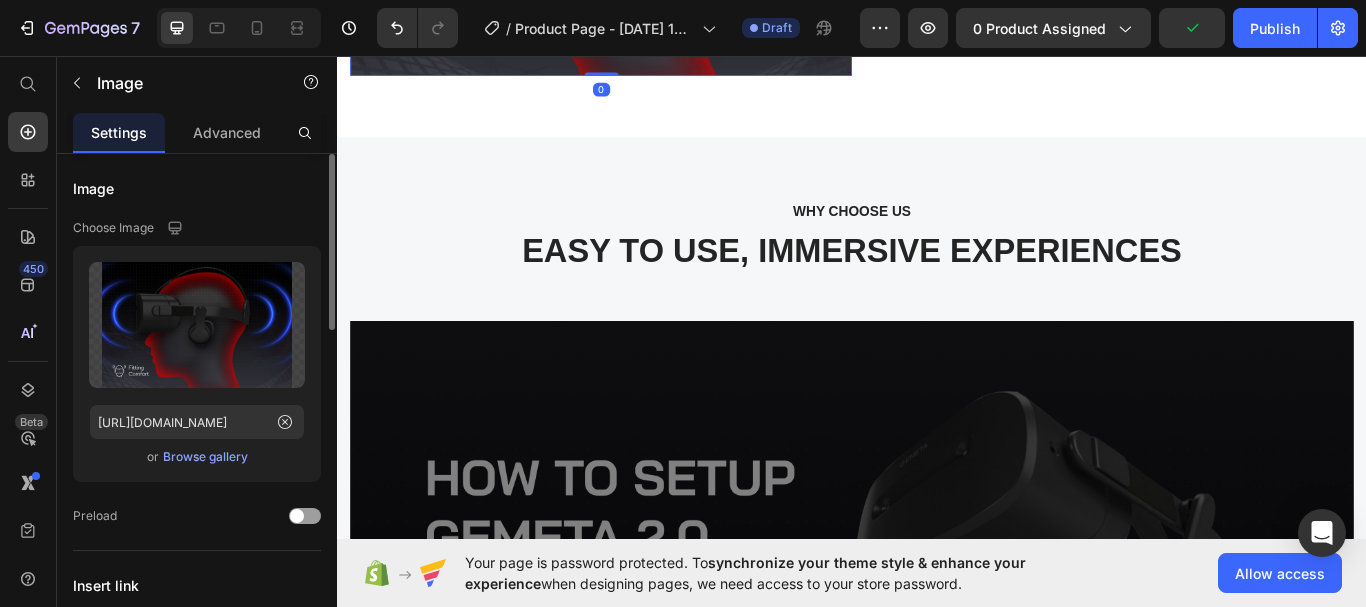 click on "Browse gallery" at bounding box center [205, 457] 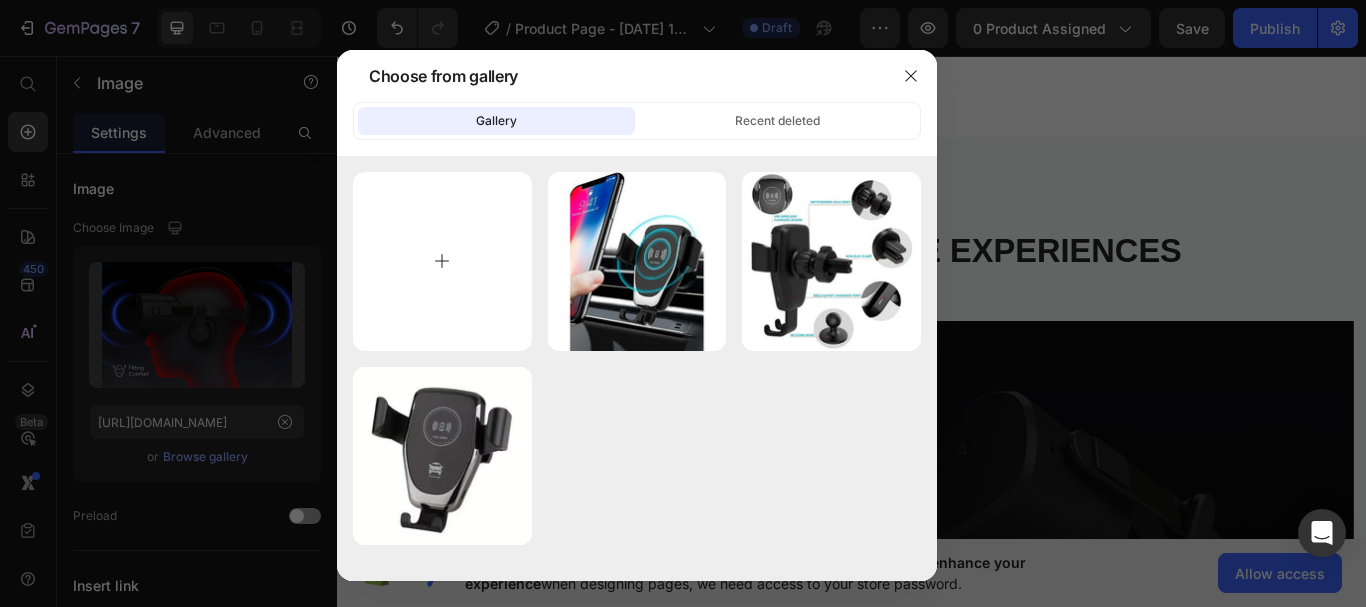 click at bounding box center [442, 261] 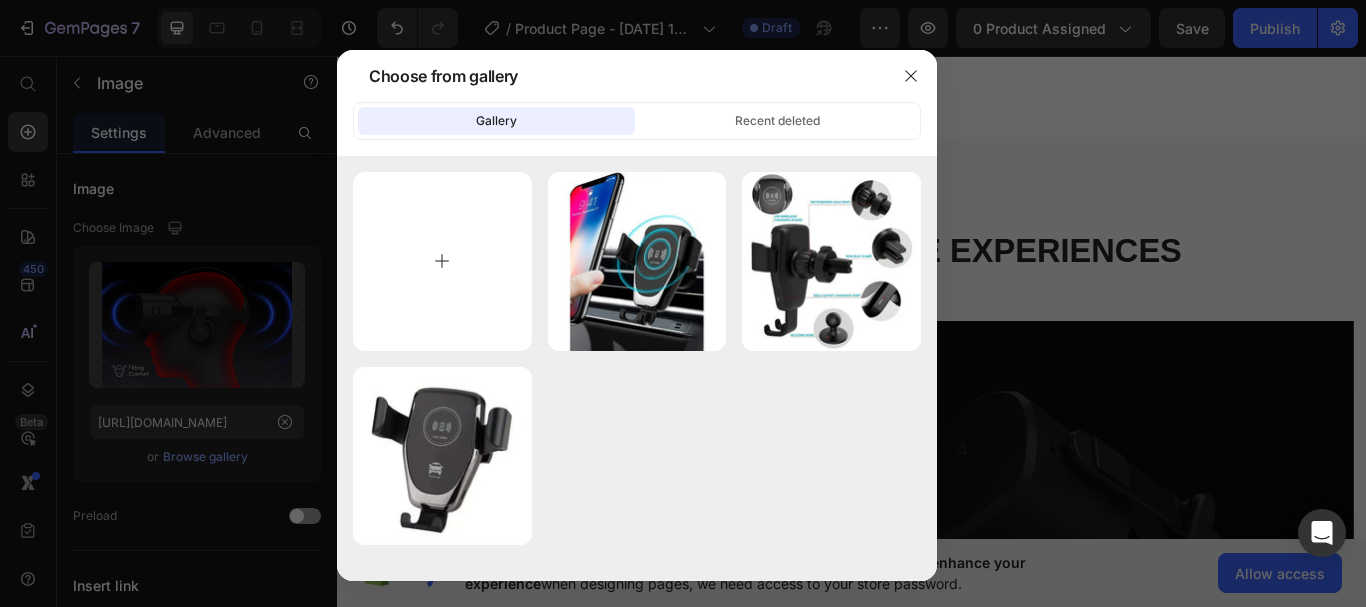 type on "C:\fakepath\charger.png" 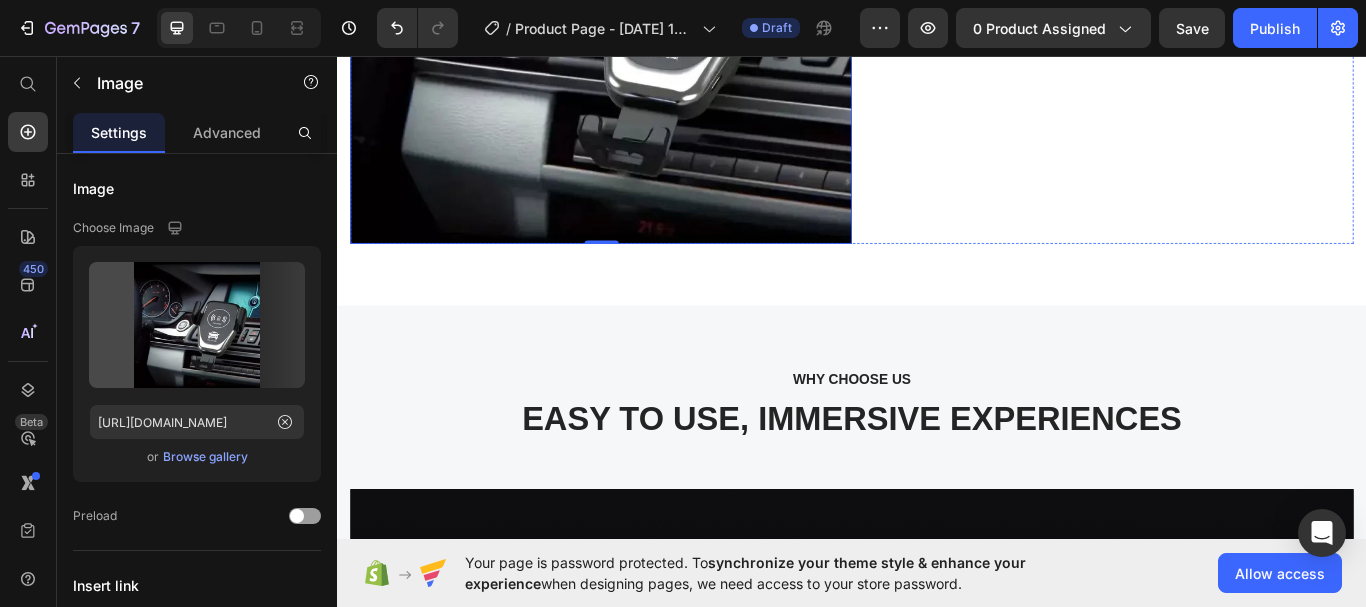 click on "Easy to put on and take off. The proprietary dual-hinge fit design ensures both comfort and stability for different head shapes and sizes." at bounding box center (1260, 17) 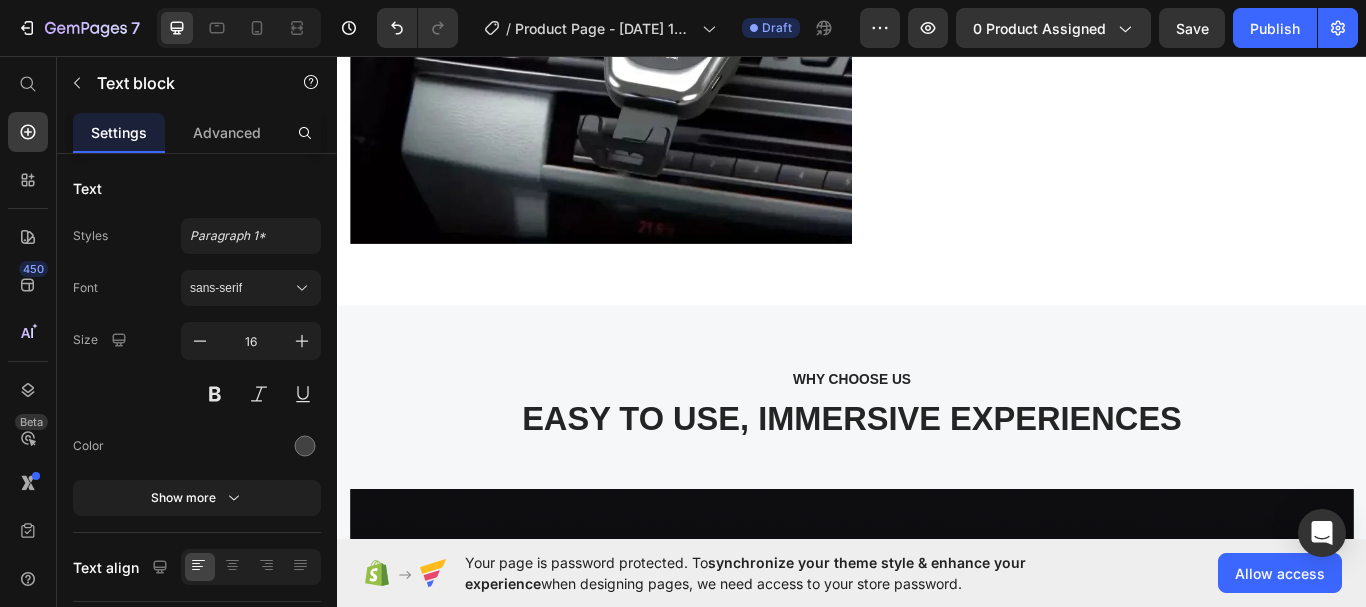 click 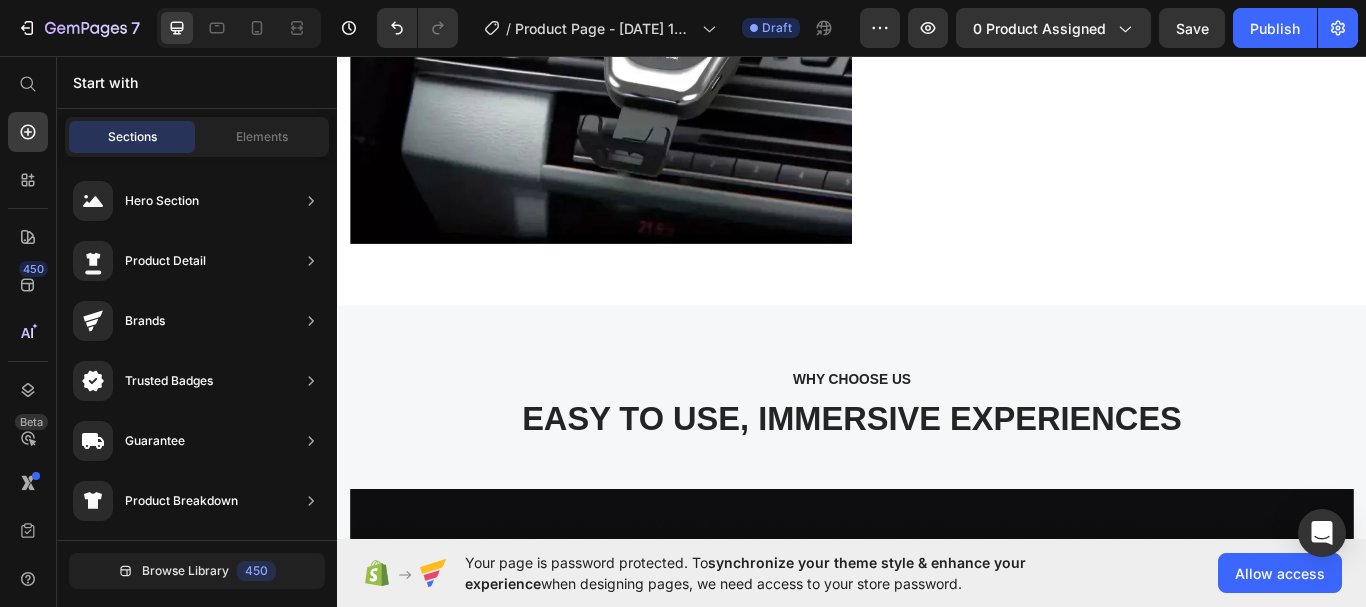 click on "A Fitting Design" at bounding box center (1260, -16) 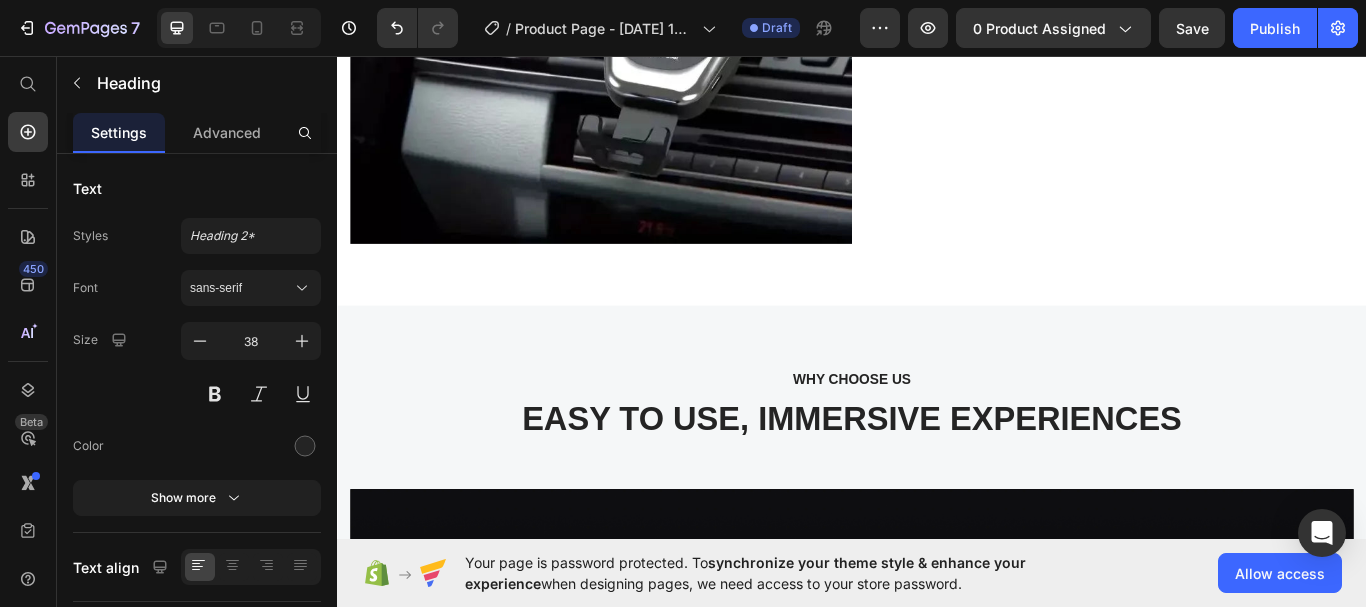 click on "A Fitting Design" at bounding box center [1260, -16] 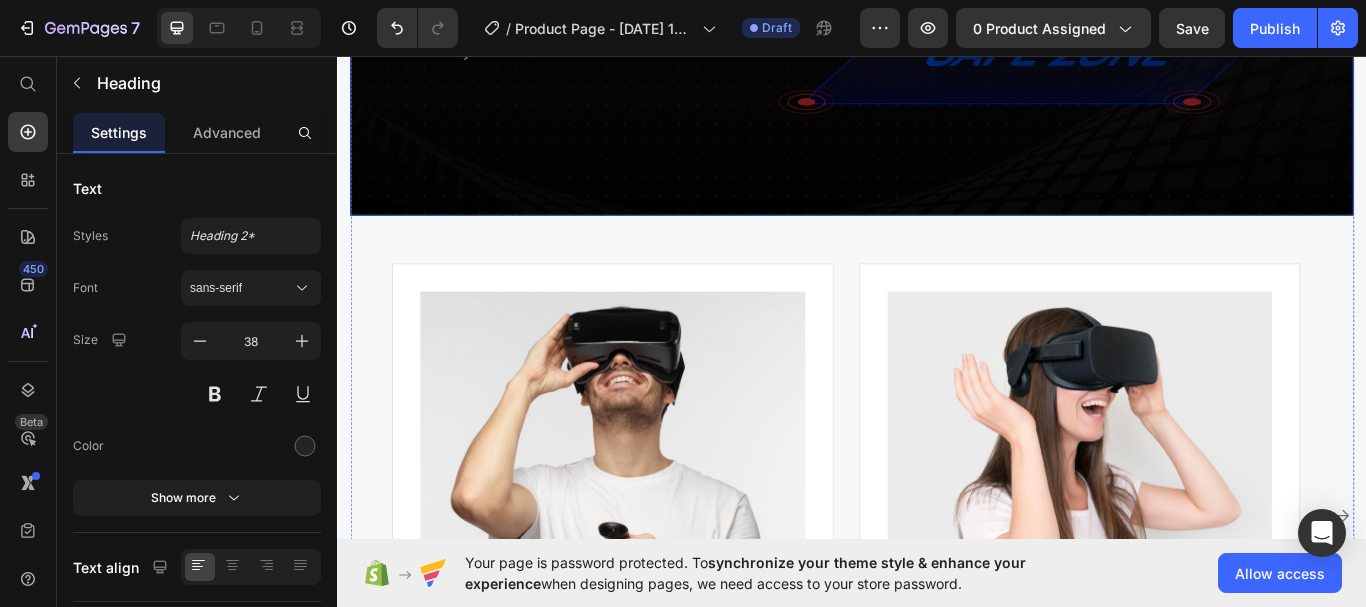 scroll, scrollTop: 3895, scrollLeft: 0, axis: vertical 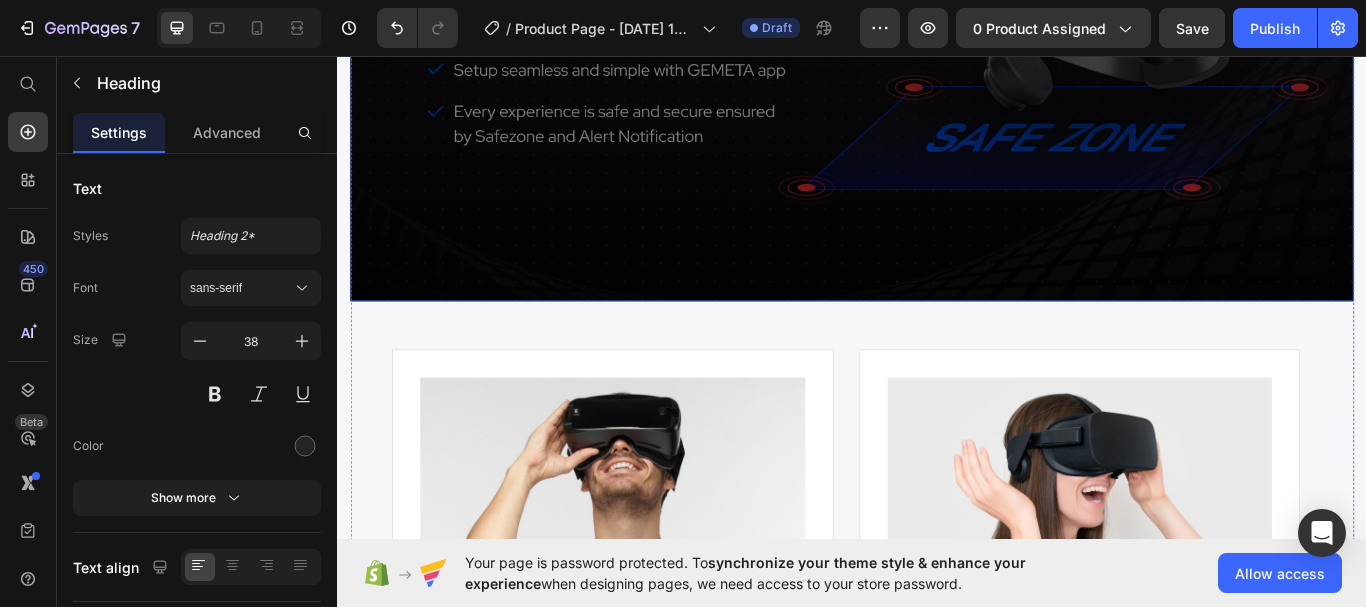 click at bounding box center [937, 14] 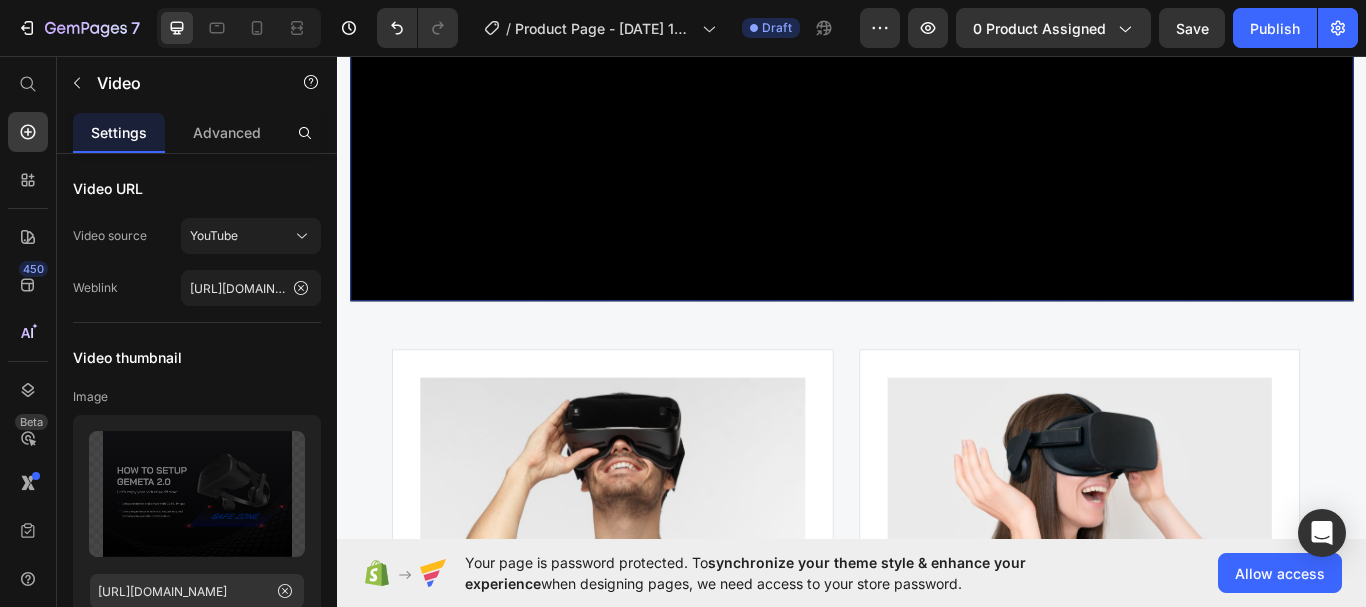 click 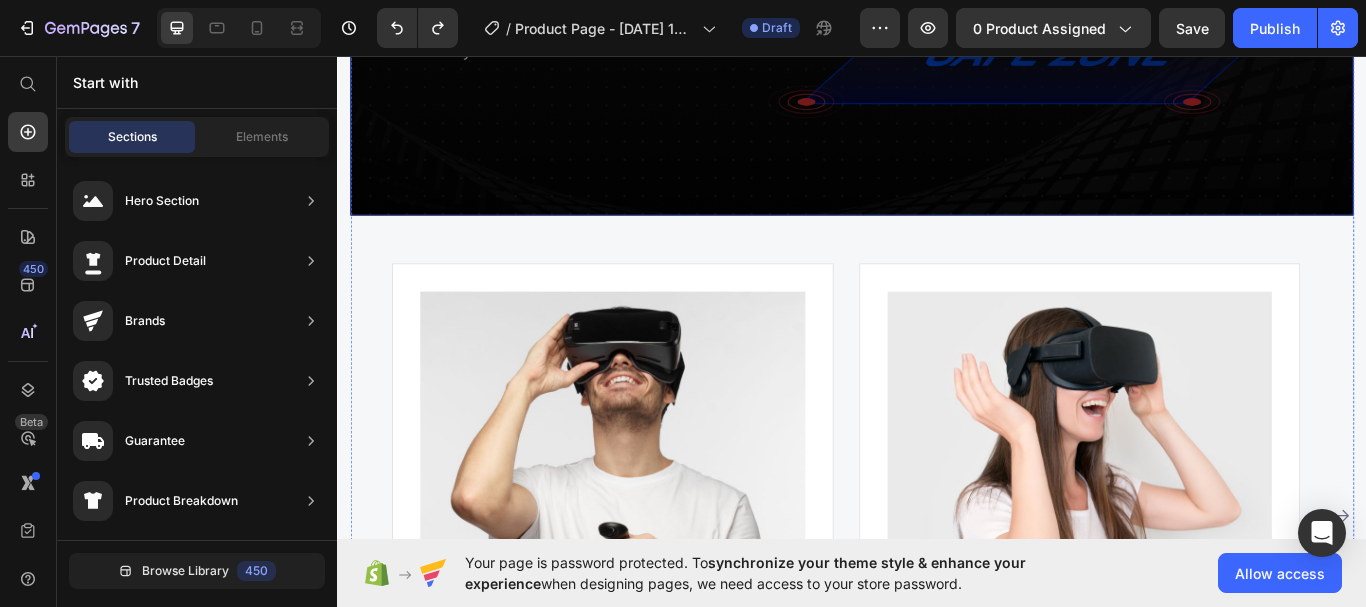scroll, scrollTop: 3795, scrollLeft: 0, axis: vertical 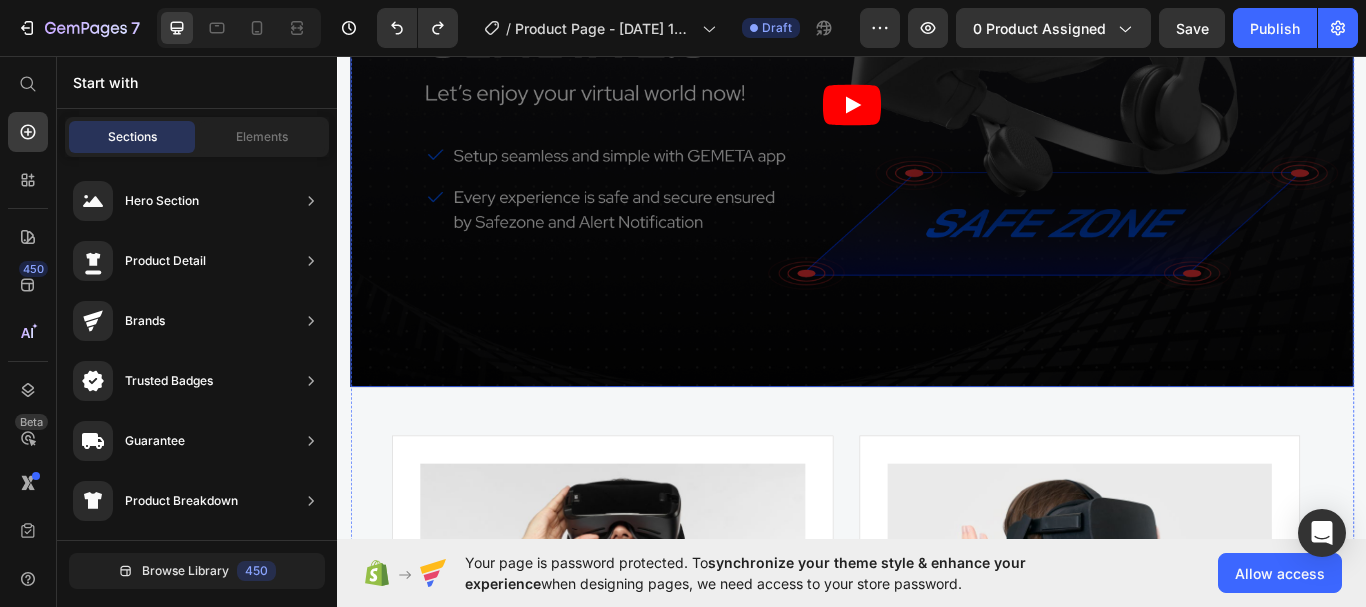 click on "Video" at bounding box center (937, 114) 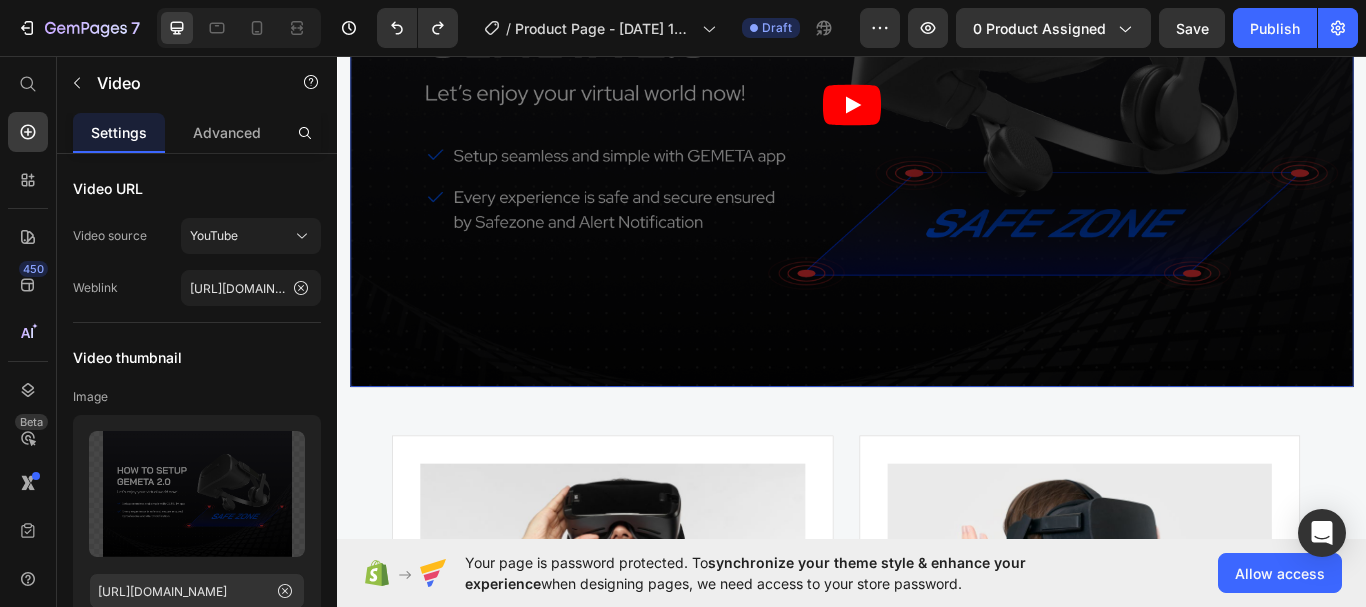 click 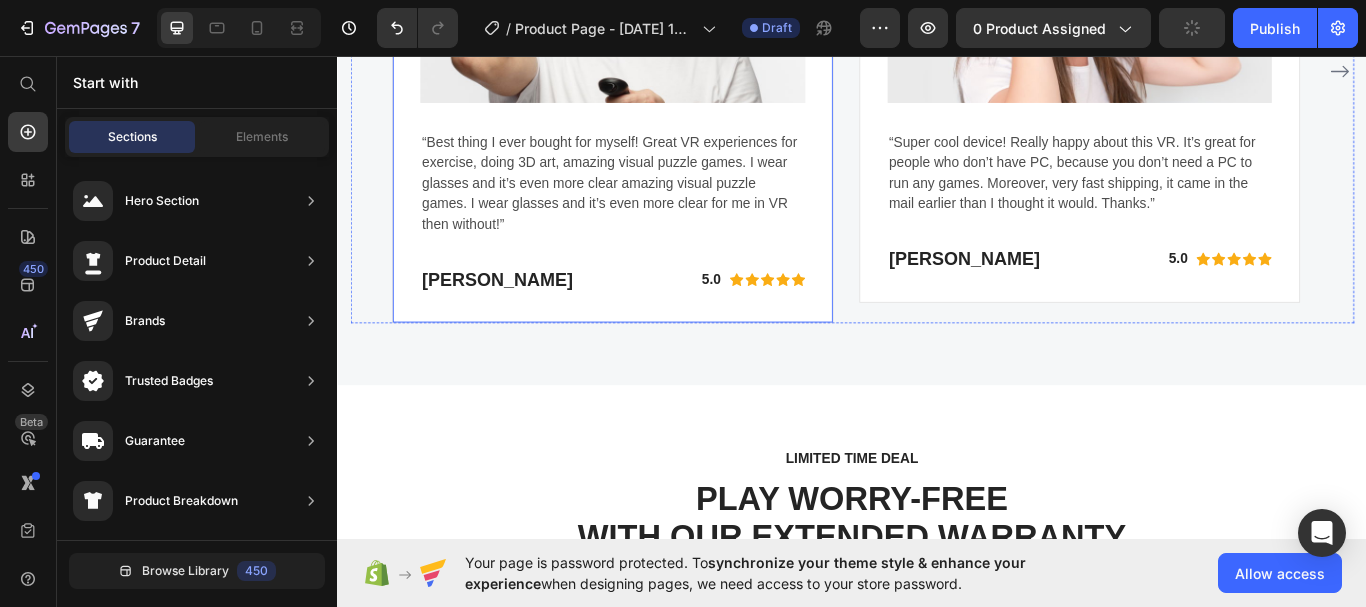 scroll, scrollTop: 3795, scrollLeft: 0, axis: vertical 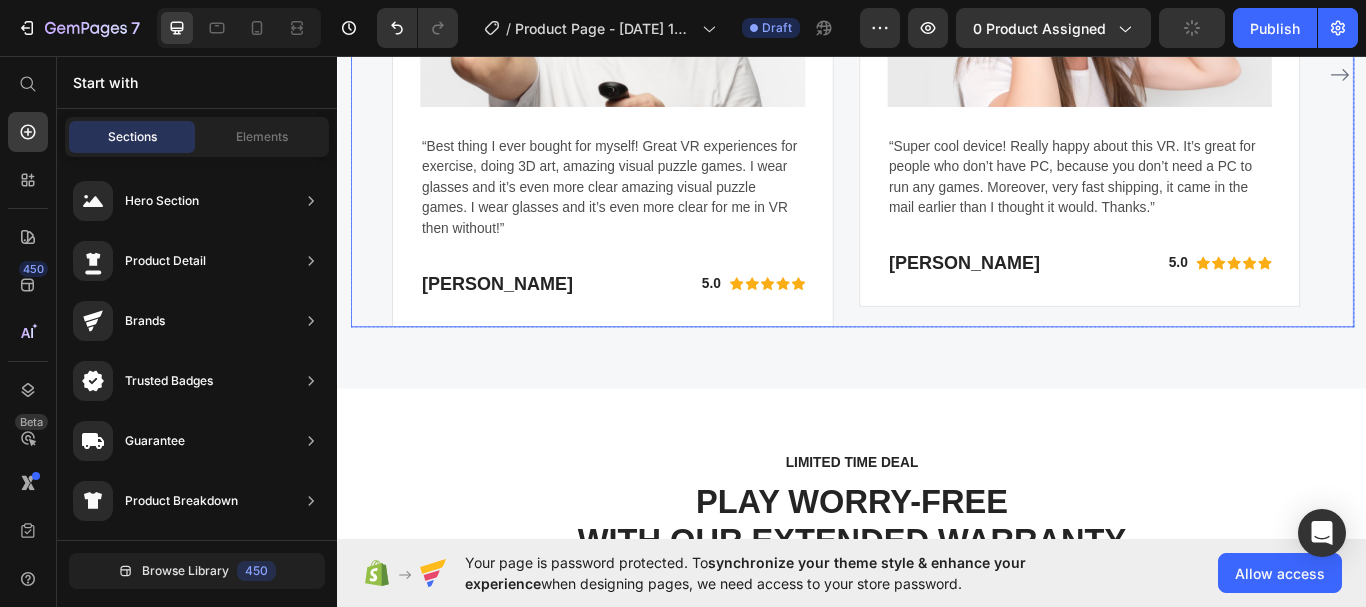 drag, startPoint x: 927, startPoint y: 305, endPoint x: 914, endPoint y: 298, distance: 14.764823 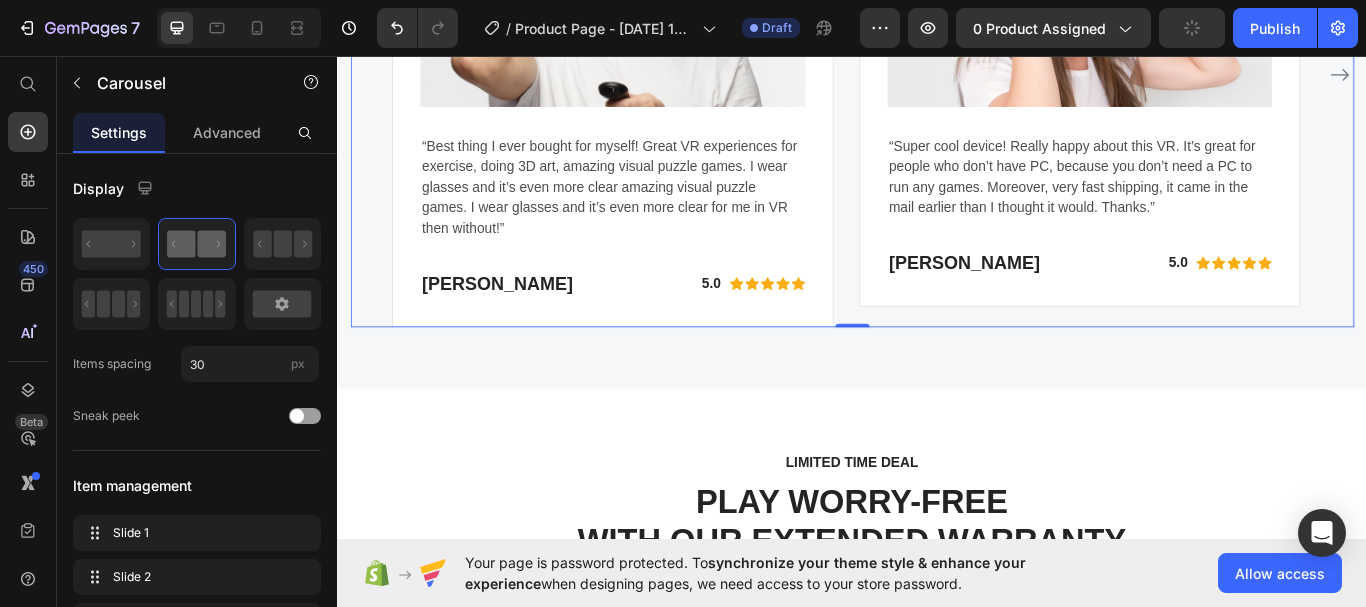 click 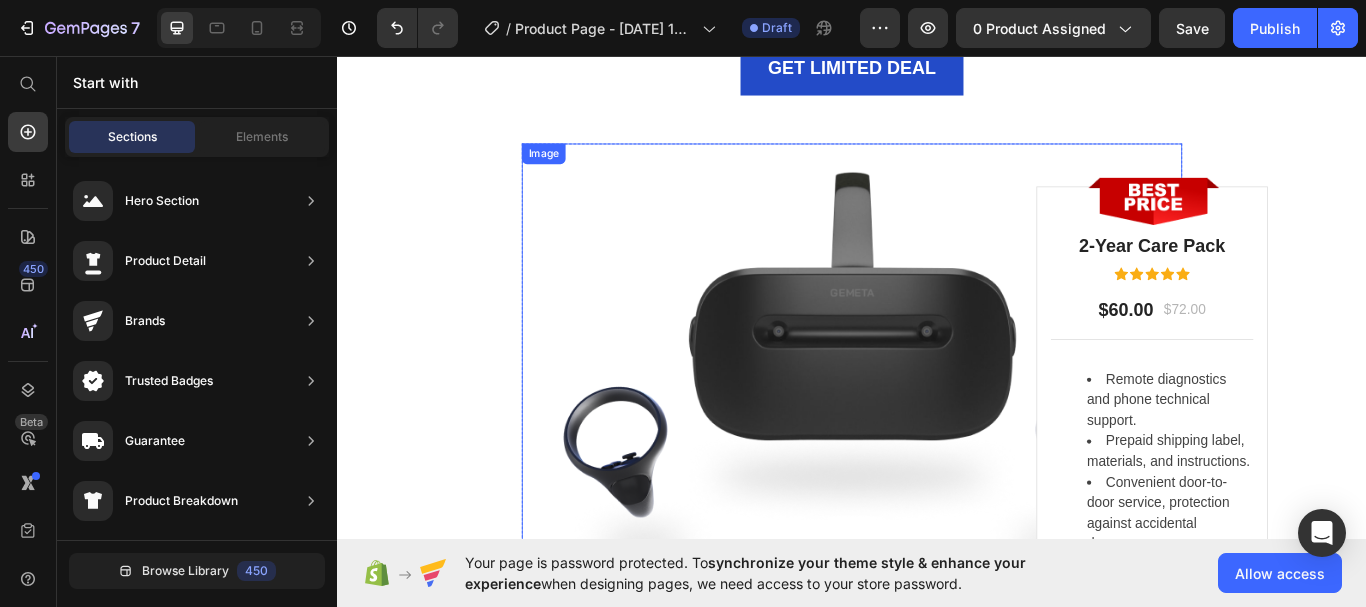 scroll, scrollTop: 4595, scrollLeft: 0, axis: vertical 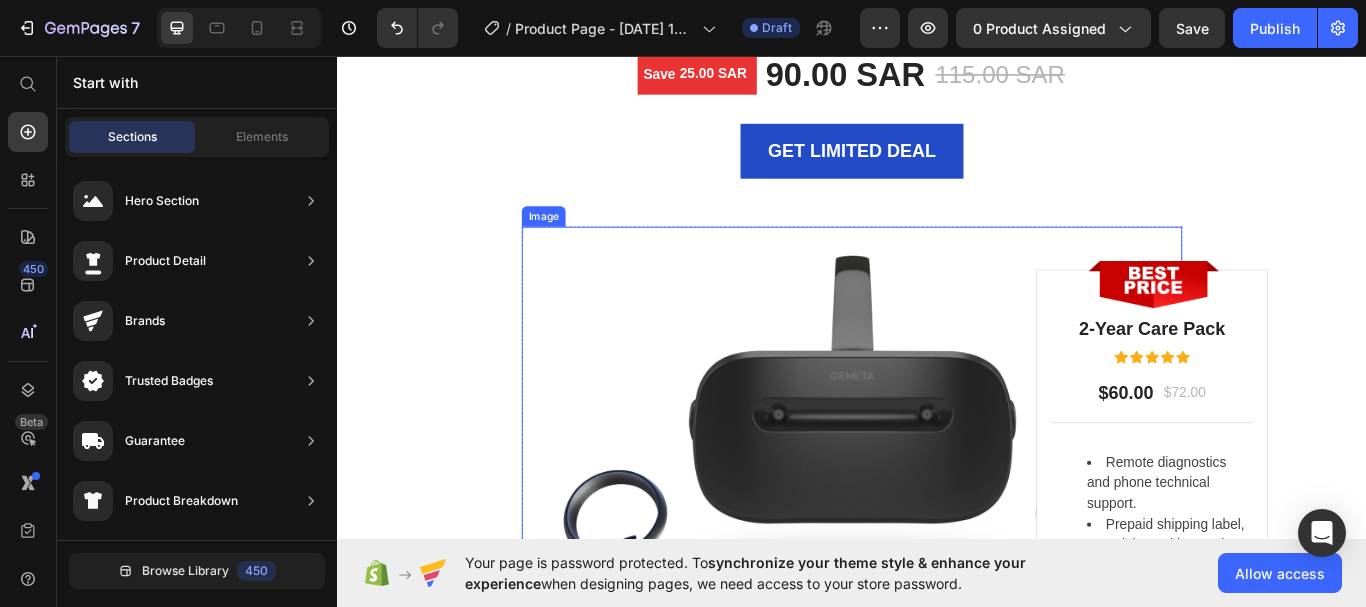 click at bounding box center (937, 513) 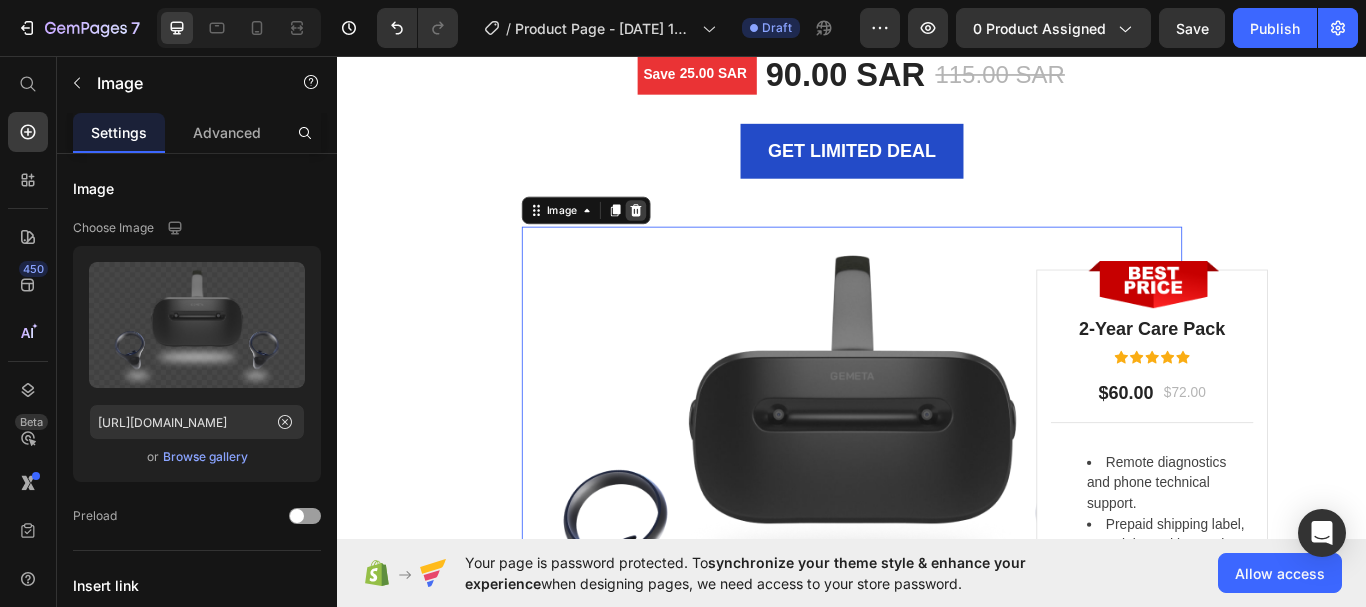 click 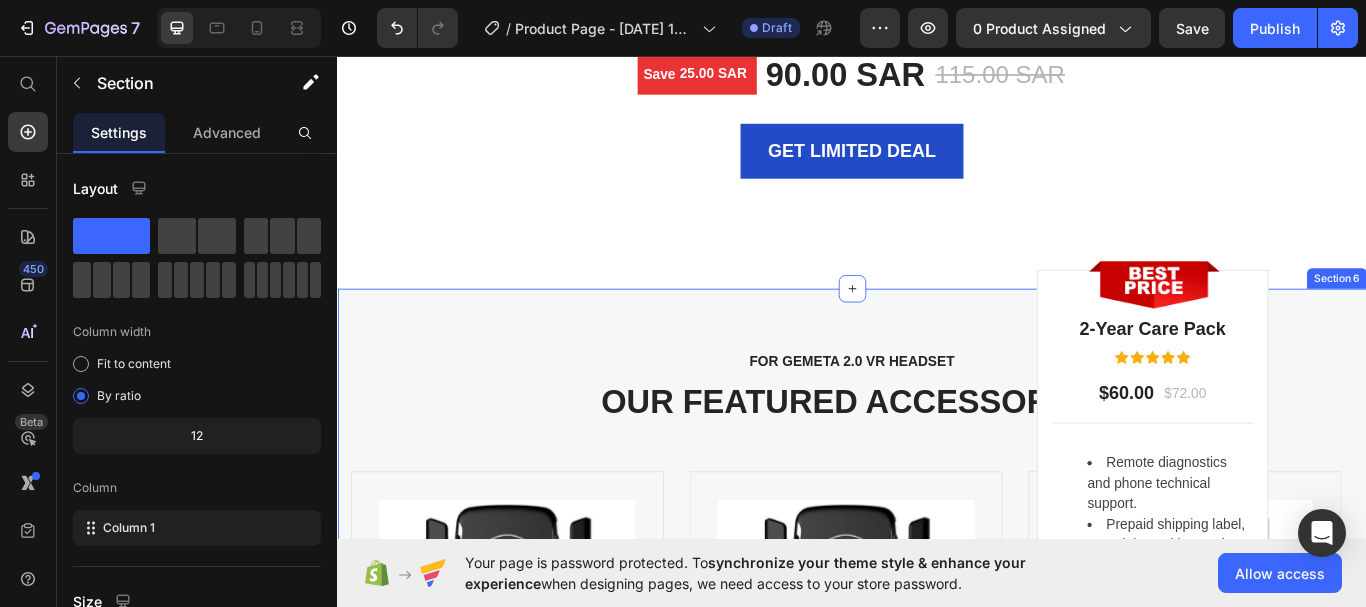 click on "FOR GEMETA 2.0 VR HEADSET Text block OUR FEATURED ACCESSORIES Heading Product Images Wireless Car Charger (P) Title Introducing our 🚗   Wireless Quick Charger Car Holder ! Say goodbye to fumbling with cables while driving. Here's why you'll love it:
Easy Installation : Attach securely to your vehicle's air vent in seconds—no tools needed. Enjoy 360-degree rotation for perfect horizontal and vertical views.
Smart Charging : The built-in intelligent chip recognizes your device and delivers a stable 10W charge. With 5V/9V dual-charge modes, your phone stays protected during quick charging. ⚡
Touch-Sensitive : Featuring advanced infrared induction clamping, this charger is a breeze to operate. The latest touch sensing technology ensures hassle-free usage.
Secure and Adjustable : Equipped with a strong suction cup, this holder grips your phone safely. With 360-degree rotation, easily access GPS and calls for a safer drive. 📱
View more (P) Description 90.00 SAR (P) Price Row" at bounding box center [937, 791] 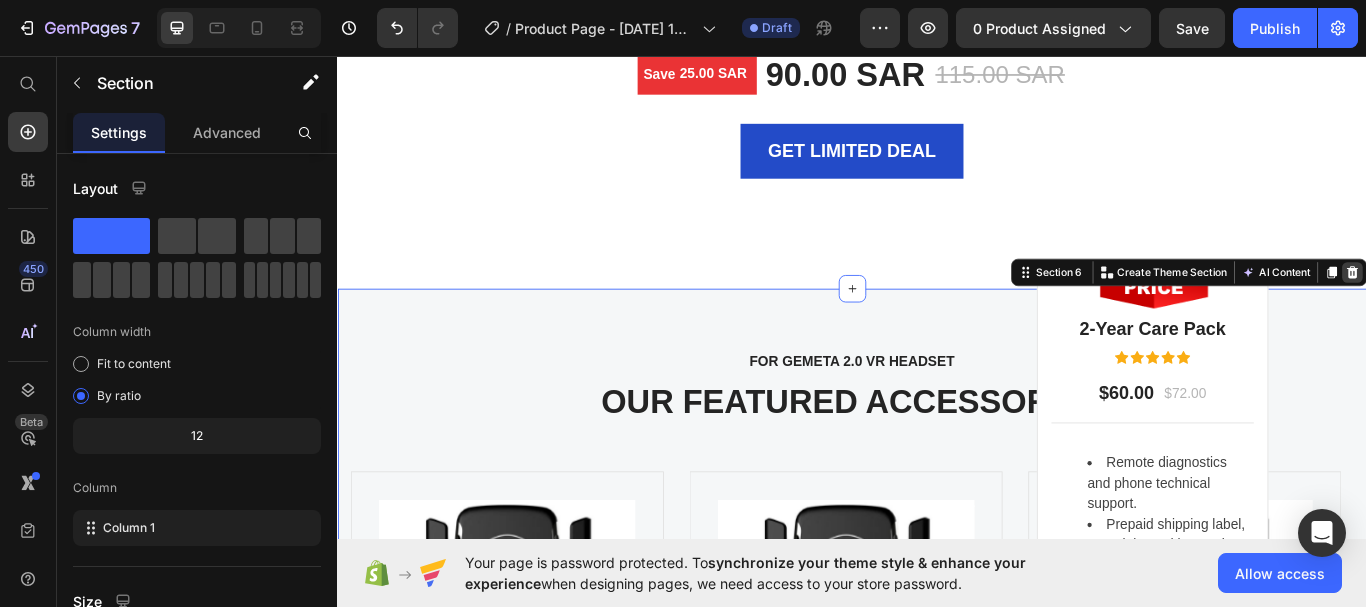 click 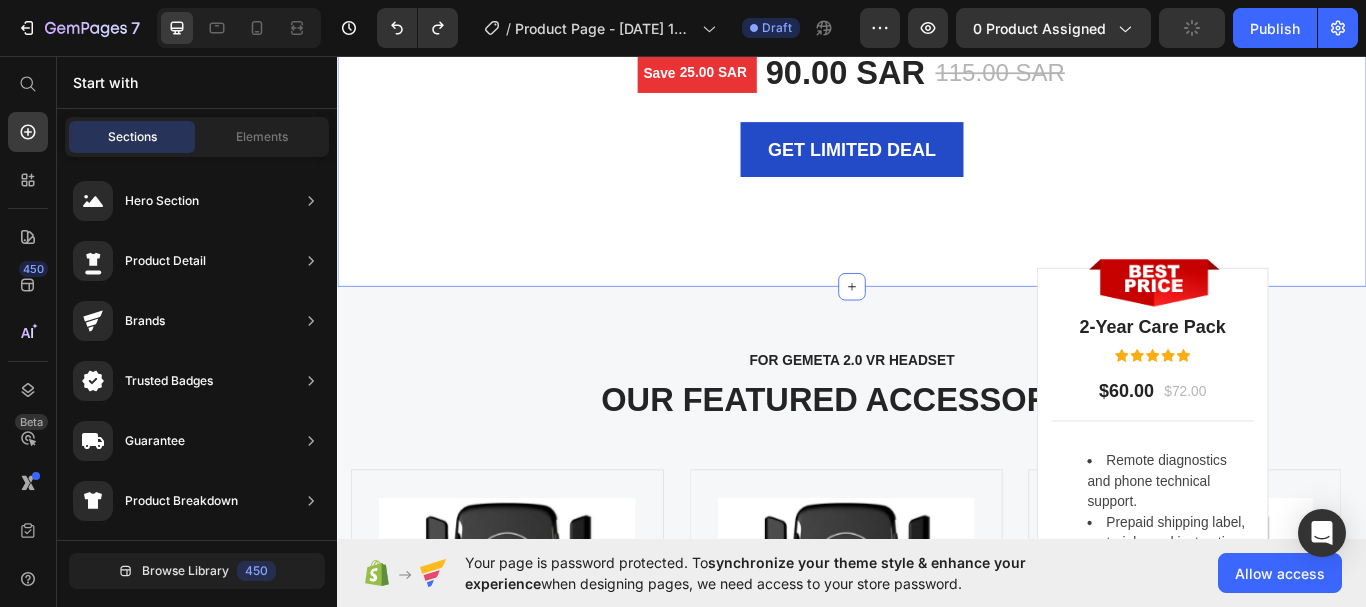scroll, scrollTop: 4695, scrollLeft: 0, axis: vertical 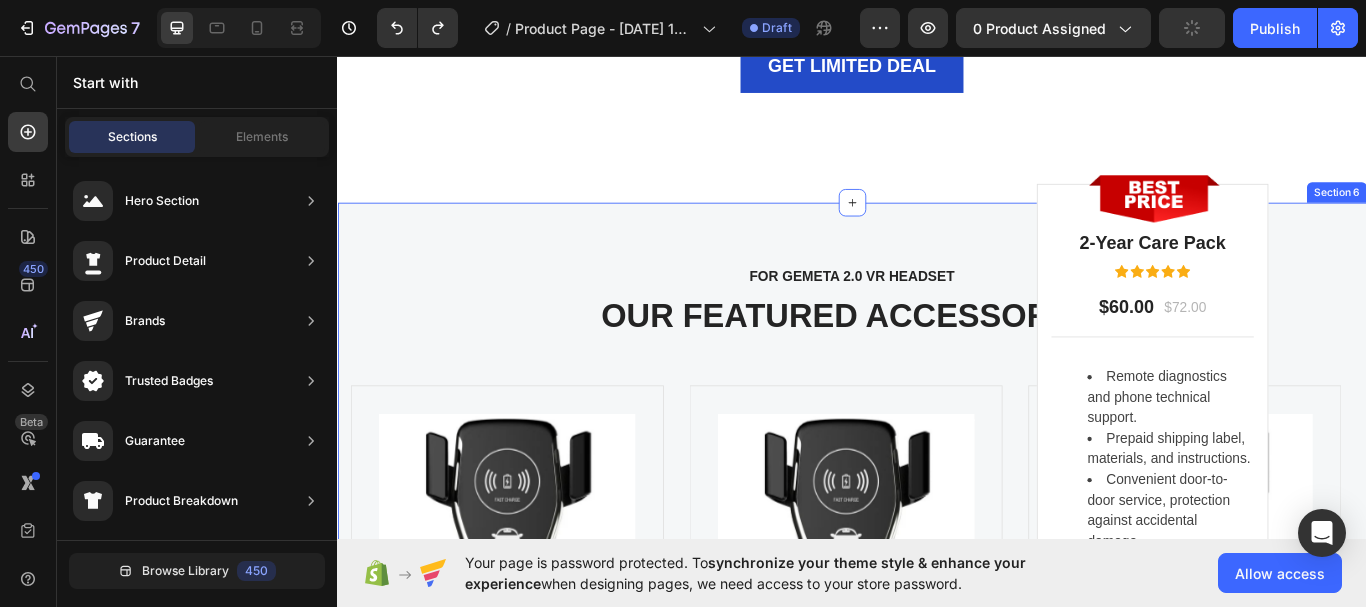click on "FOR GEMETA 2.0 VR HEADSET Text block OUR FEATURED ACCESSORIES Heading Product Images Wireless Car Charger (P) Title Introducing our 🚗   Wireless Quick Charger Car Holder ! Say goodbye to fumbling with cables while driving. Here's why you'll love it:
Easy Installation : Attach securely to your vehicle's air vent in seconds—no tools needed. Enjoy 360-degree rotation for perfect horizontal and vertical views.
Smart Charging : The built-in intelligent chip recognizes your device and delivers a stable 10W charge. With 5V/9V dual-charge modes, your phone stays protected during quick charging. ⚡
Touch-Sensitive : Featuring advanced infrared induction clamping, this charger is a breeze to operate. The latest touch sensing technology ensures hassle-free usage.
Secure and Adjustable : Equipped with a strong suction cup, this holder grips your phone safely. With 360-degree rotation, easily access GPS and calls for a safer drive. 📱
View more (P) Description 90.00 SAR (P) Price Row" at bounding box center (937, 691) 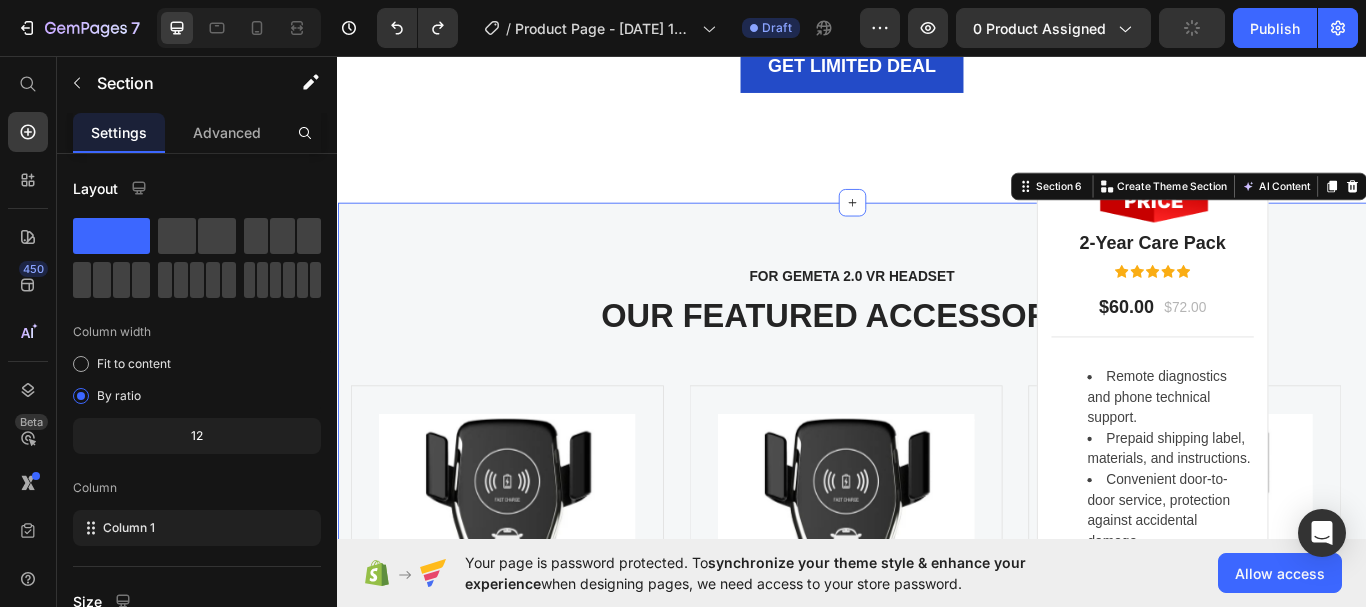 drag, startPoint x: 1506, startPoint y: 205, endPoint x: 1464, endPoint y: 218, distance: 43.965897 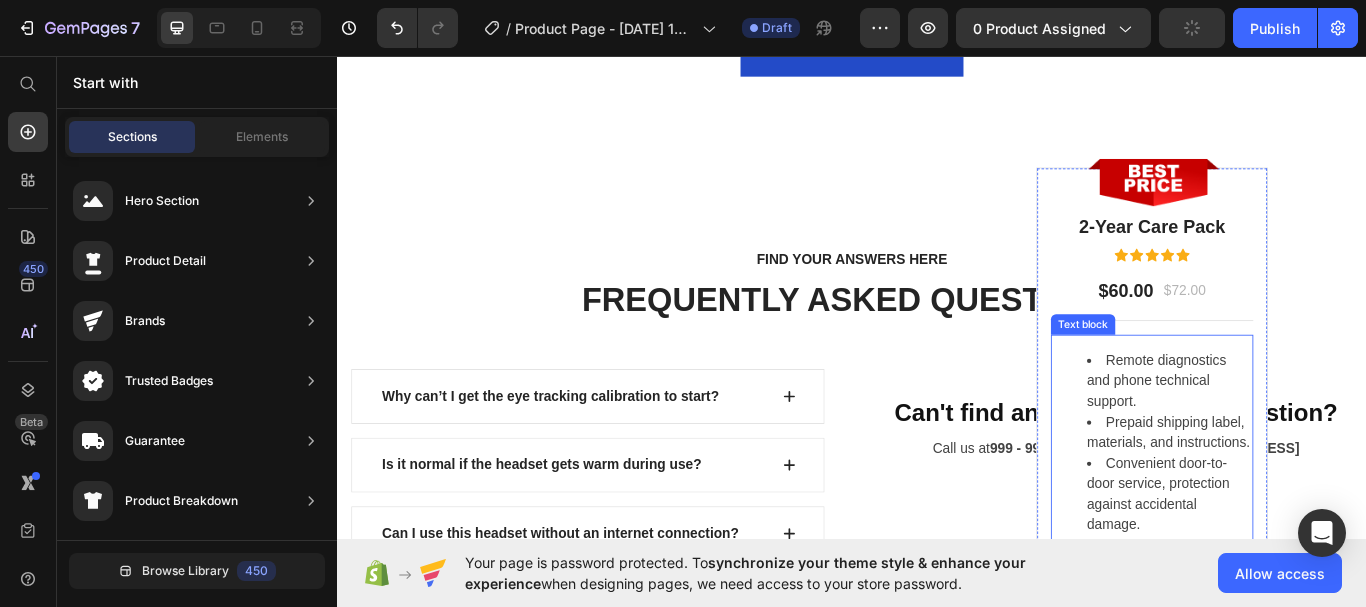 scroll, scrollTop: 4695, scrollLeft: 0, axis: vertical 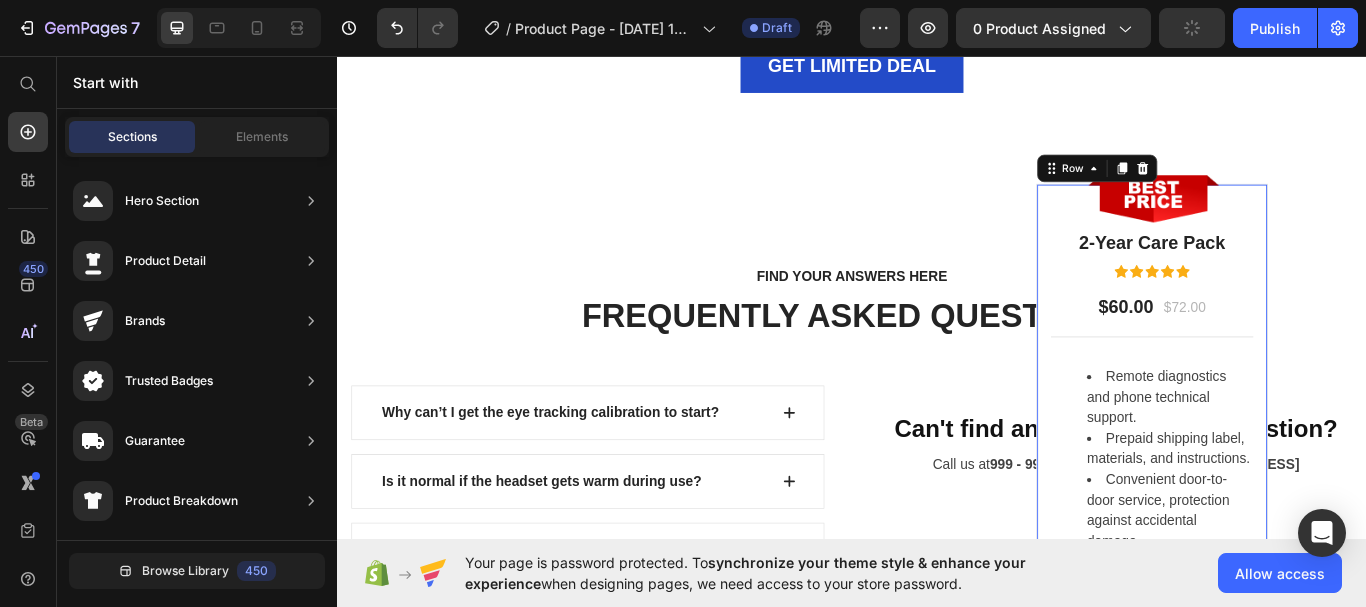 click on "Image 2-Year Care Pack Heading
Icon
Icon
Icon
Icon
Icon Icon List Hoz $60.00 Text block $72.00 Text block Row                Title Line [MEDICAL_DATA] and phone technical support. Prepaid shipping label, materials, and instructions. Convenient door-to-door service, protection against accidental damage. Next Business Day Exchange. Text block Row   0" at bounding box center [1287, 470] 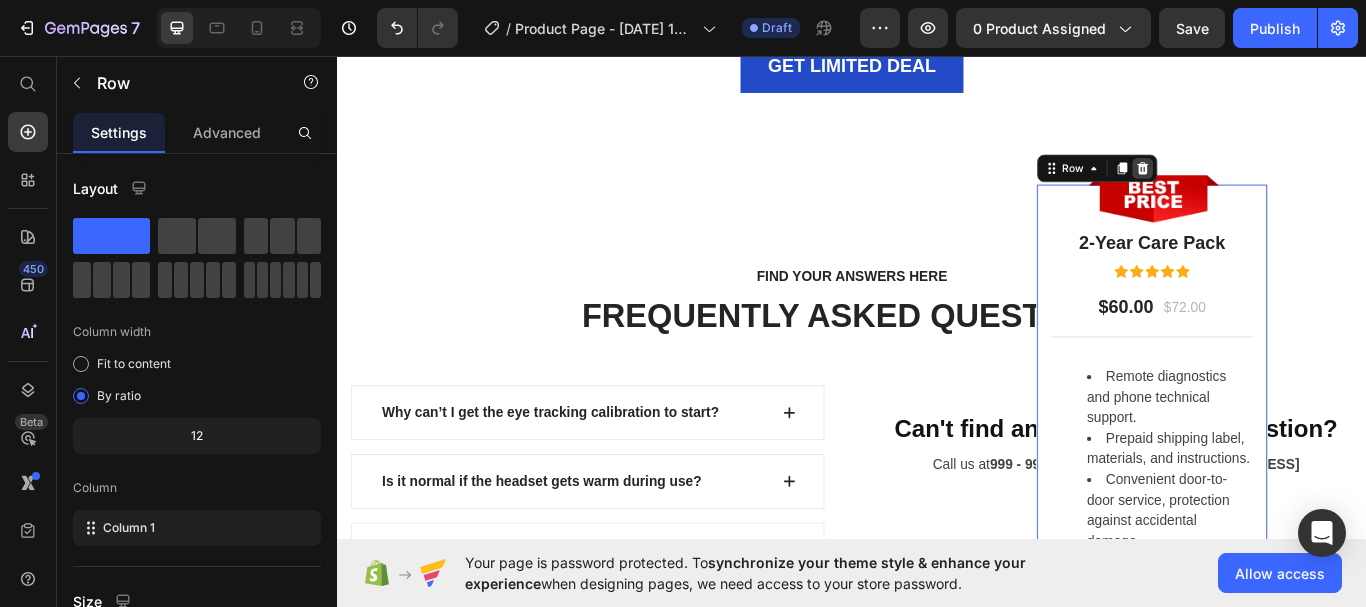 click 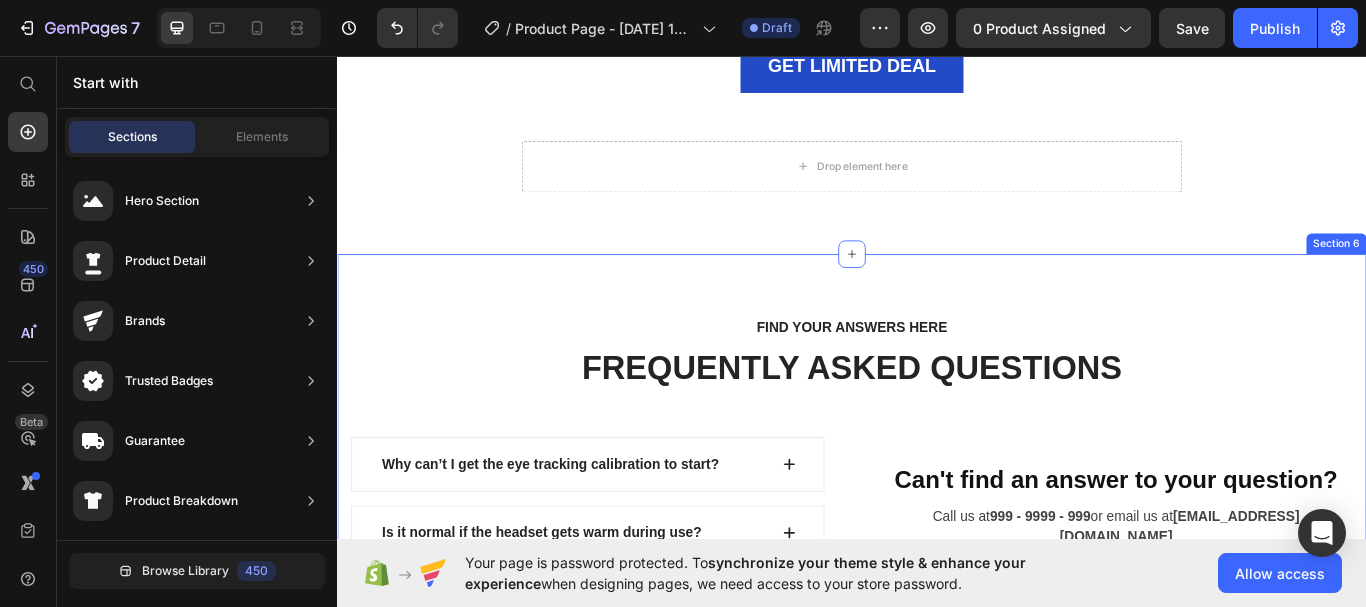 scroll, scrollTop: 4995, scrollLeft: 0, axis: vertical 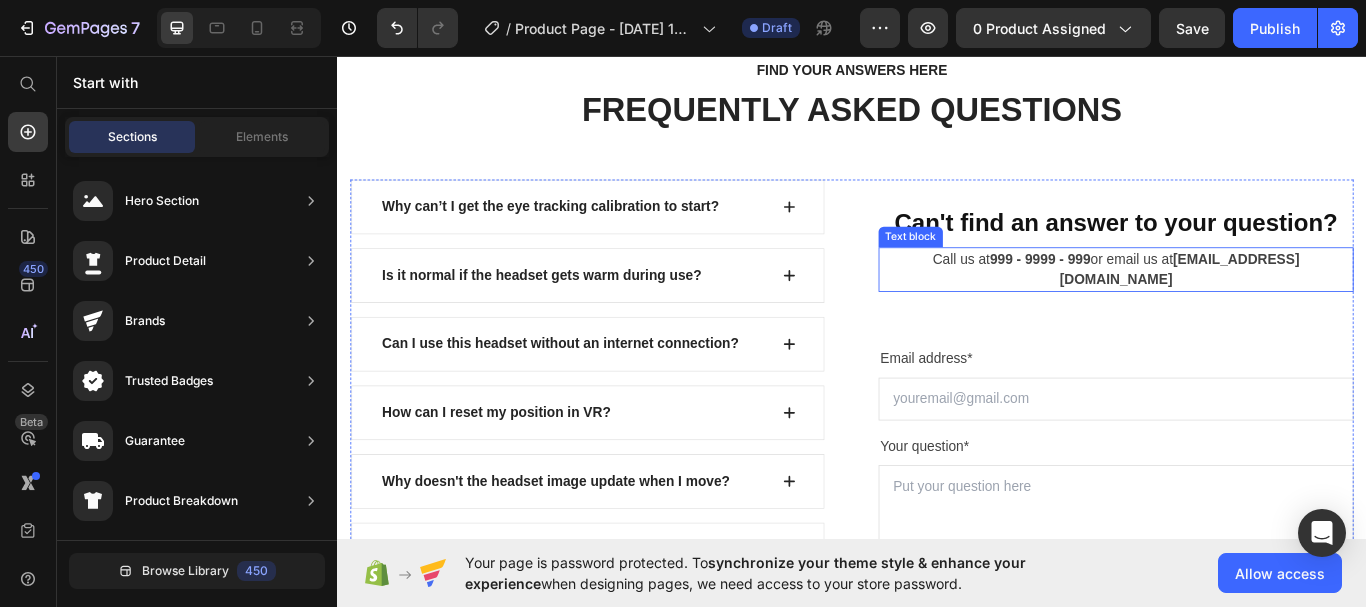 click on "999 - 9999 - 999" at bounding box center [1156, 293] 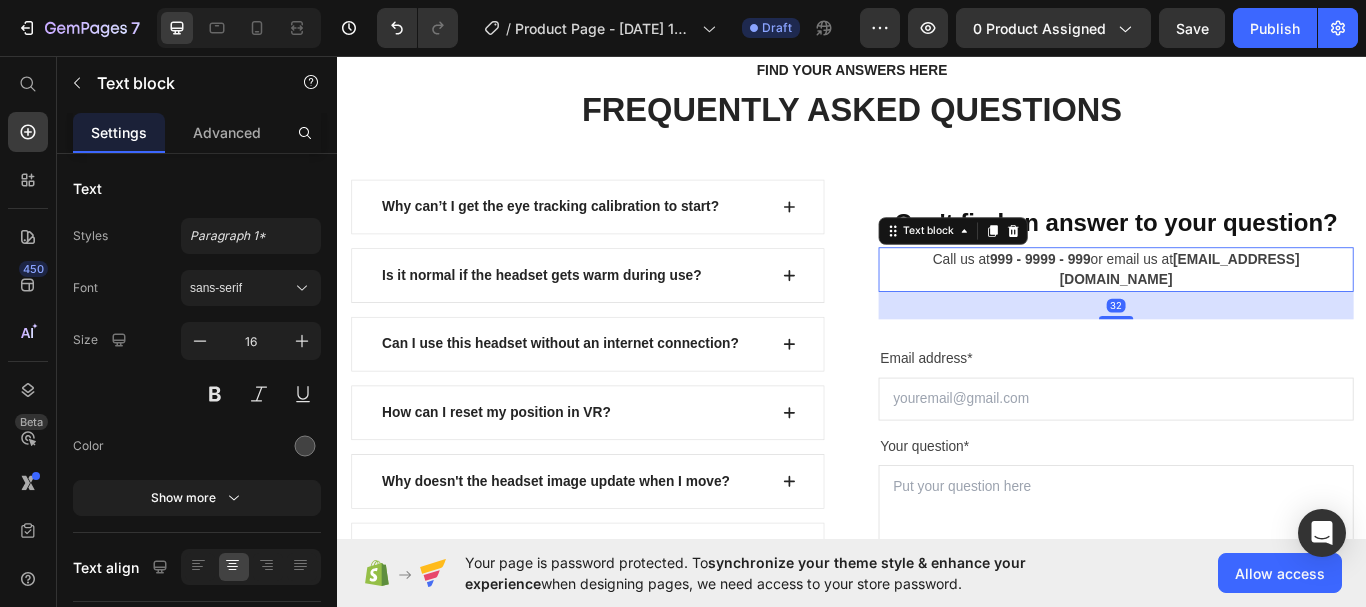 click on "Call us at  999 - 9999 - 999  or email us at  [EMAIL_ADDRESS][DOMAIN_NAME]" at bounding box center [1245, 306] 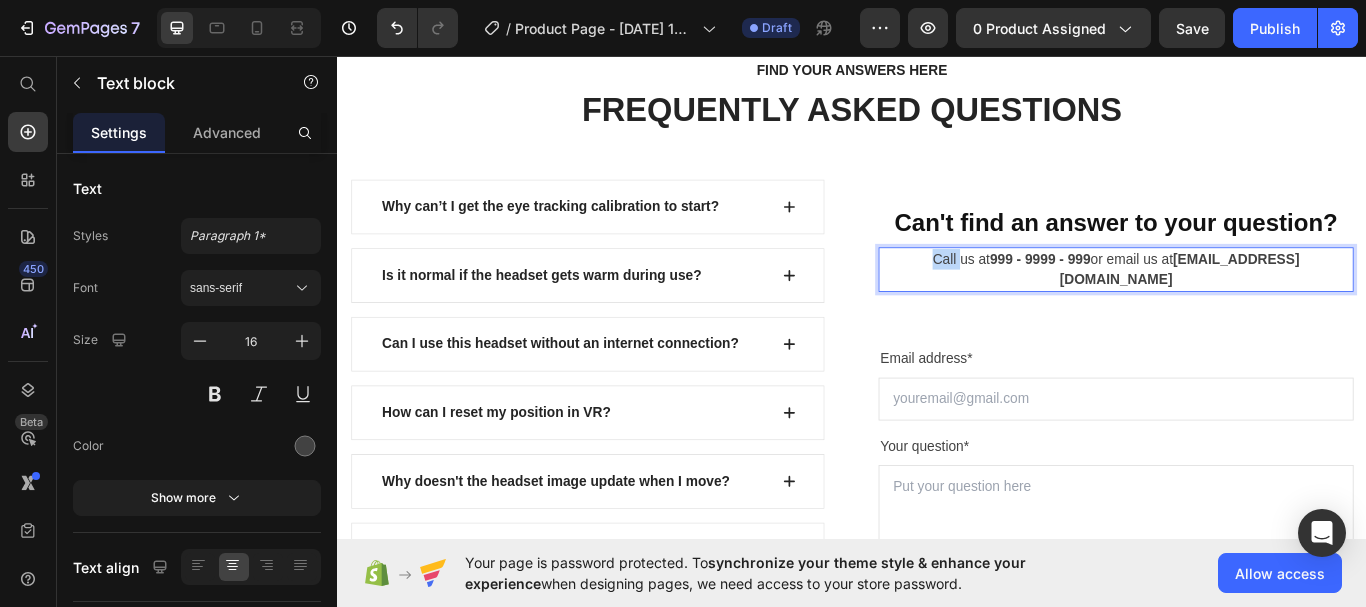 click on "Call us at  999 - 9999 - 999  or email us at  [EMAIL_ADDRESS][DOMAIN_NAME]" at bounding box center [1245, 306] 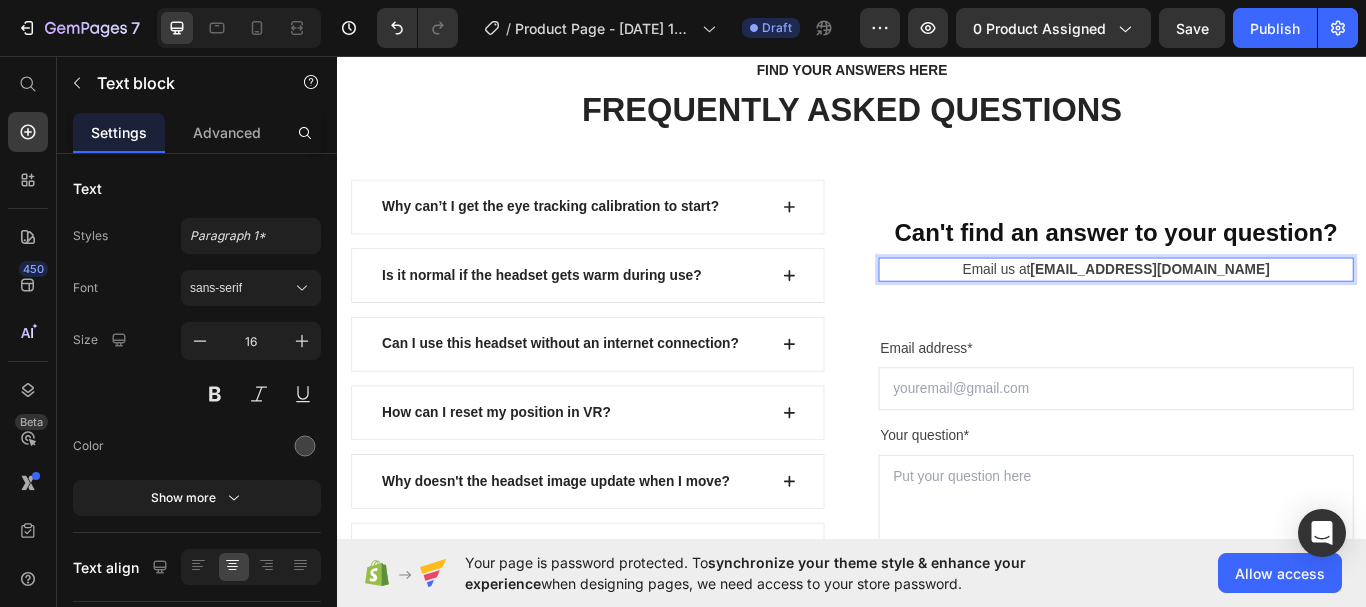 click on "[EMAIL_ADDRESS][DOMAIN_NAME]" at bounding box center [1284, 305] 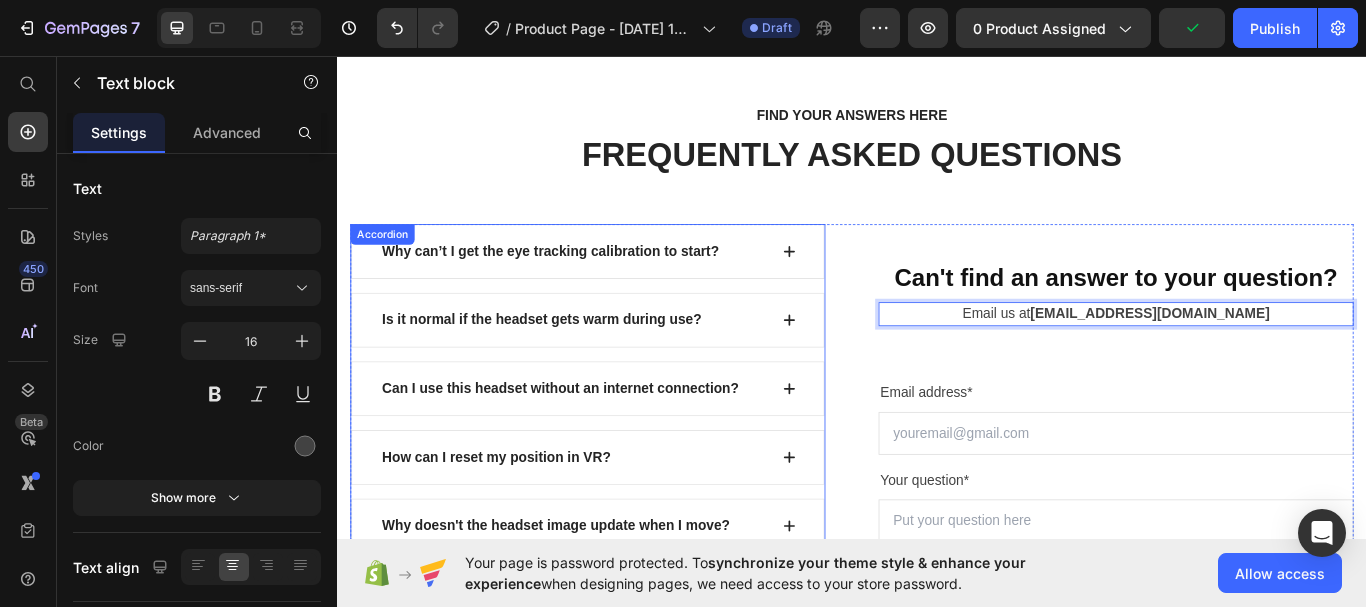 scroll, scrollTop: 4895, scrollLeft: 0, axis: vertical 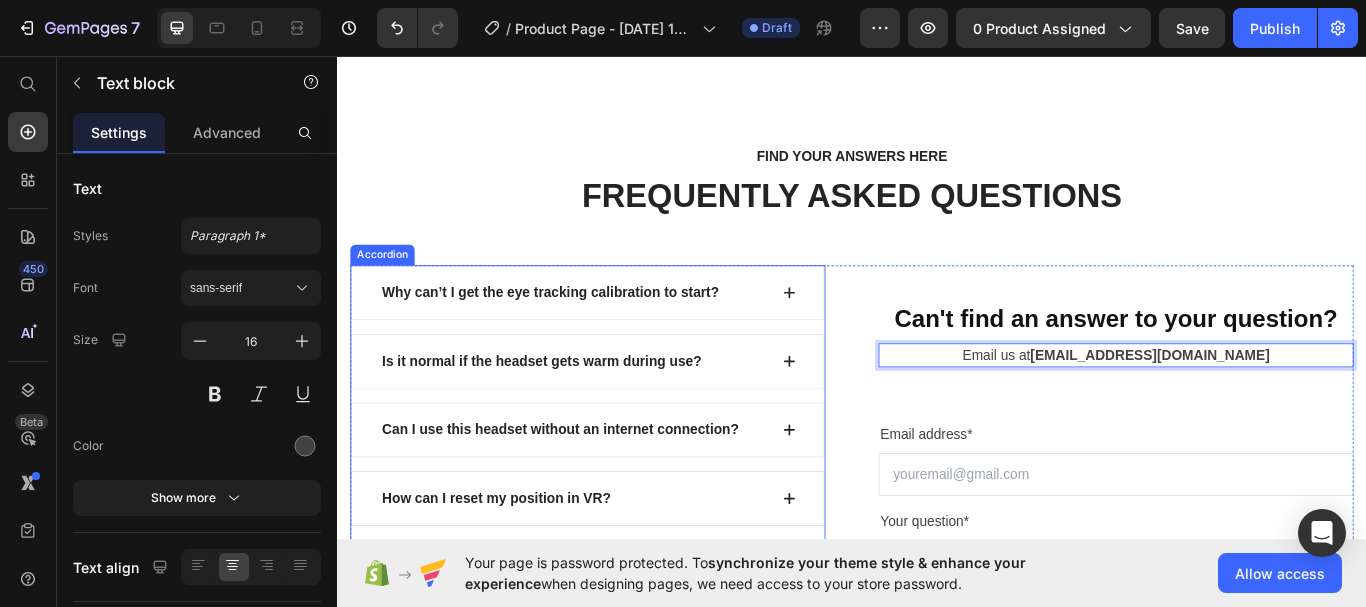 click 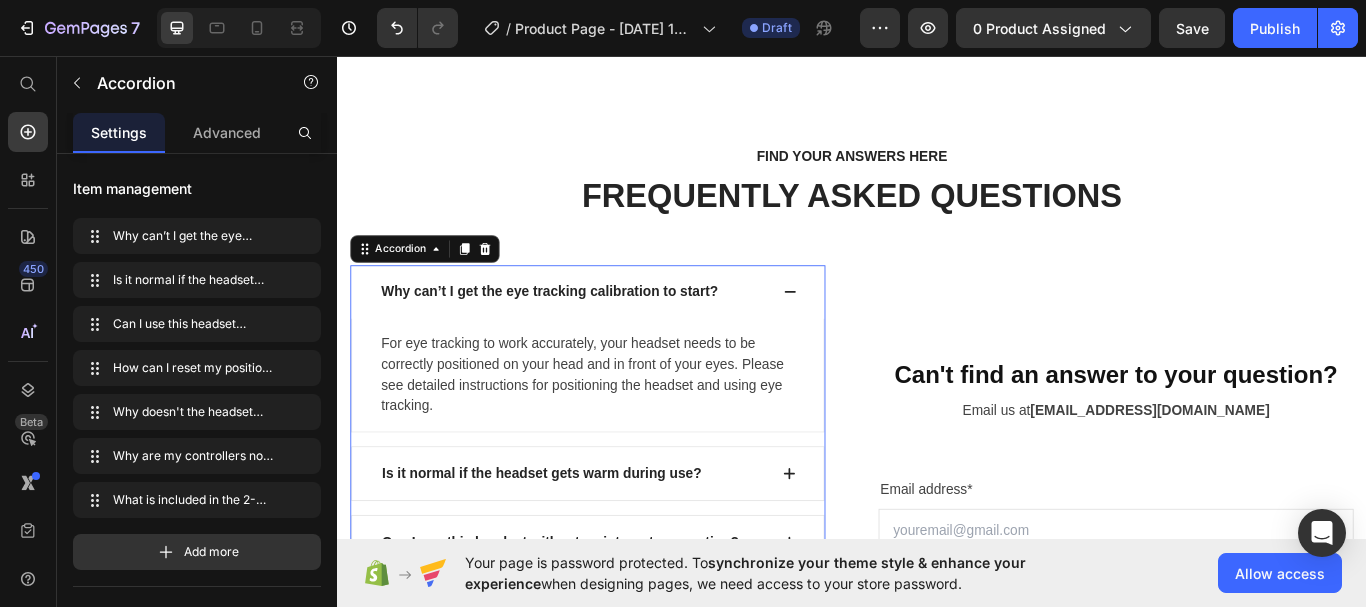 click on "Why can’t I get the eye tracking calibration to start?" at bounding box center (584, 332) 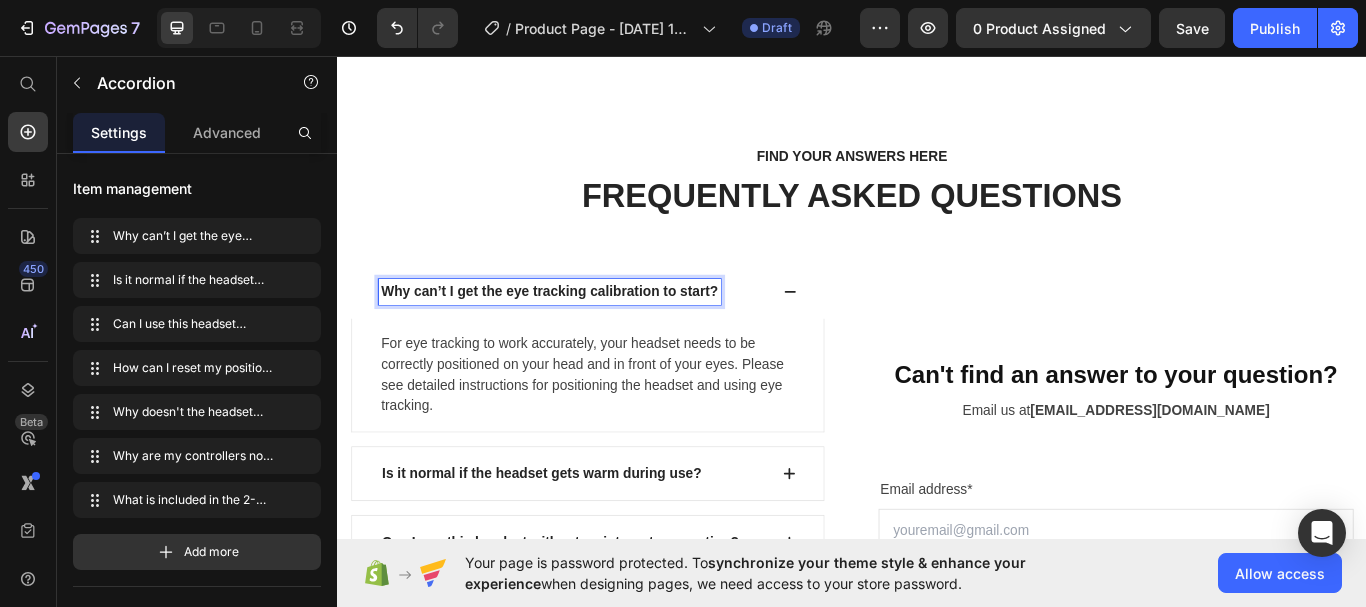 click on "Why can’t I get the eye tracking calibration to start?" at bounding box center [584, 332] 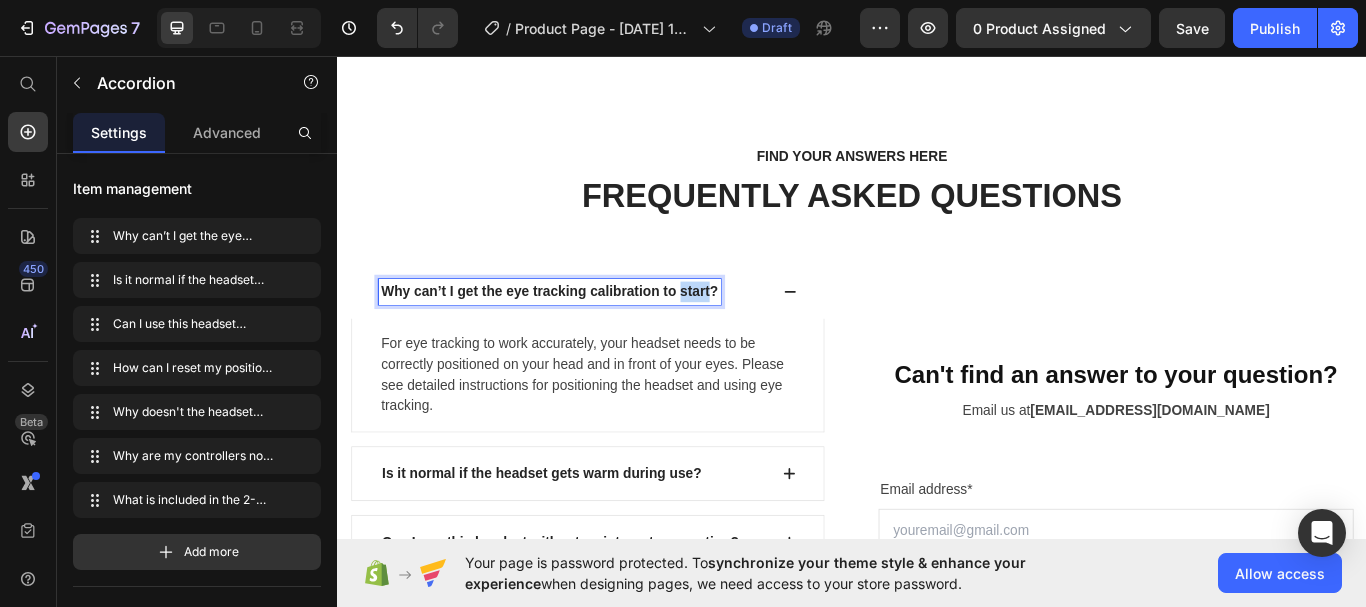 click on "Why can’t I get the eye tracking calibration to start?" at bounding box center [584, 332] 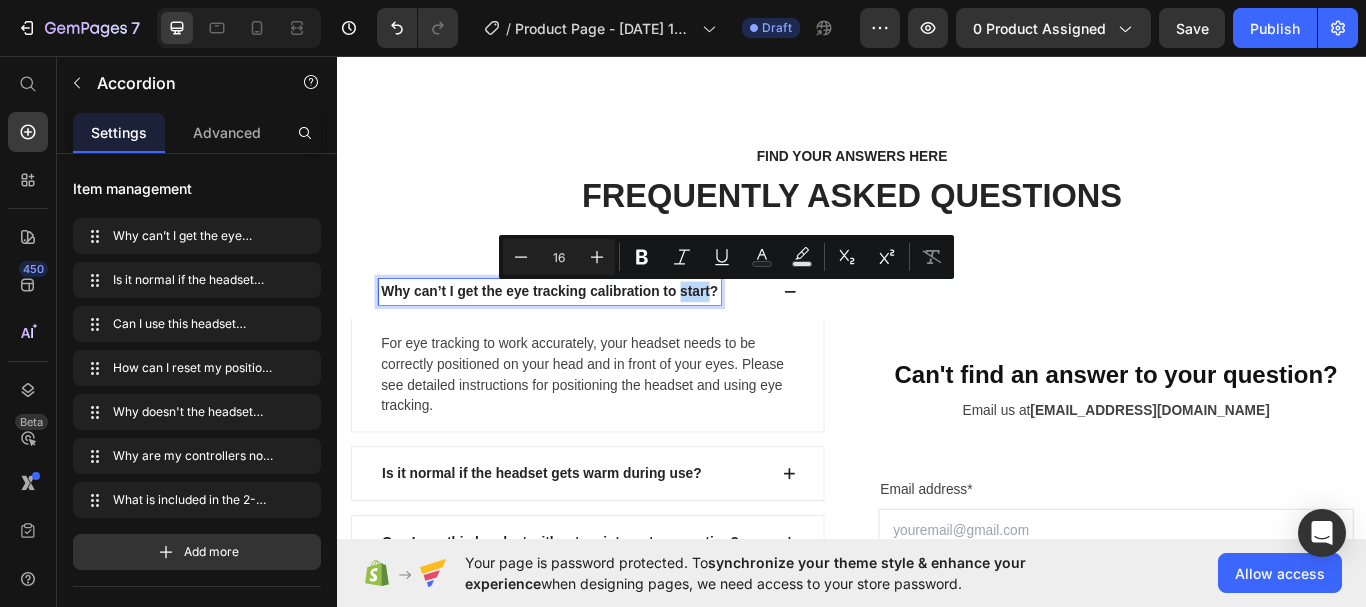 click on "Why can’t I get the eye tracking calibration to start?" at bounding box center [613, 332] 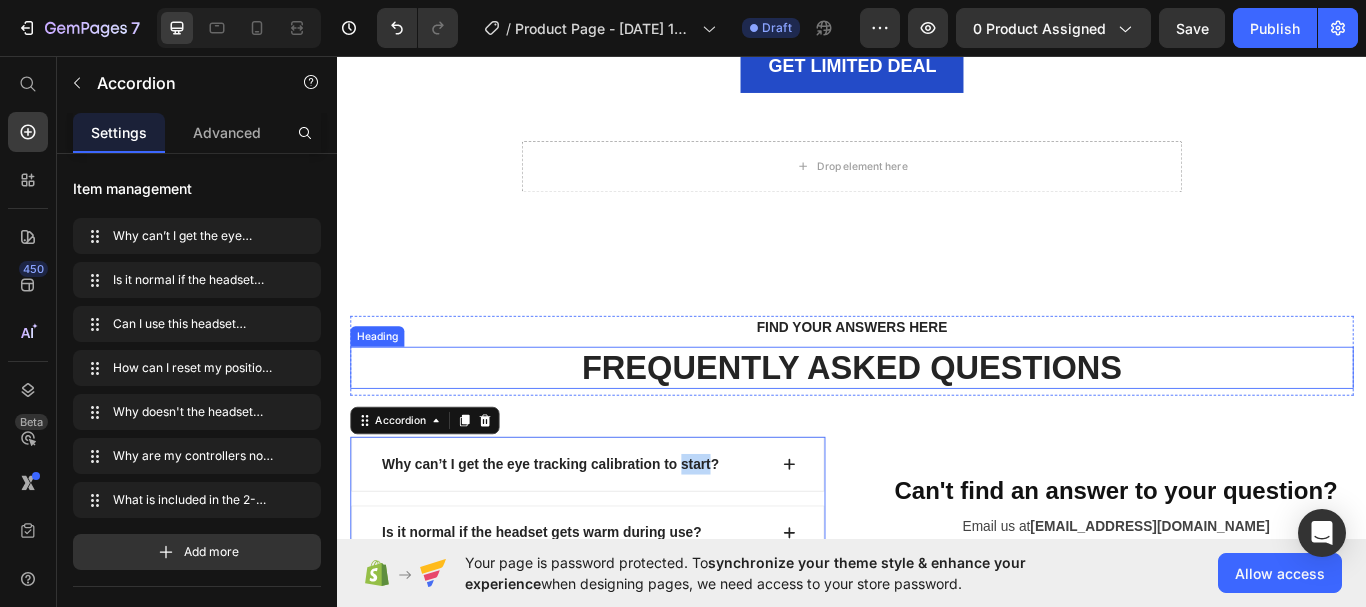 scroll, scrollTop: 4895, scrollLeft: 0, axis: vertical 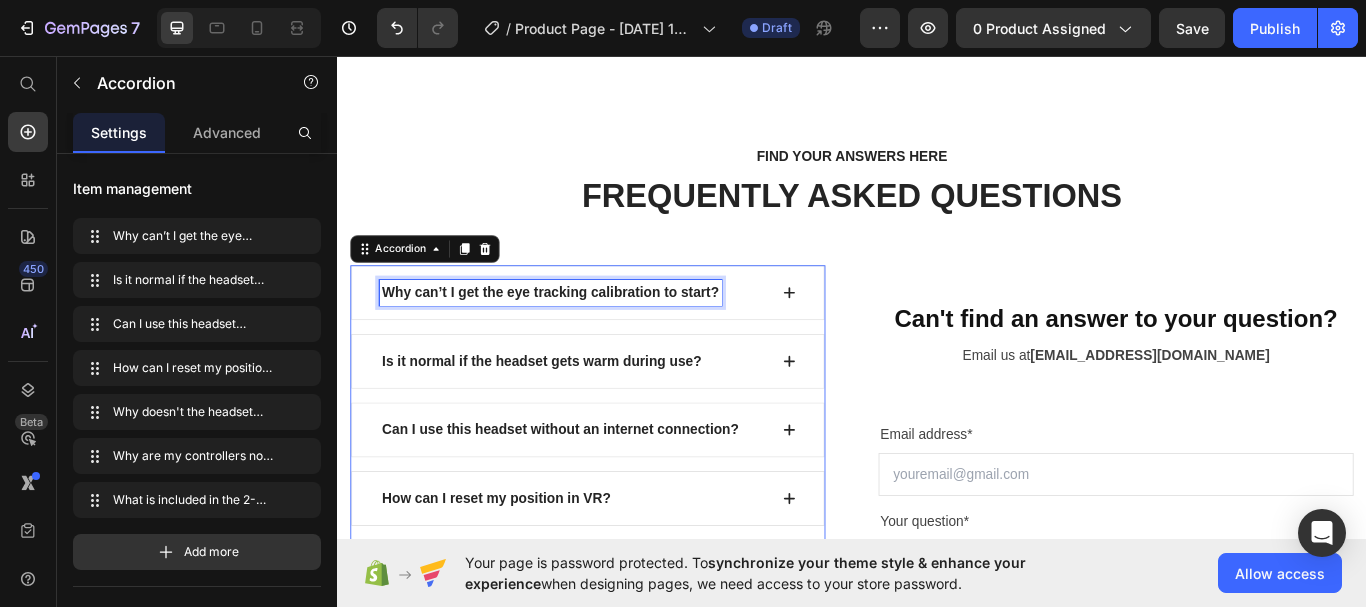 click on "Why can’t I get the eye tracking calibration to start?" at bounding box center [585, 333] 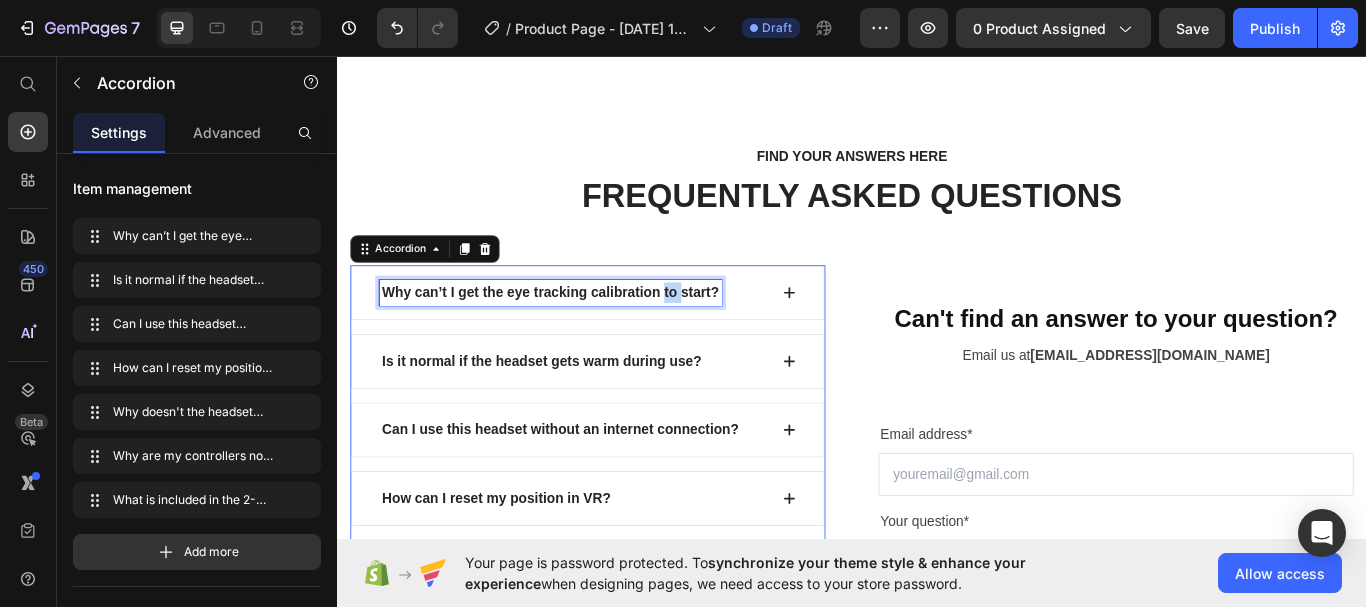 click on "Why can’t I get the eye tracking calibration to start?" at bounding box center [585, 333] 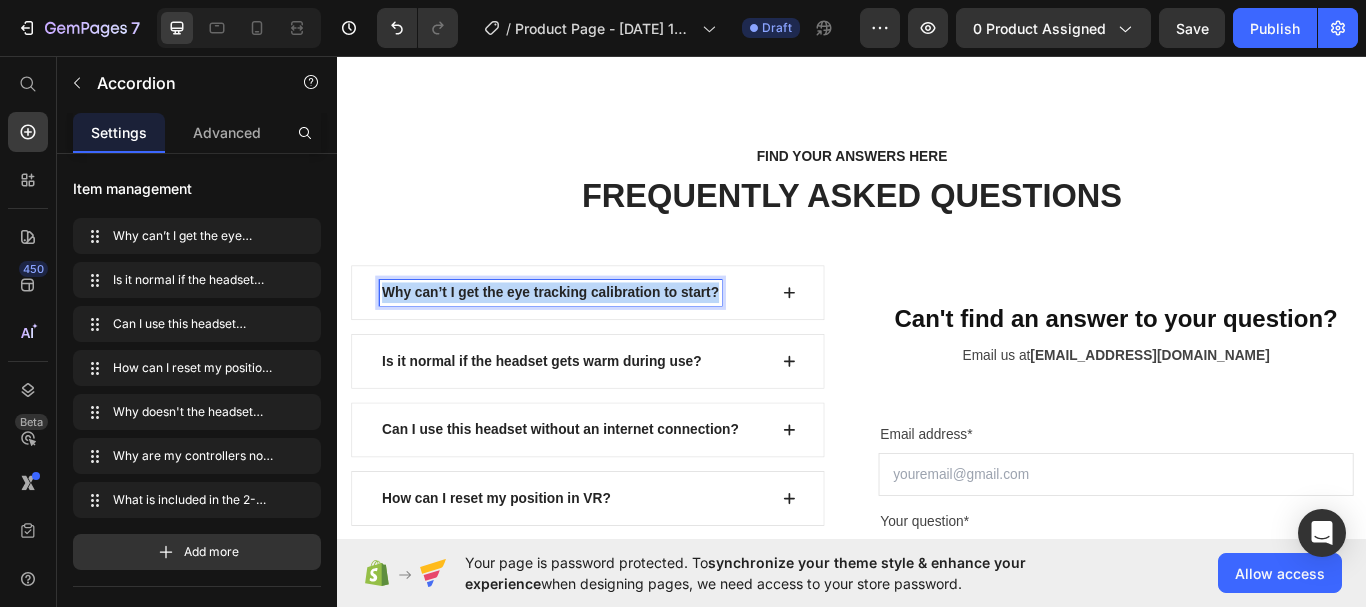 click on "Why can’t I get the eye tracking calibration to start?" at bounding box center [585, 333] 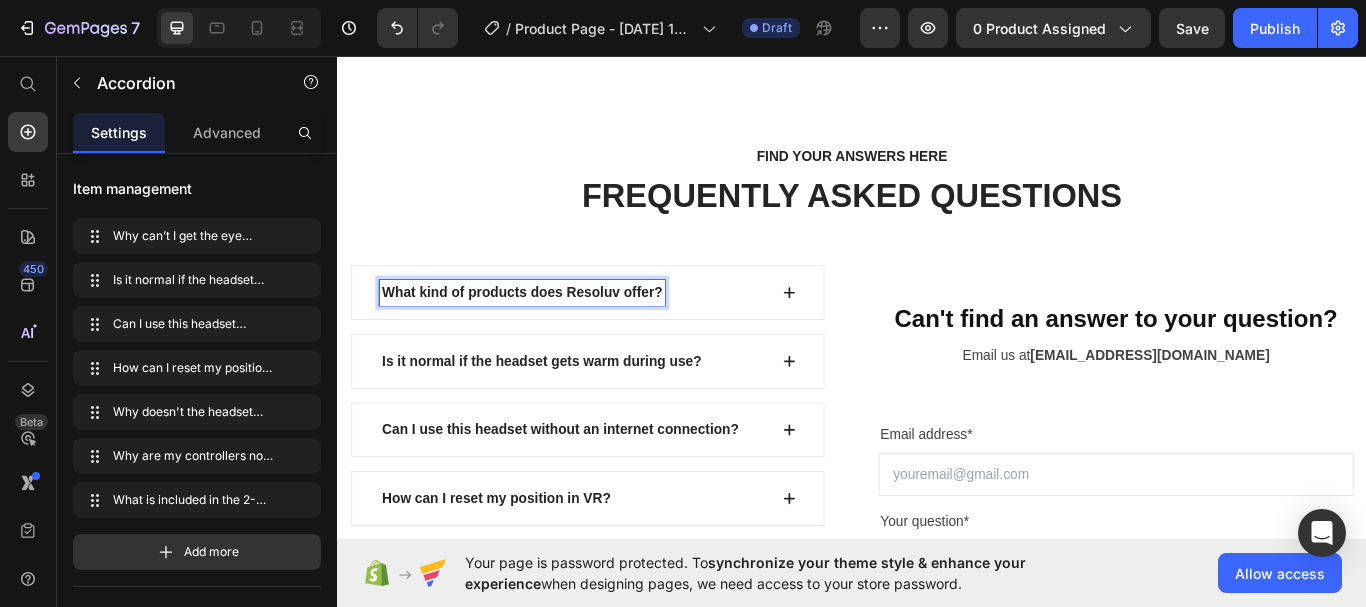 click on "What kind of products does Resoluv offer?" at bounding box center (629, 333) 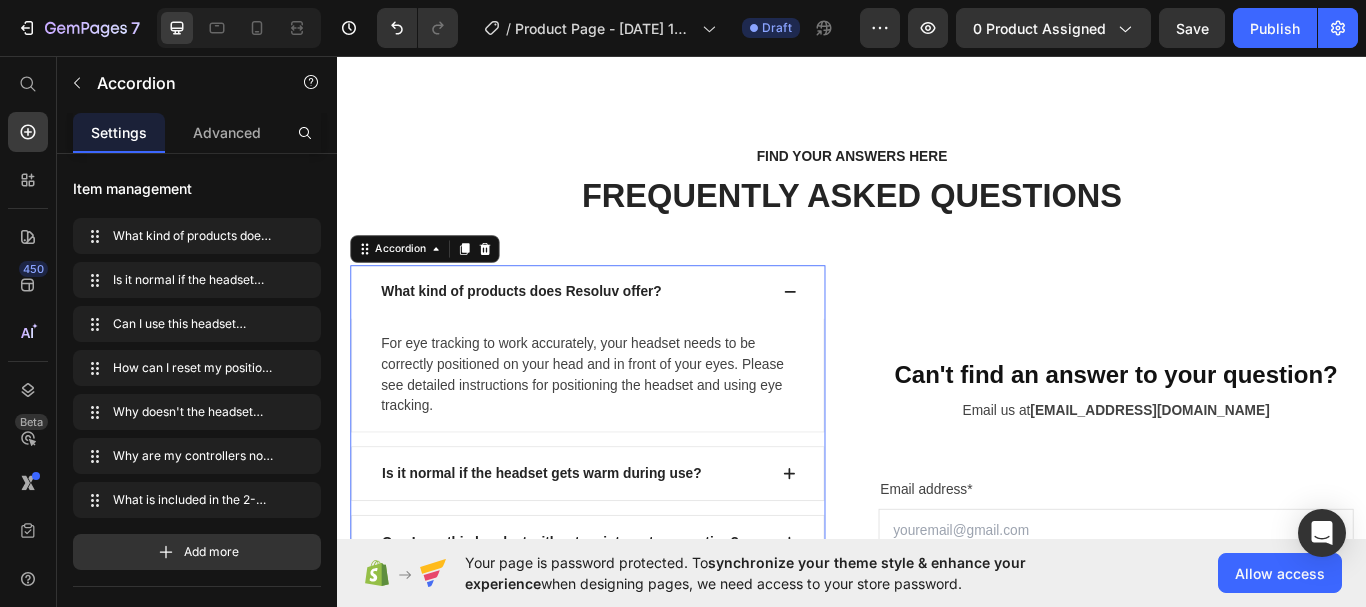 click 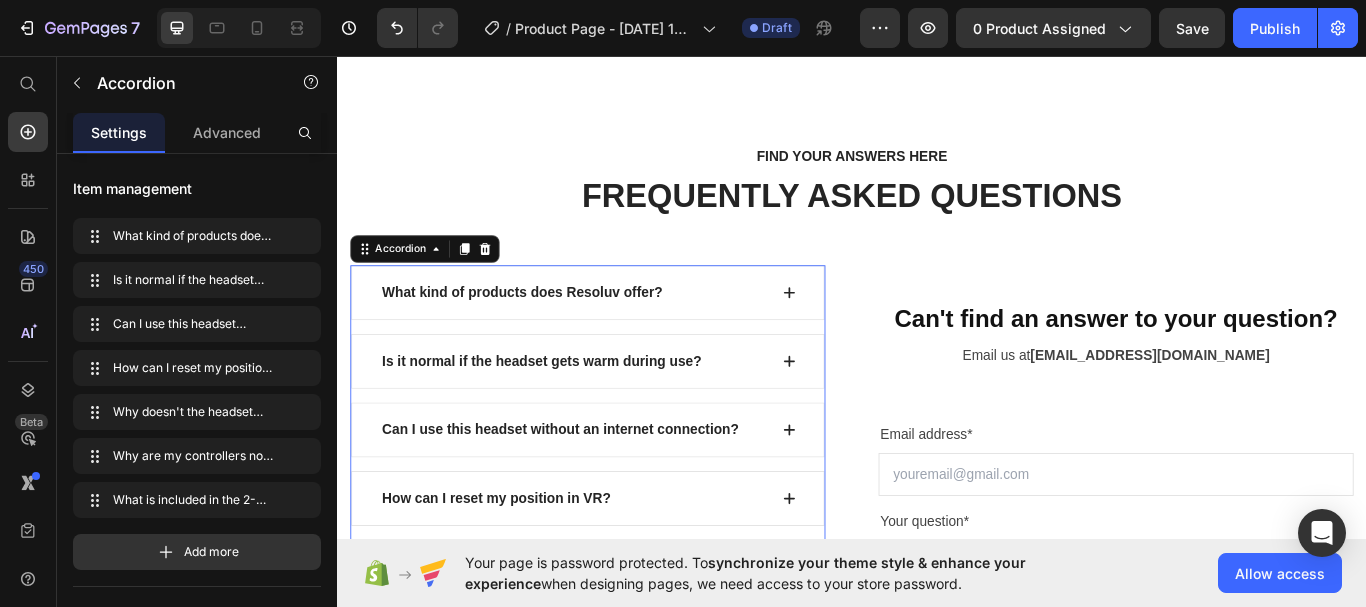 click 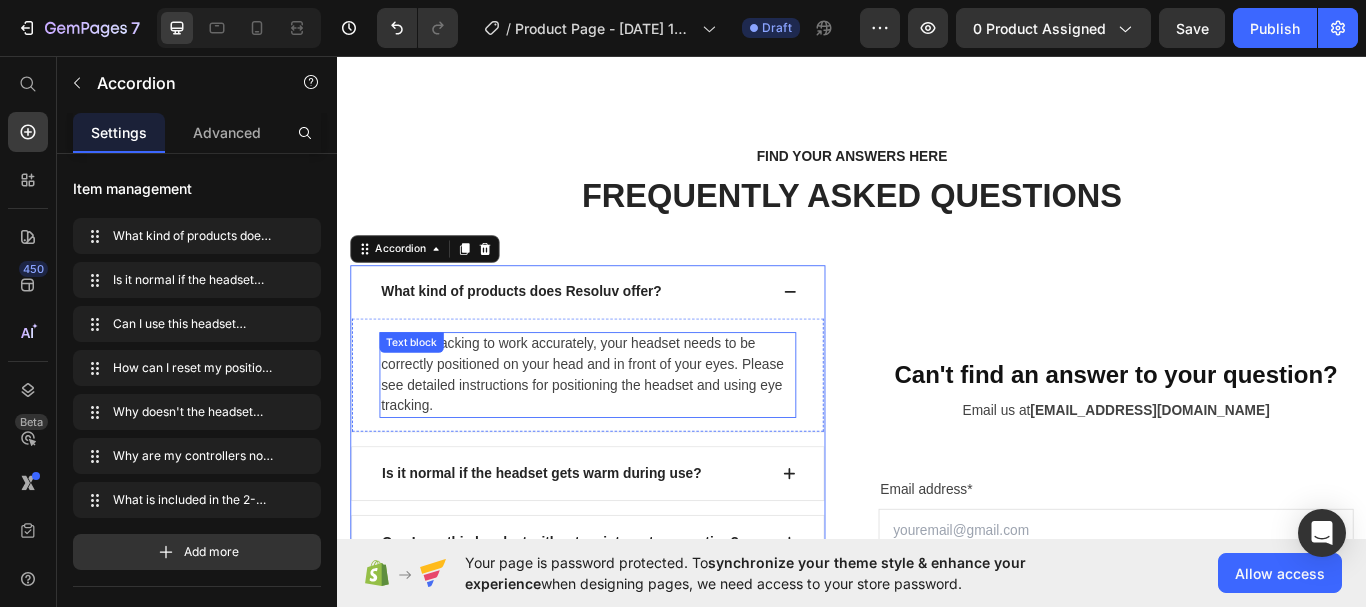 click on "For eye tracking to work accurately, your headset needs to be correctly positioned on your head and in front of your eyes. Please see detailed instructions for positioning the headset and using eye tracking." at bounding box center [629, 429] 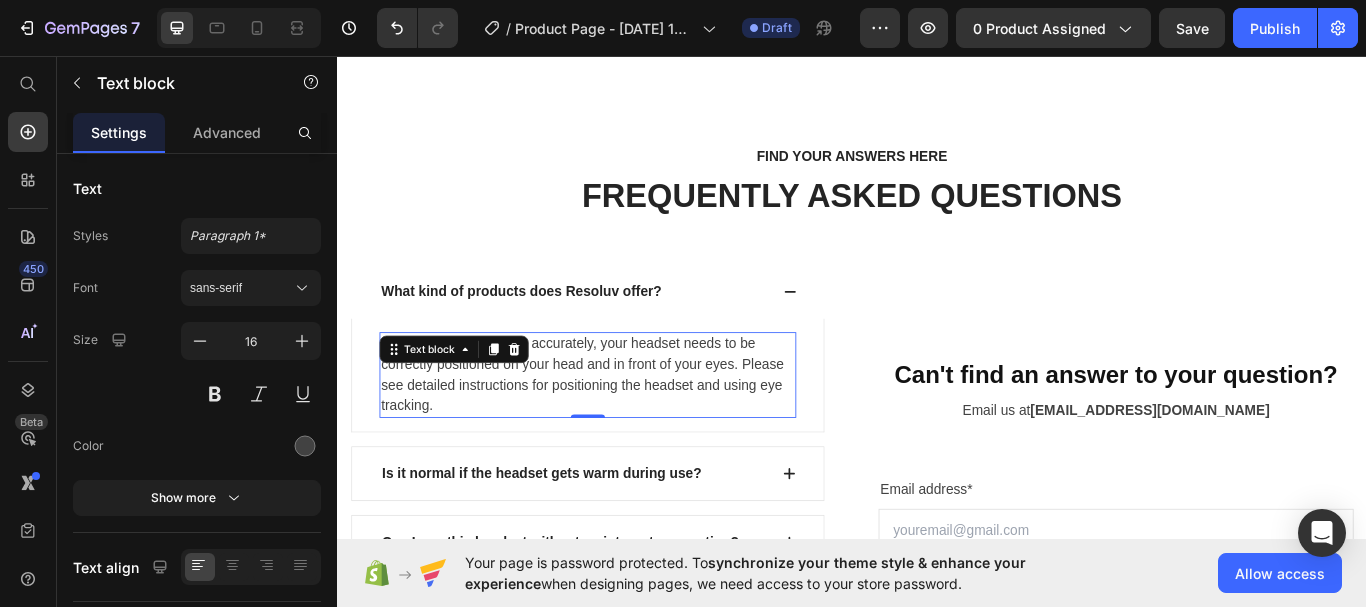 click on "For eye tracking to work accurately, your headset needs to be correctly positioned on your head and in front of your eyes. Please see detailed instructions for positioning the headset and using eye tracking." at bounding box center (629, 429) 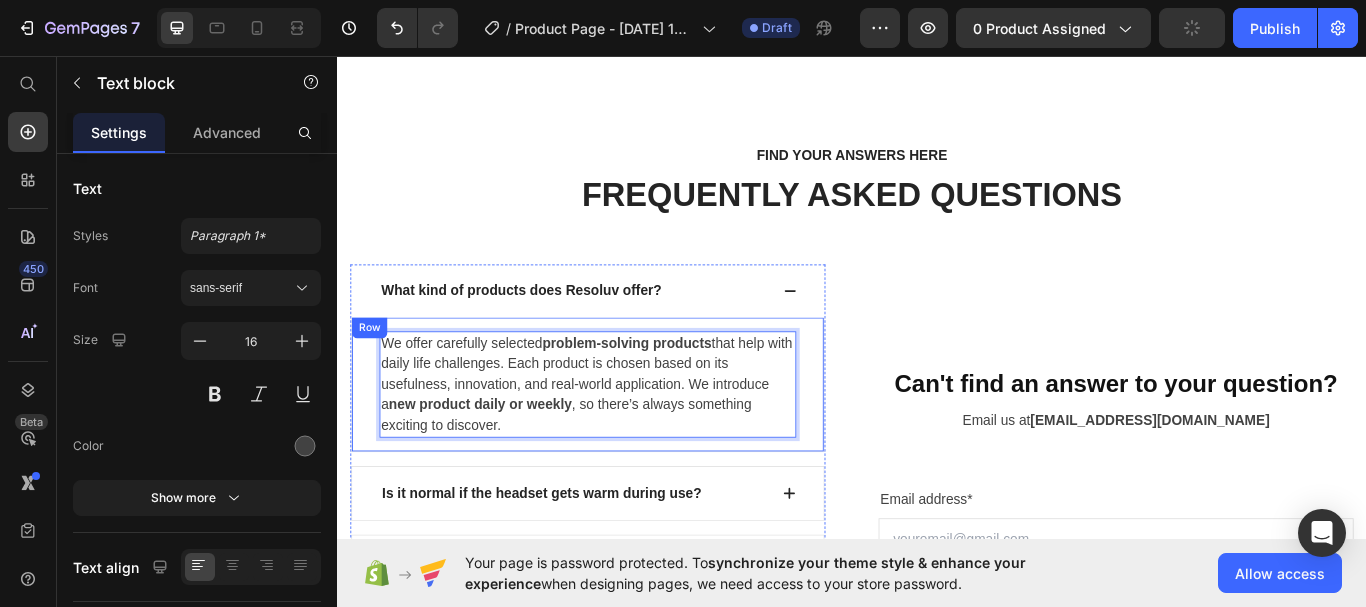 scroll, scrollTop: 5095, scrollLeft: 0, axis: vertical 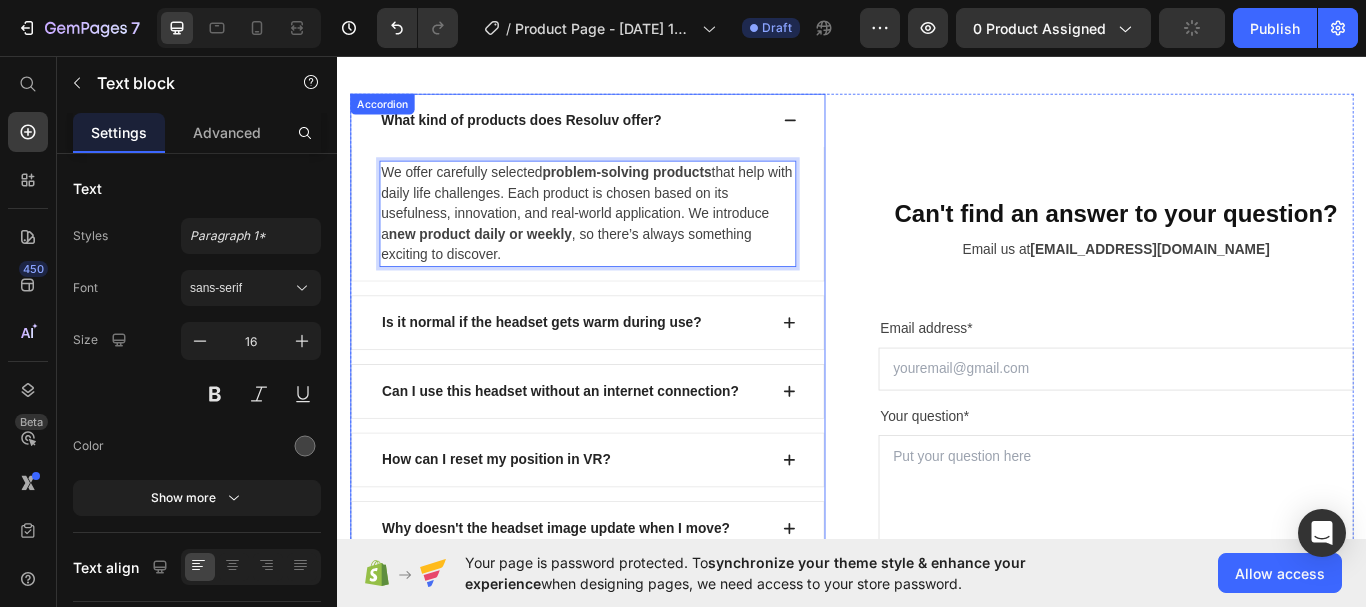 click on "What kind of products does Resoluv offer?" at bounding box center [551, 132] 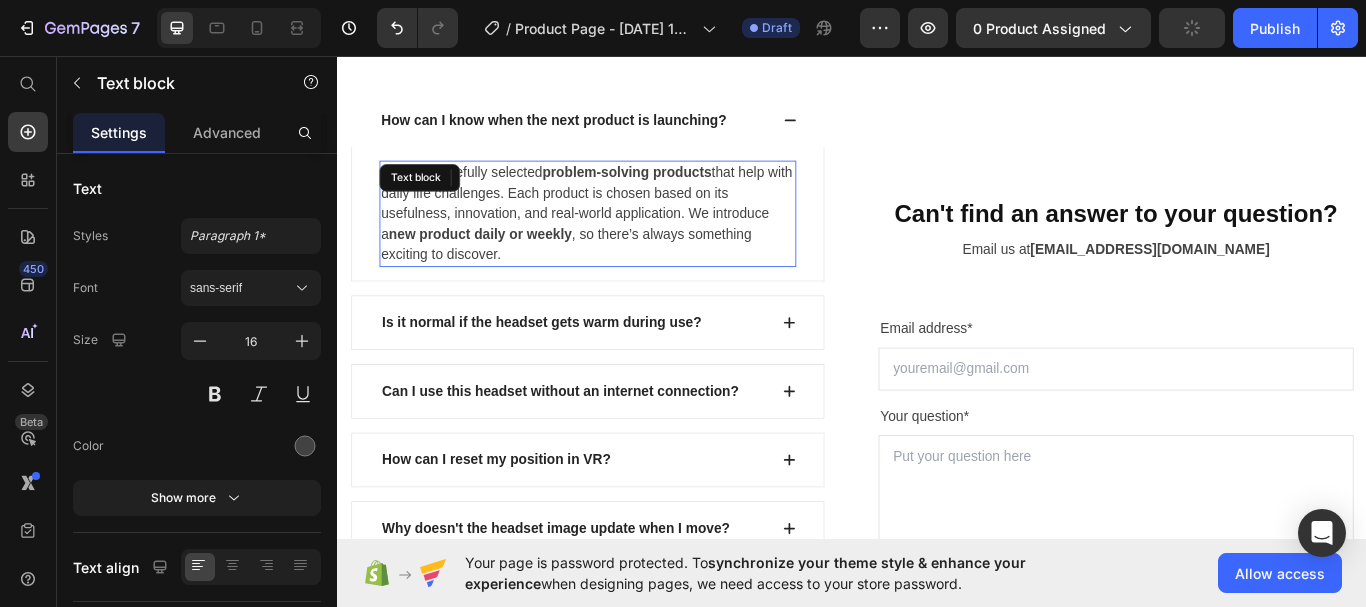 click on "We offer carefully selected  problem-solving products  that help with daily life challenges. Each product is chosen based on its usefulness, innovation, and real-world application. We introduce a  new product daily or weekly , so there’s always something exciting to discover." at bounding box center (629, 241) 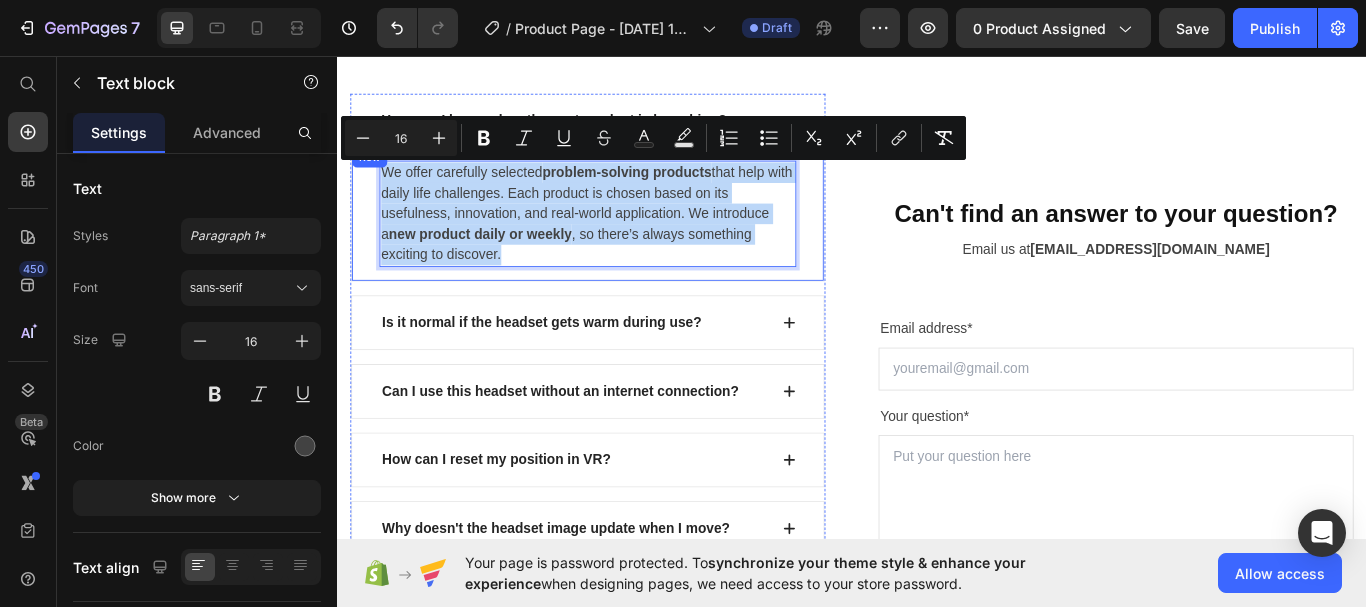 drag, startPoint x: 559, startPoint y: 279, endPoint x: 380, endPoint y: 189, distance: 200.35219 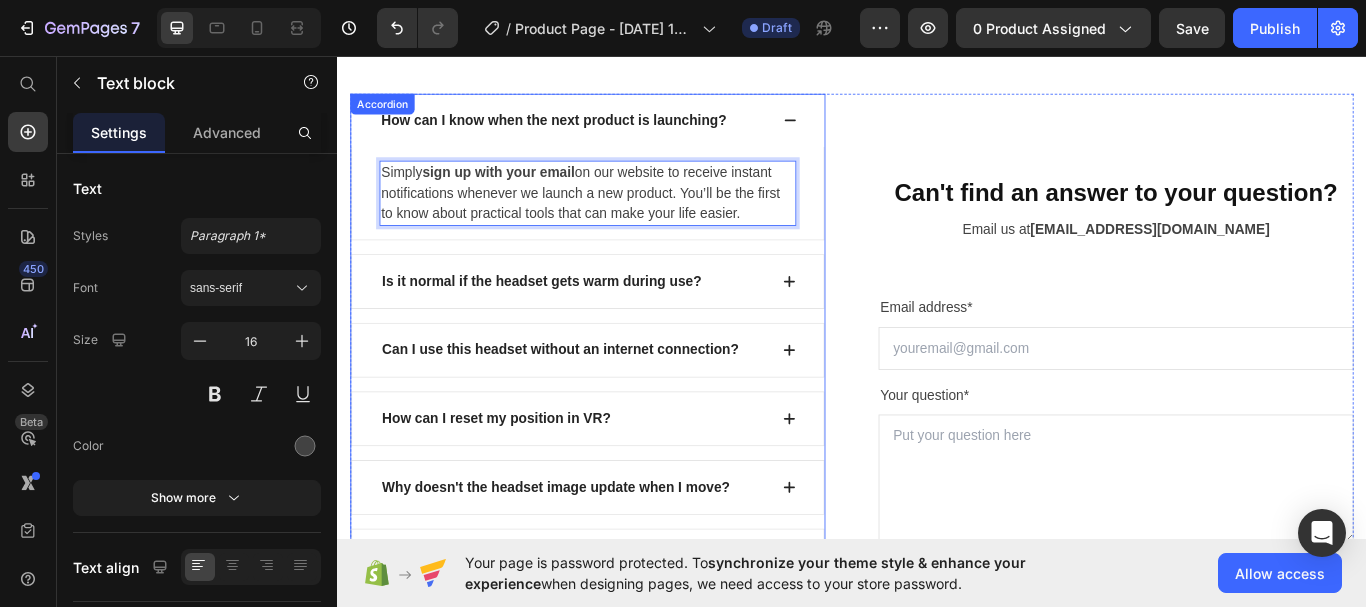 click on "Is it normal if the headset gets warm during use?" at bounding box center [575, 320] 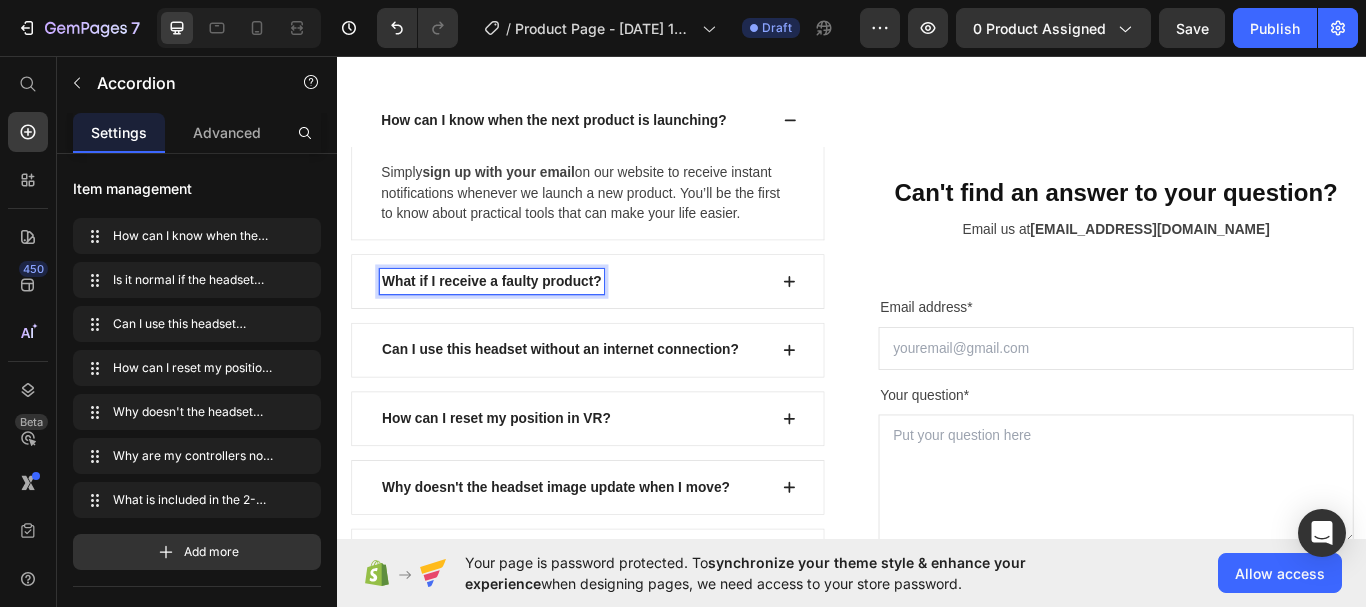 click 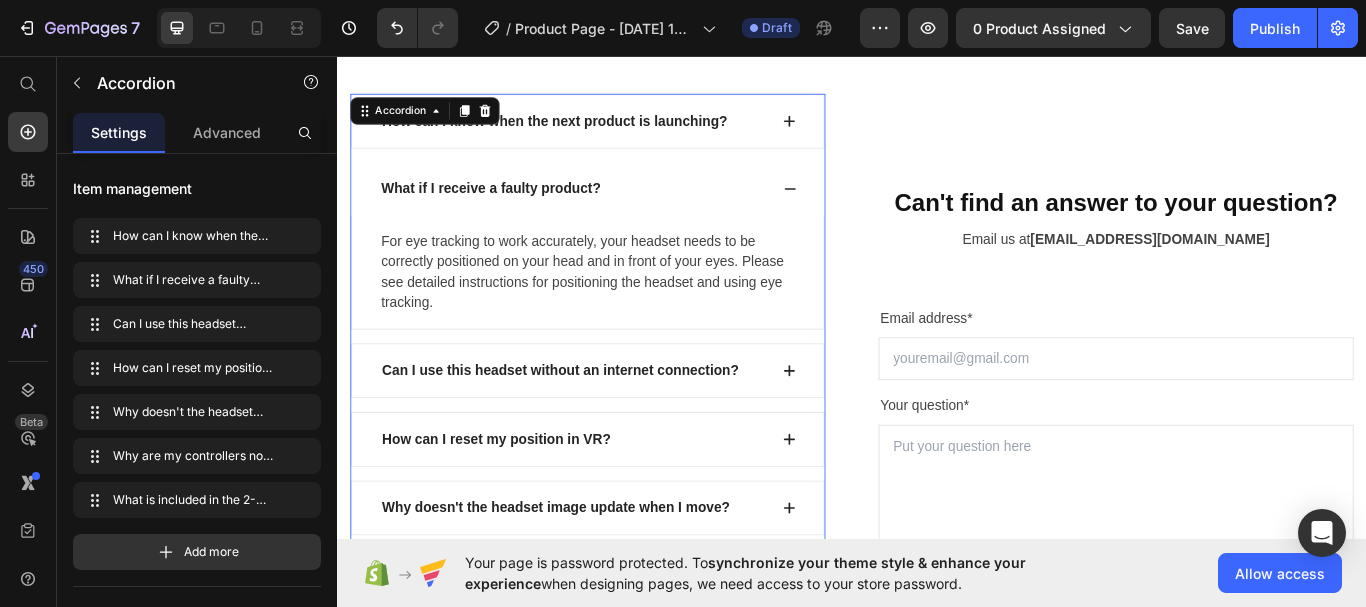 click on "For eye tracking to work accurately, your headset needs to be correctly positioned on your head and in front of your eyes. Please see detailed instructions for positioning the headset and using eye tracking." at bounding box center (629, 309) 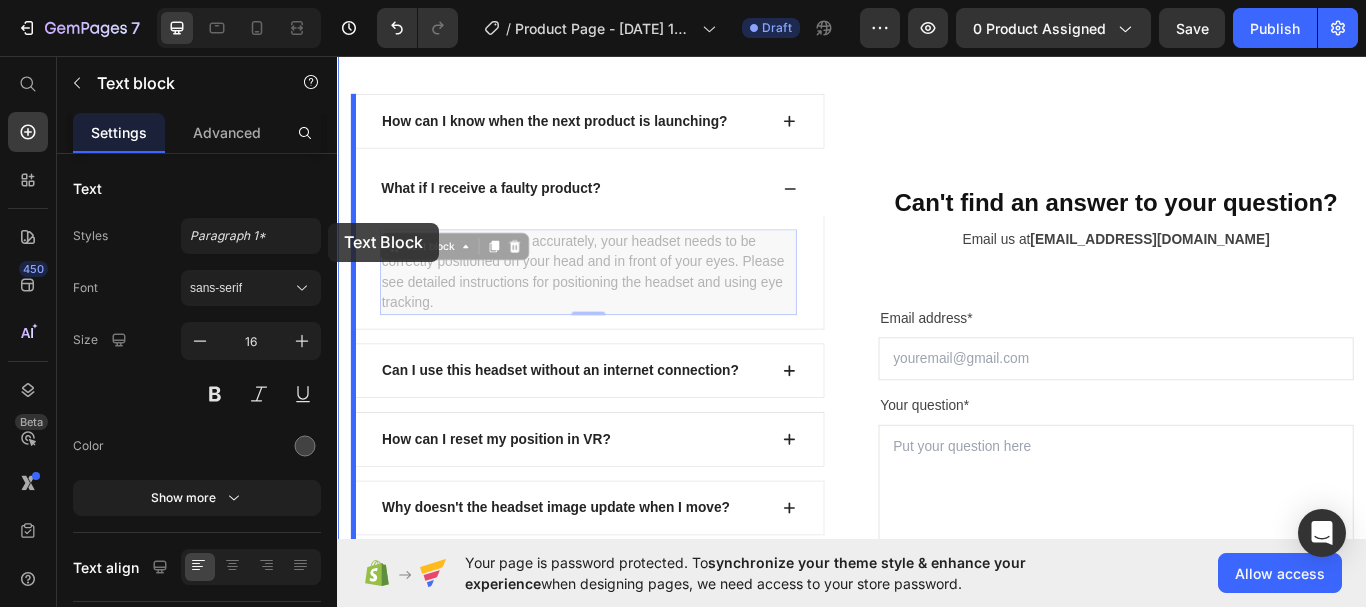 drag, startPoint x: 398, startPoint y: 305, endPoint x: 333, endPoint y: 252, distance: 83.86894 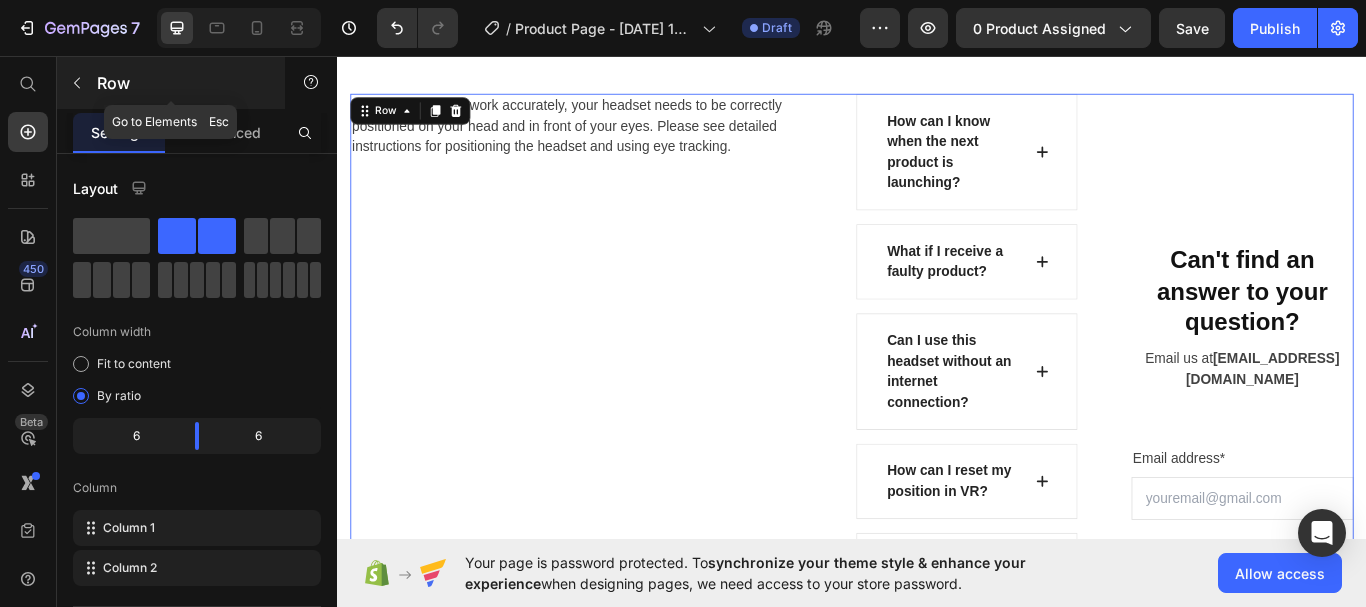 click 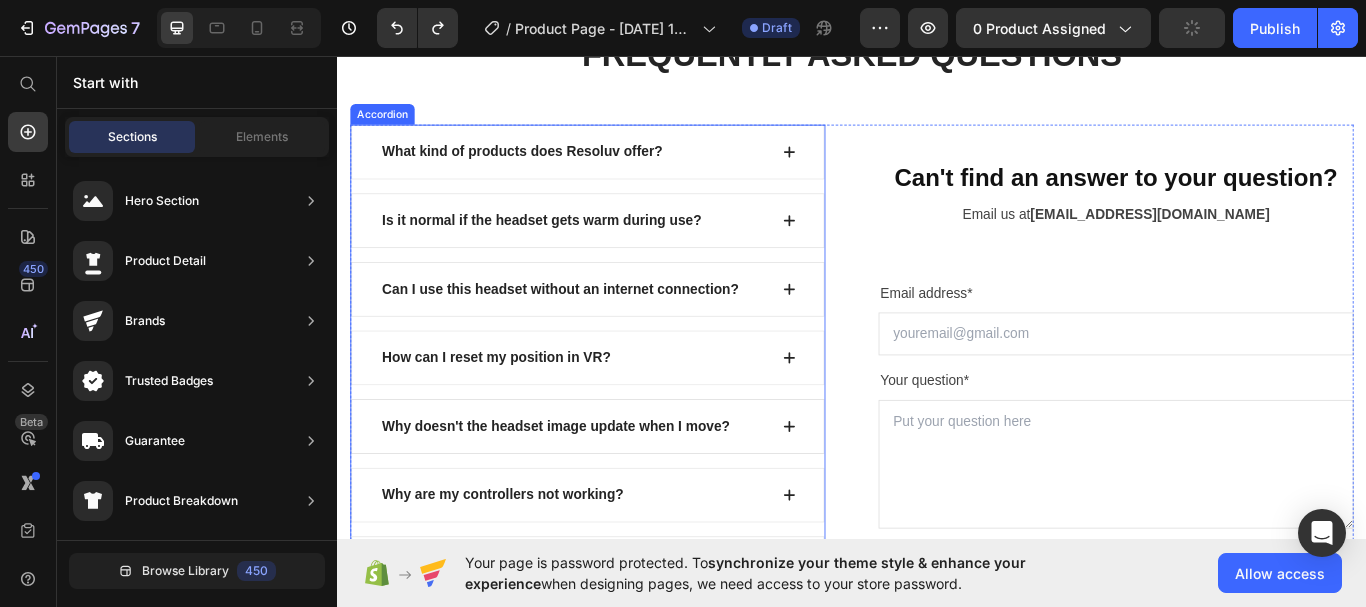 scroll, scrollTop: 4995, scrollLeft: 0, axis: vertical 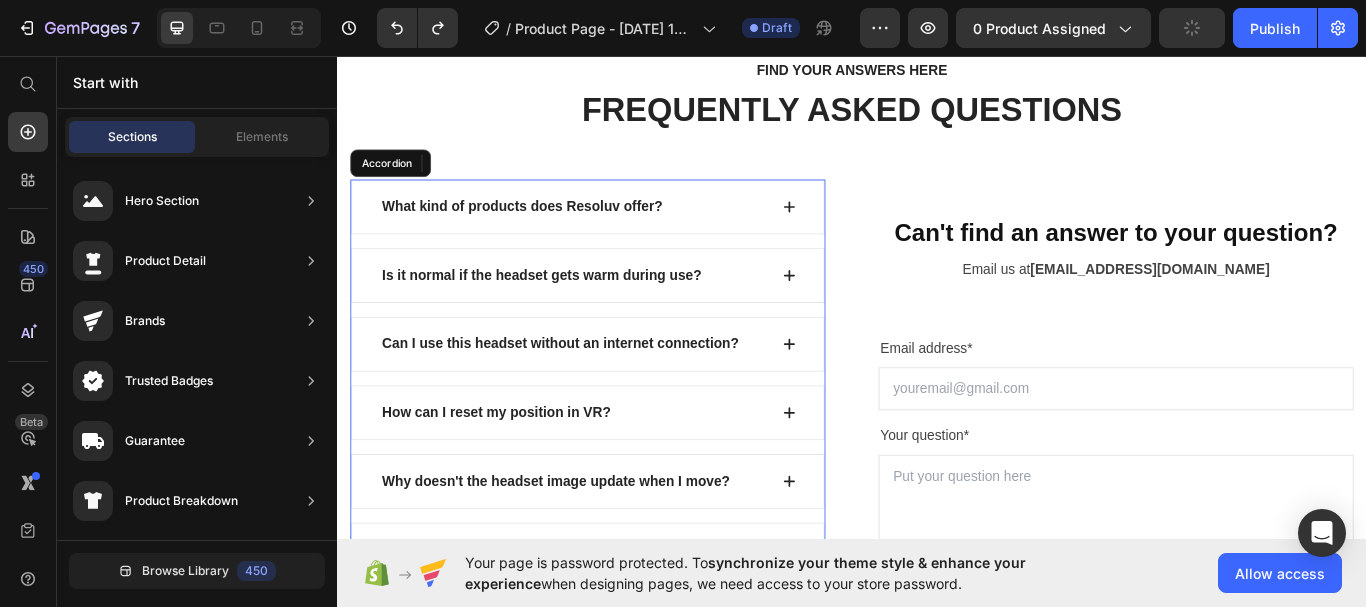 click at bounding box center (864, 393) 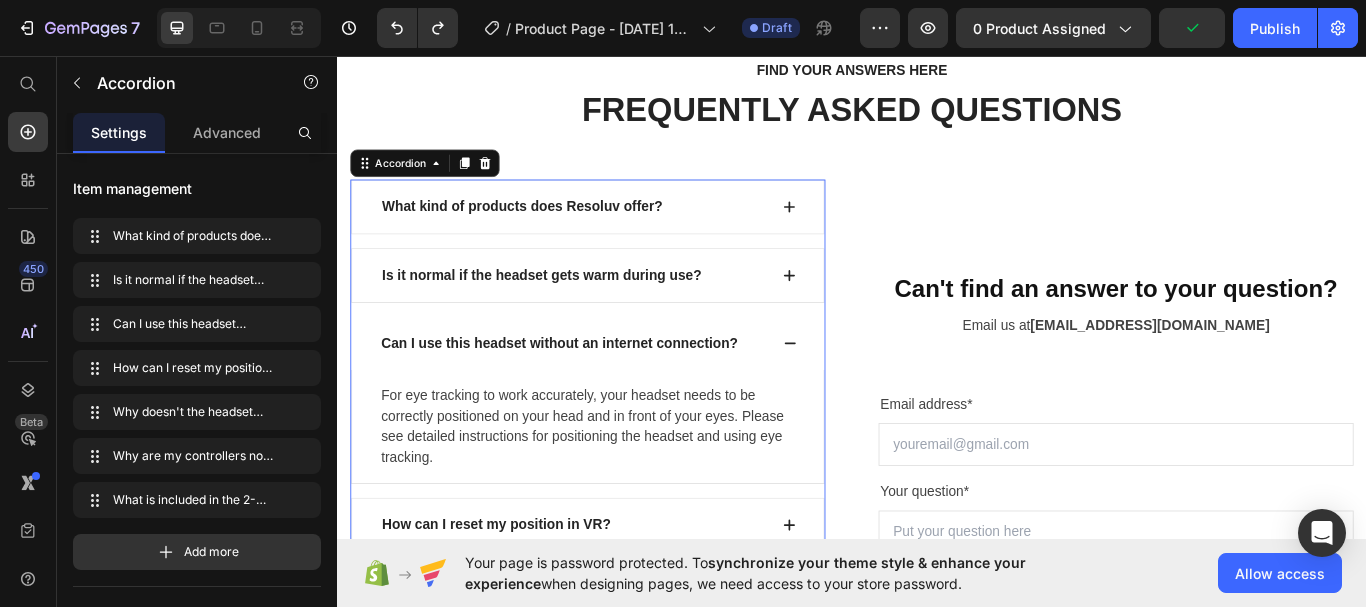 click on "Can I use this headset without an internet connection?" at bounding box center (629, 392) 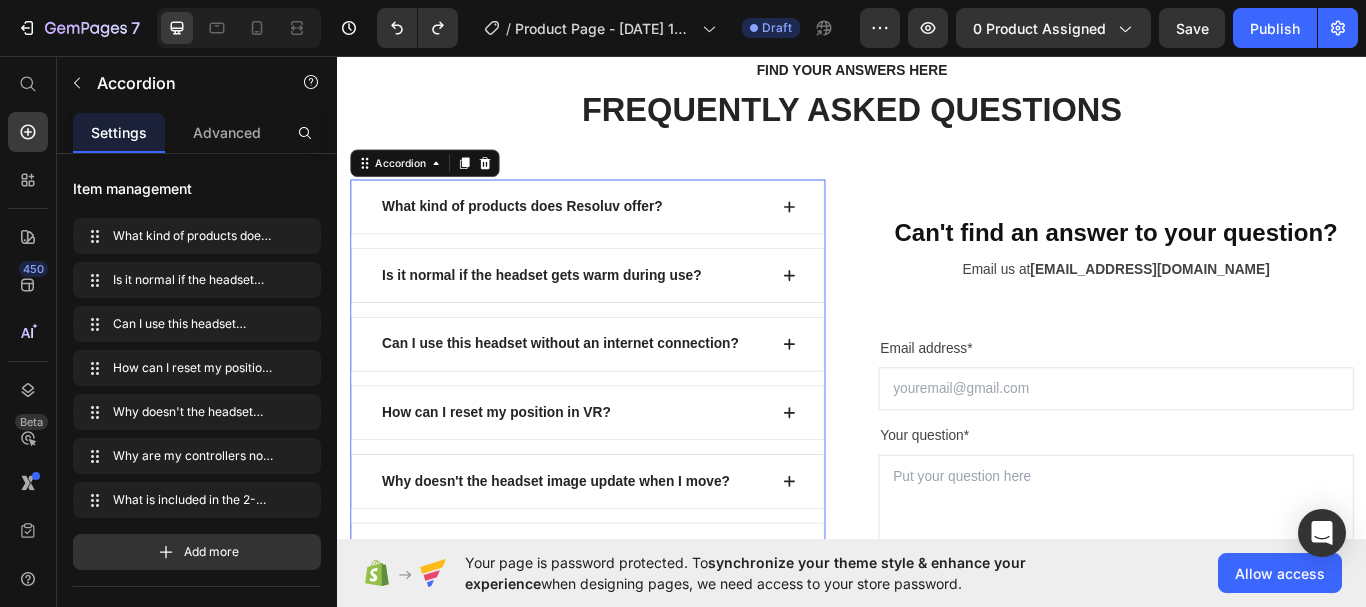 click on "Can I use this headset without an internet connection?" at bounding box center [629, 393] 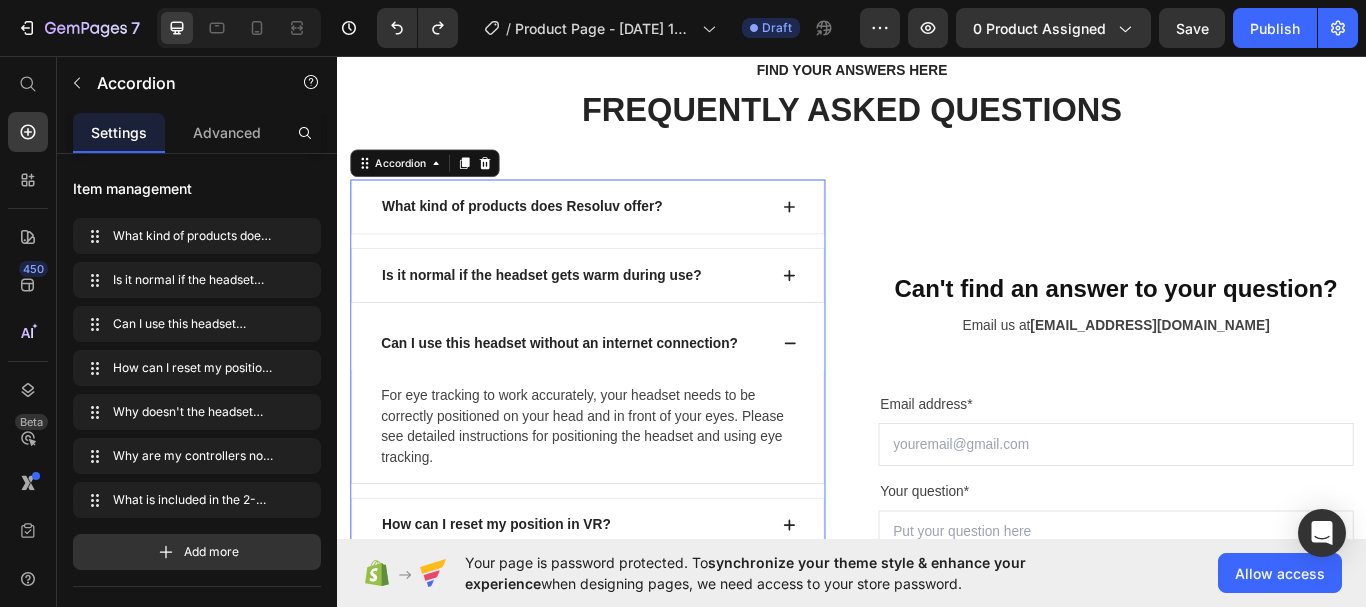 click on "Can I use this headset without an internet connection?" at bounding box center [629, 392] 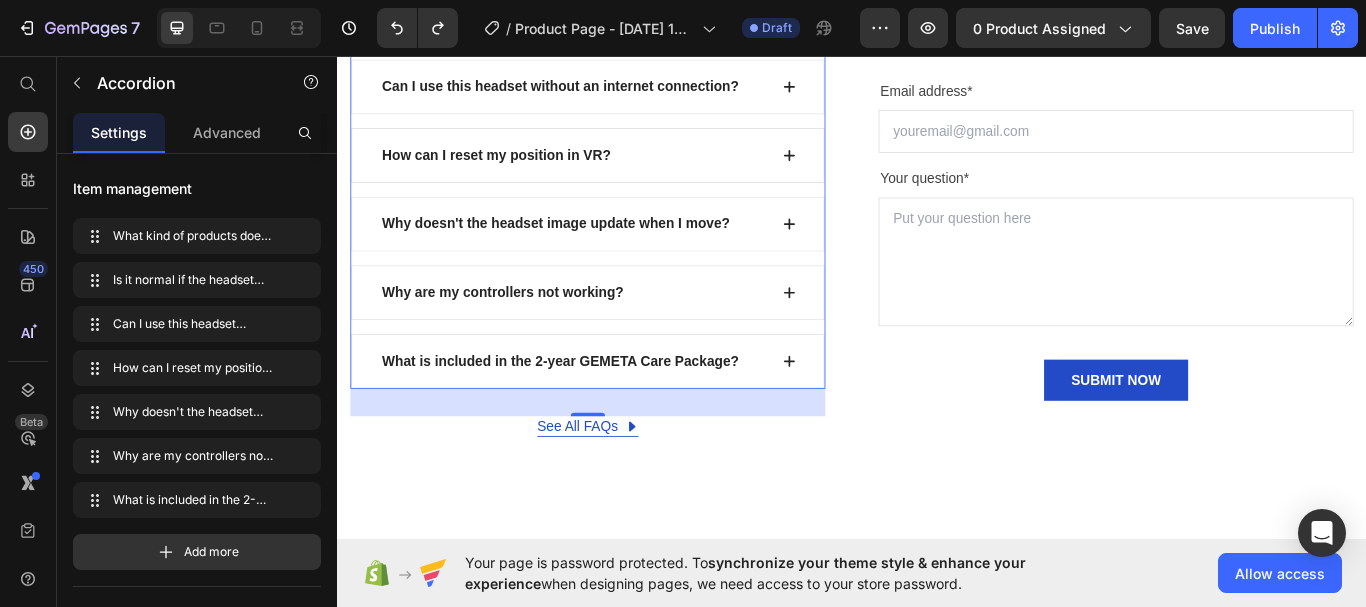scroll, scrollTop: 4995, scrollLeft: 0, axis: vertical 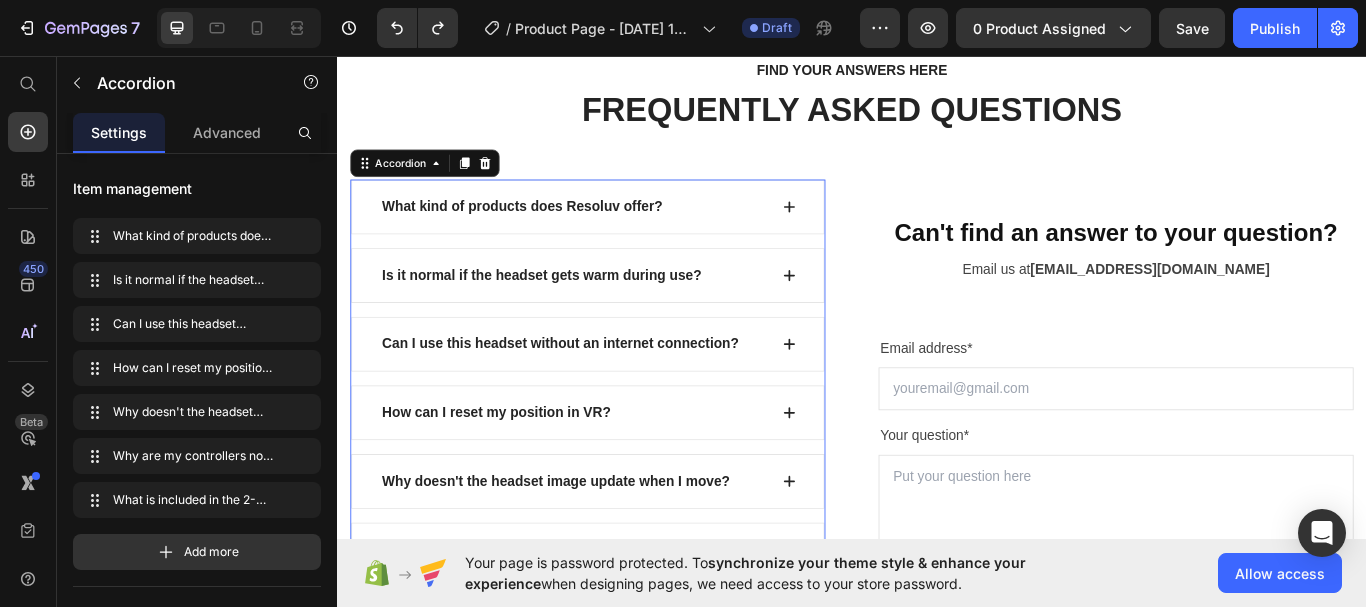 click on "Can I use this headset without an internet connection?" at bounding box center [629, 393] 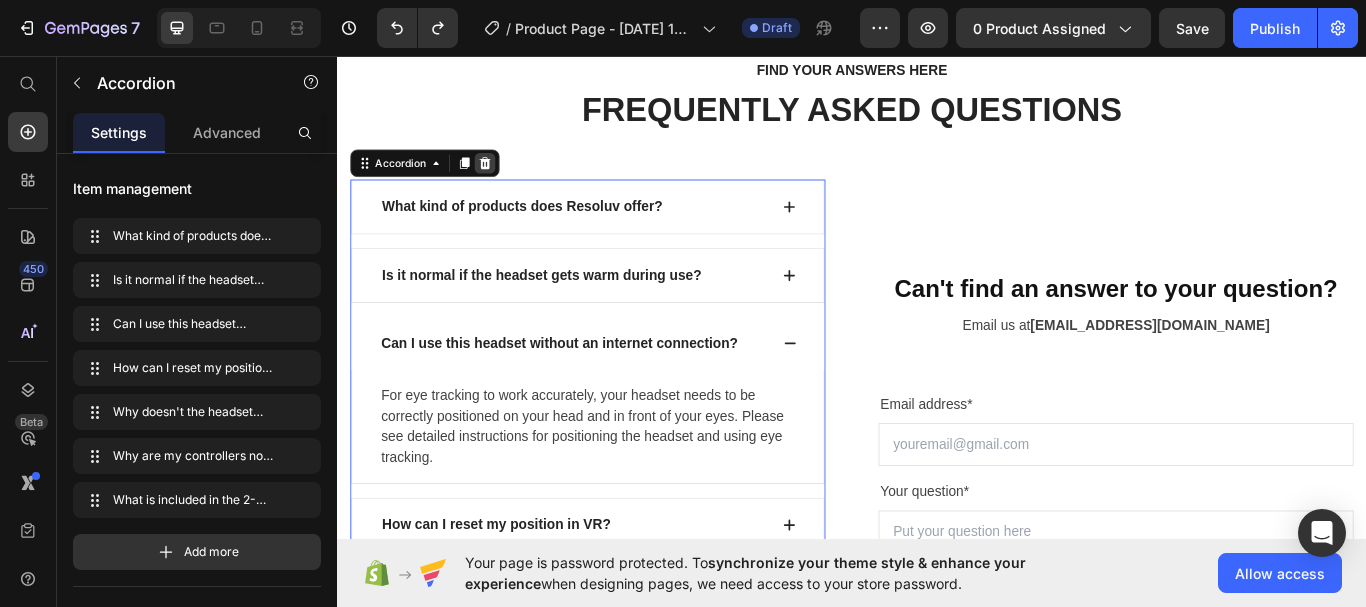 click 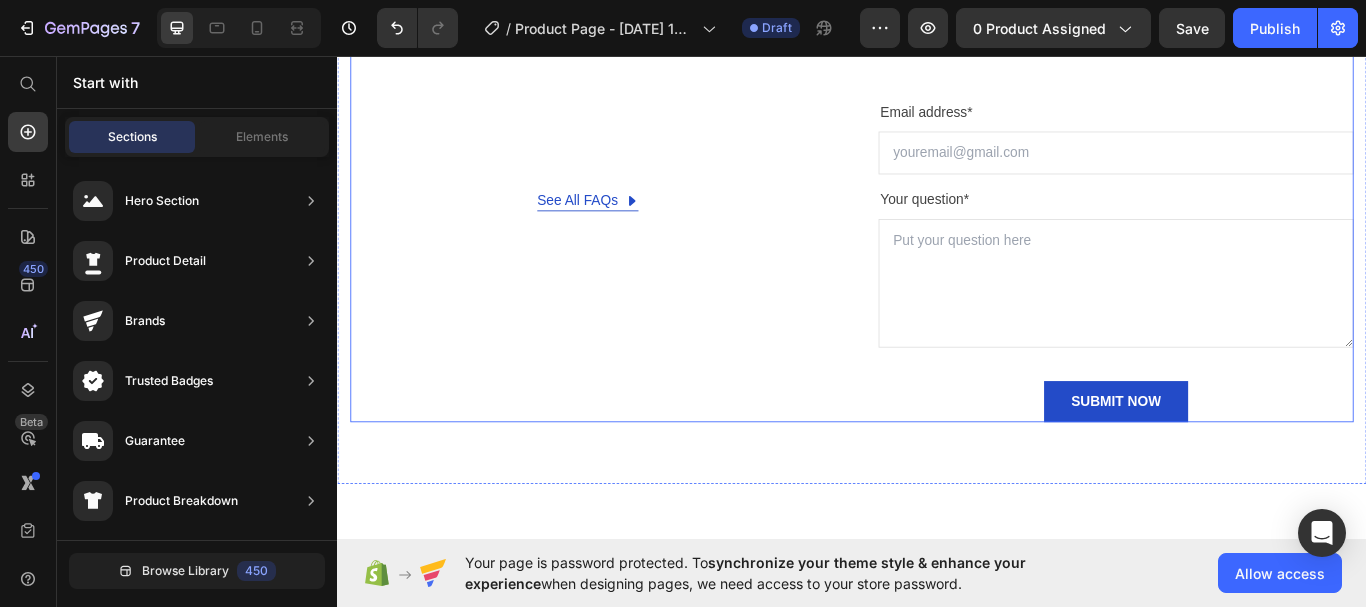 scroll, scrollTop: 5295, scrollLeft: 0, axis: vertical 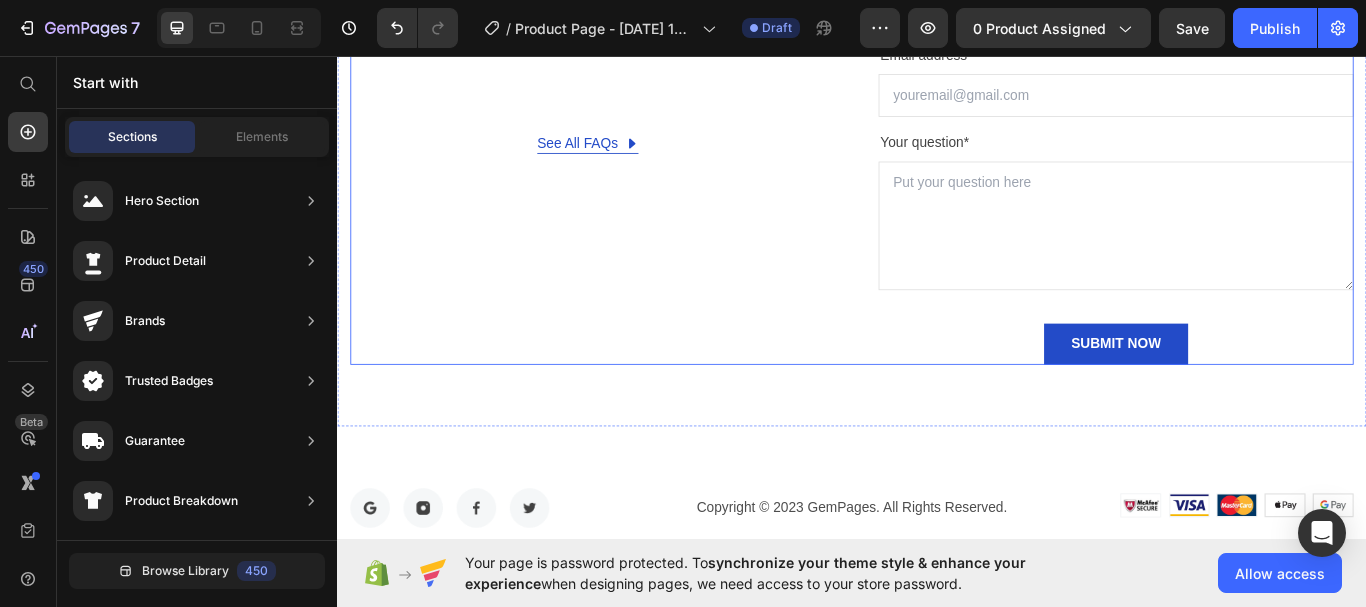 click on "See All FAQs Button Row" at bounding box center (629, 158) 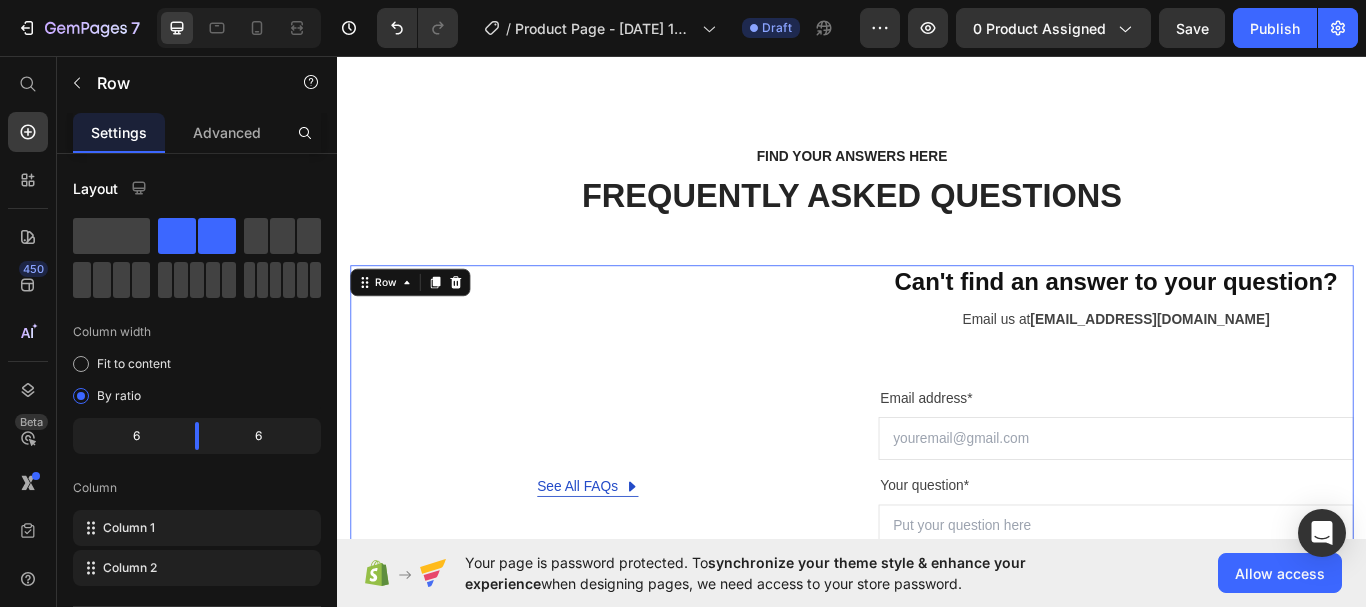 scroll, scrollTop: 5095, scrollLeft: 0, axis: vertical 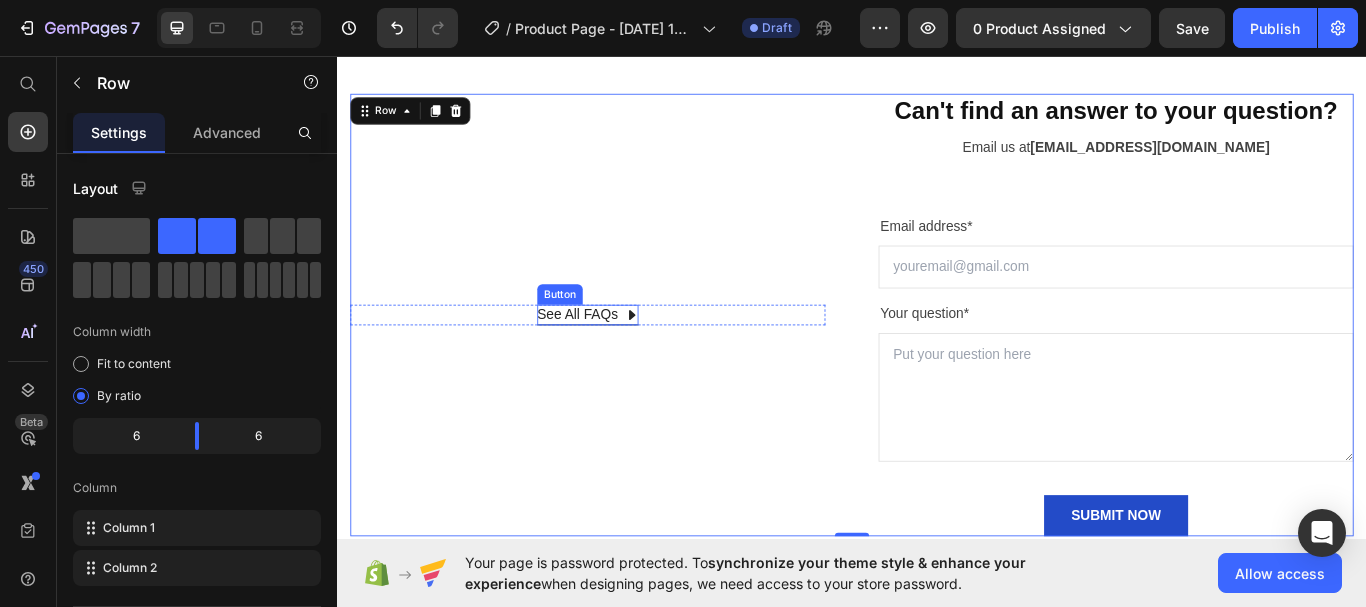 click 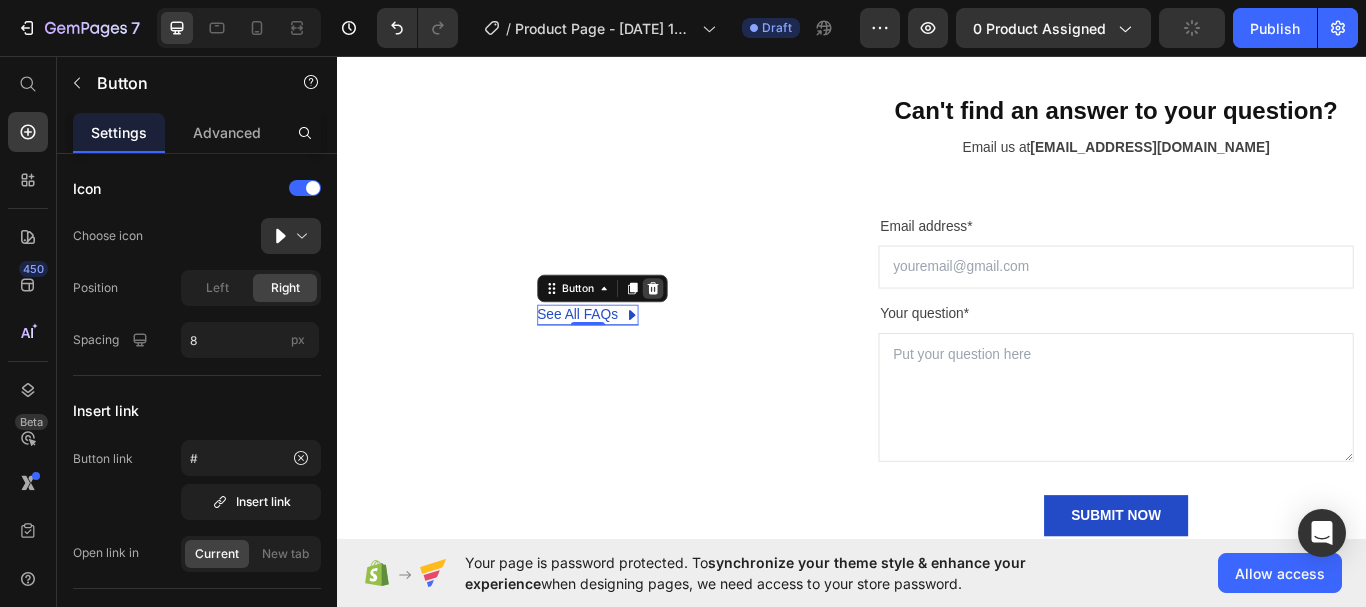 click at bounding box center (705, 328) 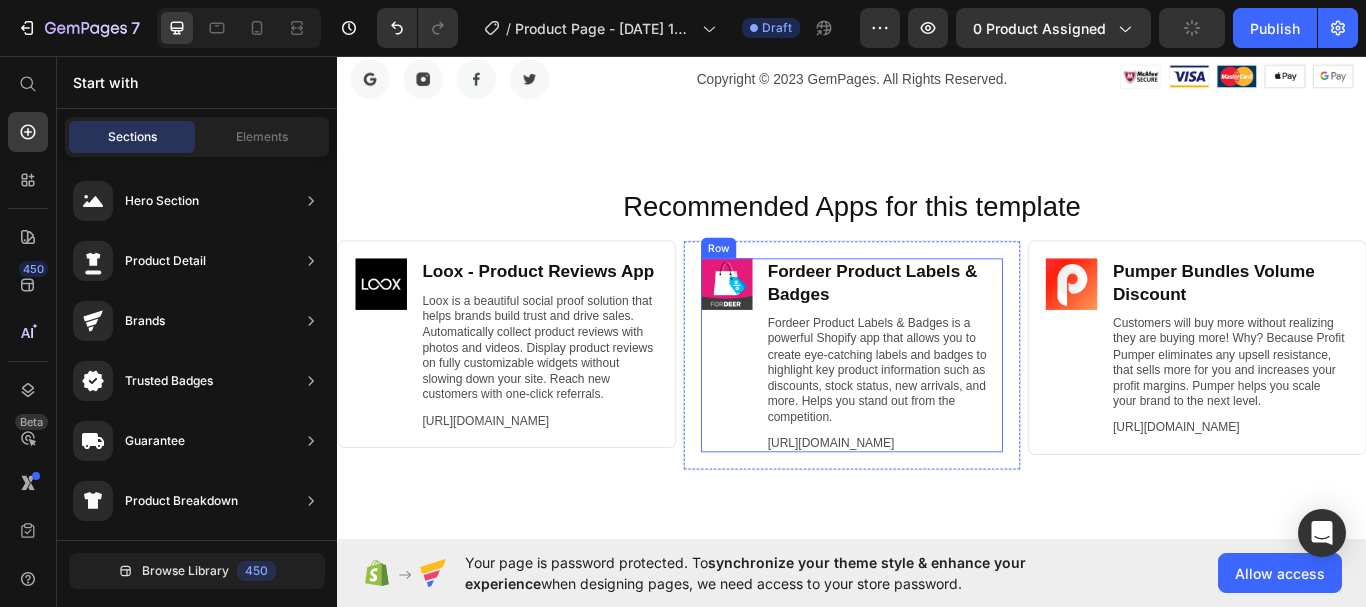 scroll, scrollTop: 5495, scrollLeft: 0, axis: vertical 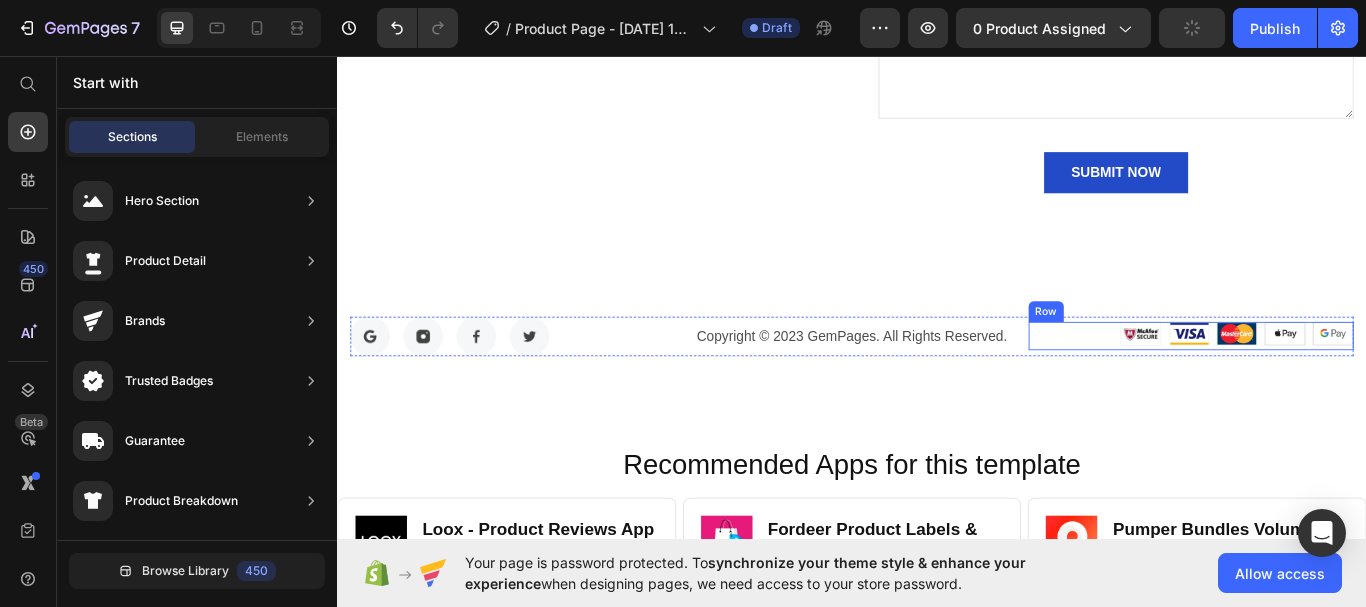 click on "Image Image Image Image Image Row" at bounding box center (1332, 383) 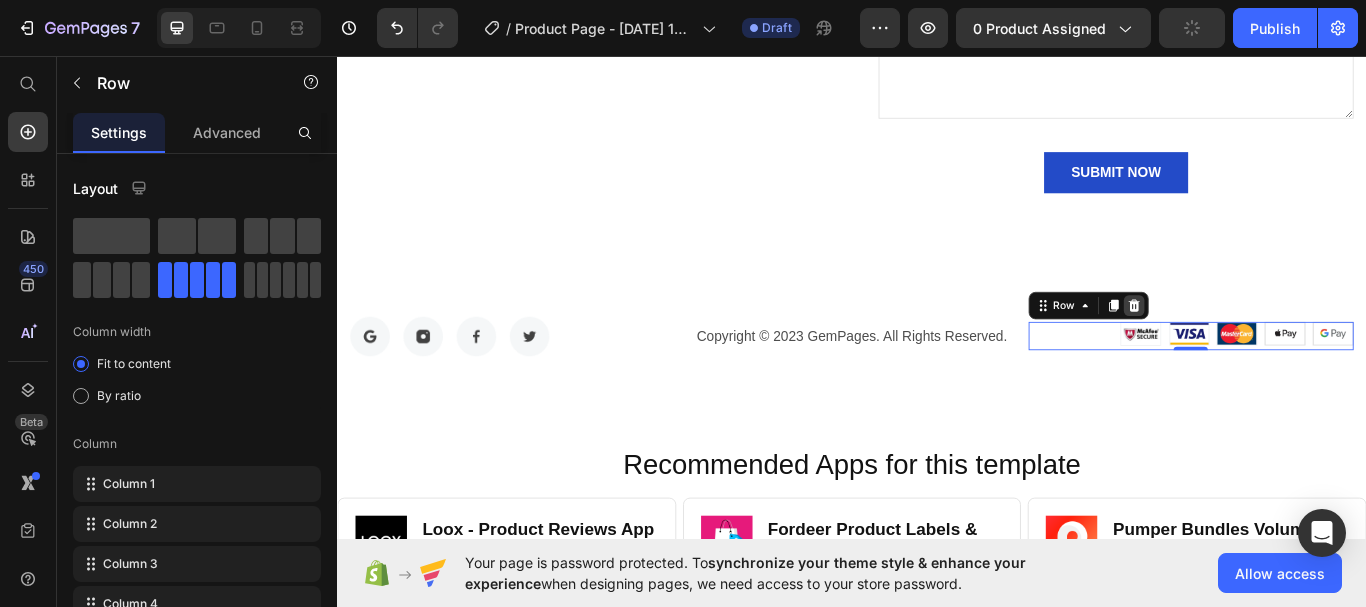 click 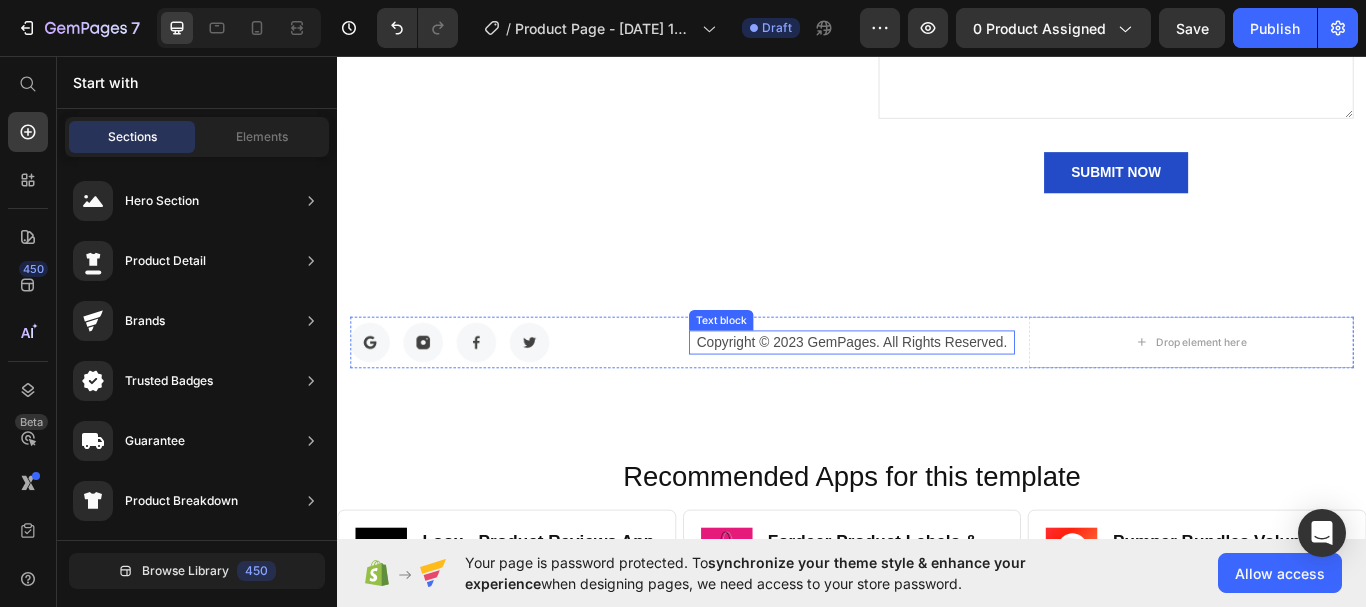 click on "Copyright © 2023 GemPages. All Rights Reserved." at bounding box center [936, 391] 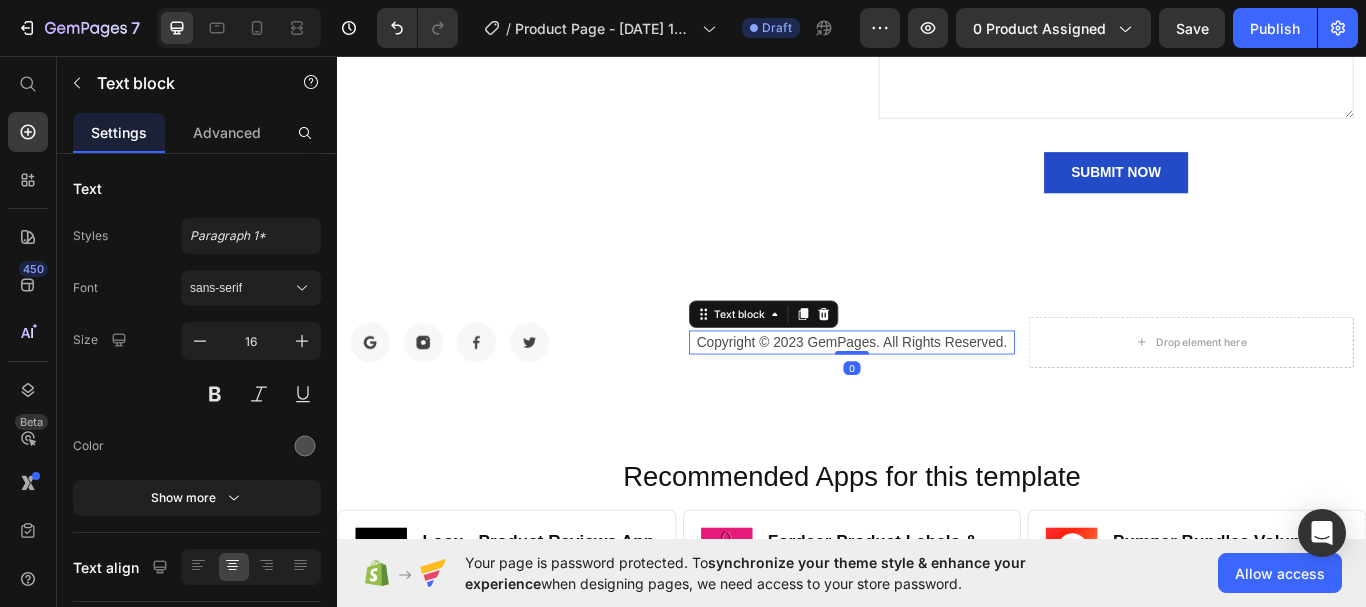 click on "Copyright © 2023 GemPages. All Rights Reserved." at bounding box center (936, 391) 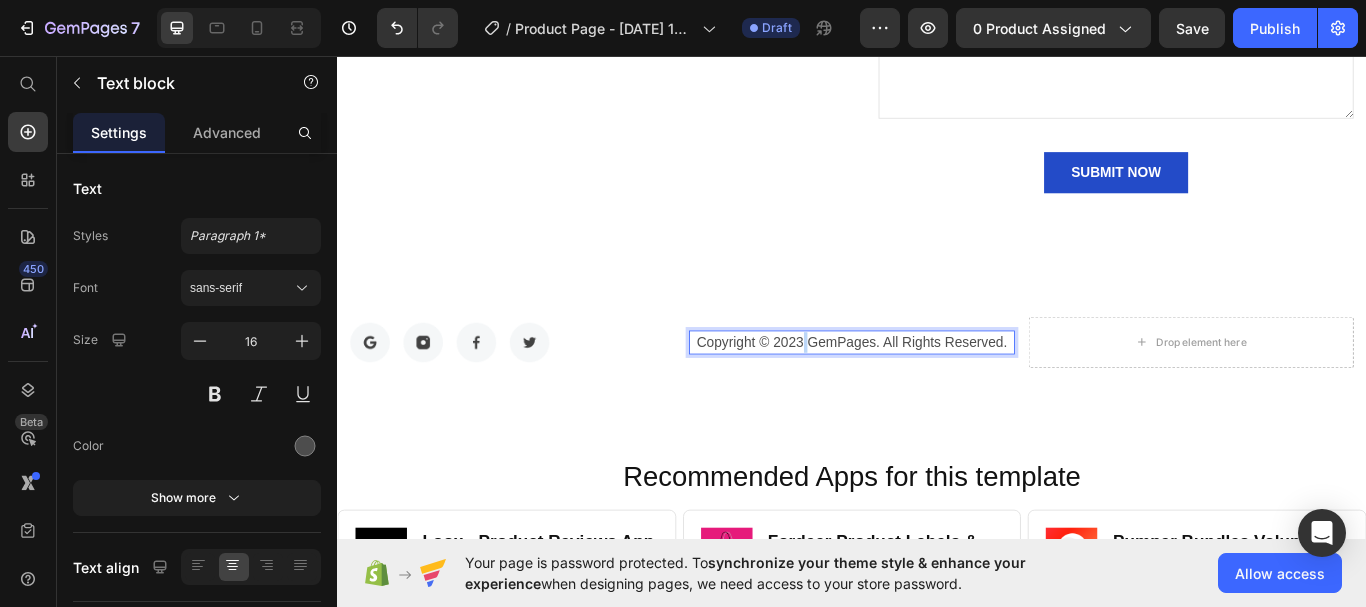 click on "Copyright © 2023 GemPages. All Rights Reserved." at bounding box center (936, 391) 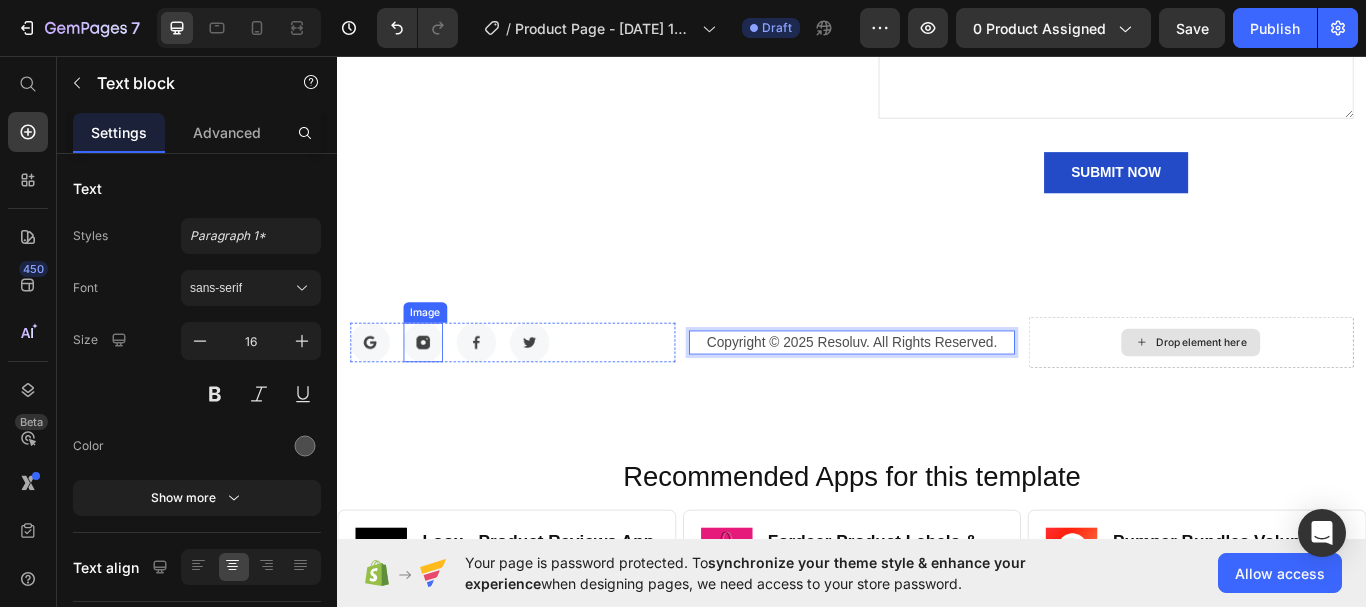 click on "Image Image Image Image Row" at bounding box center (541, 391) 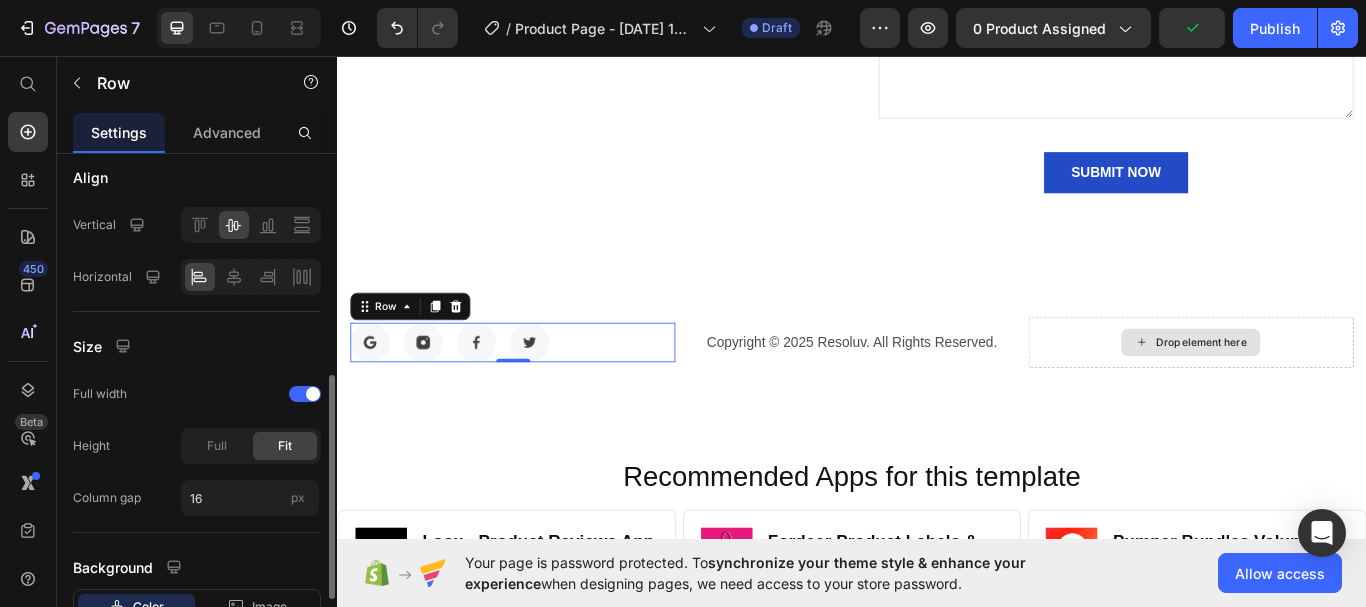 scroll, scrollTop: 647, scrollLeft: 0, axis: vertical 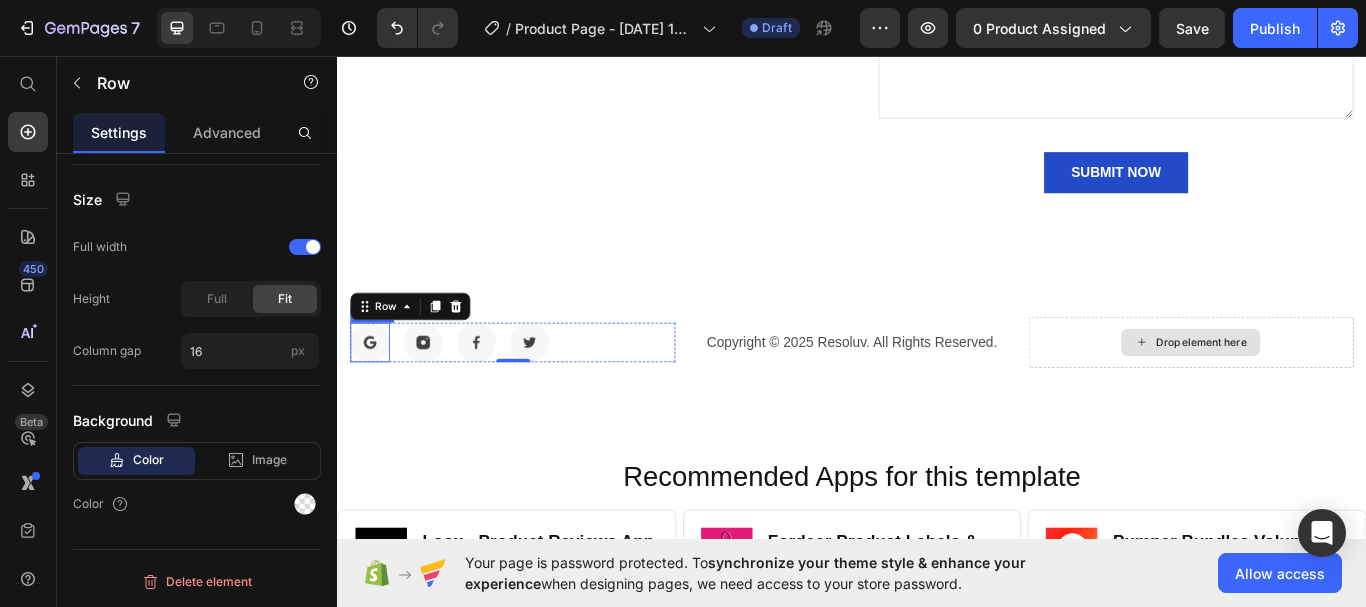 click at bounding box center [375, 391] 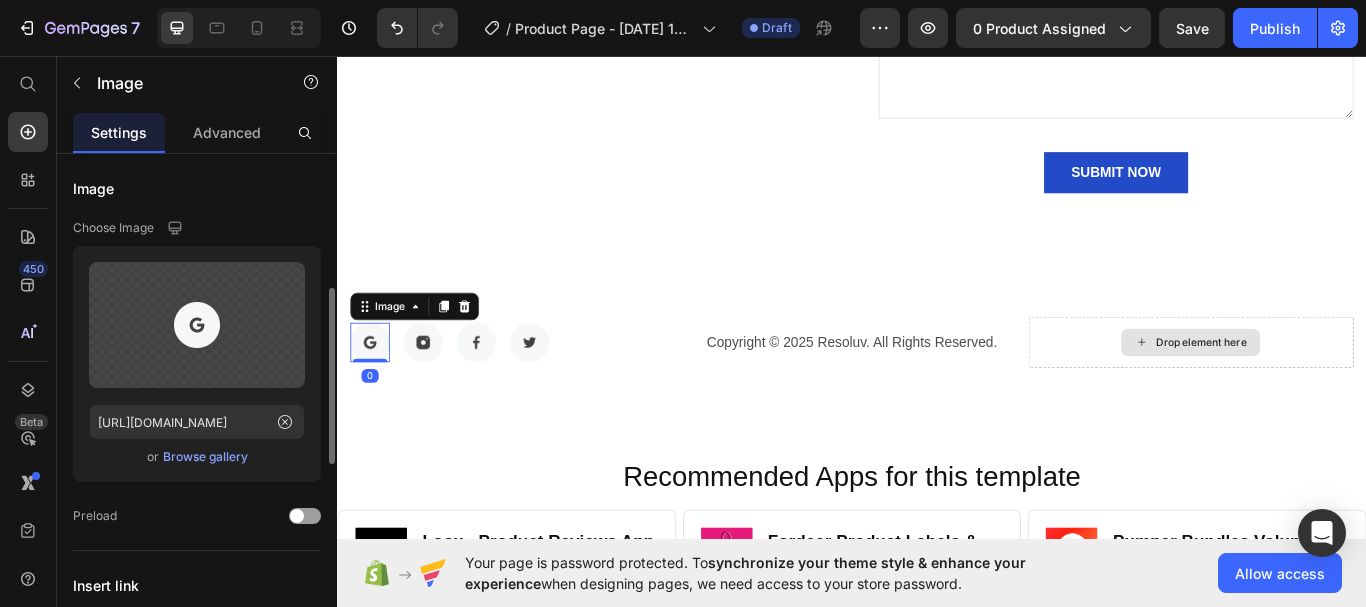 scroll, scrollTop: 100, scrollLeft: 0, axis: vertical 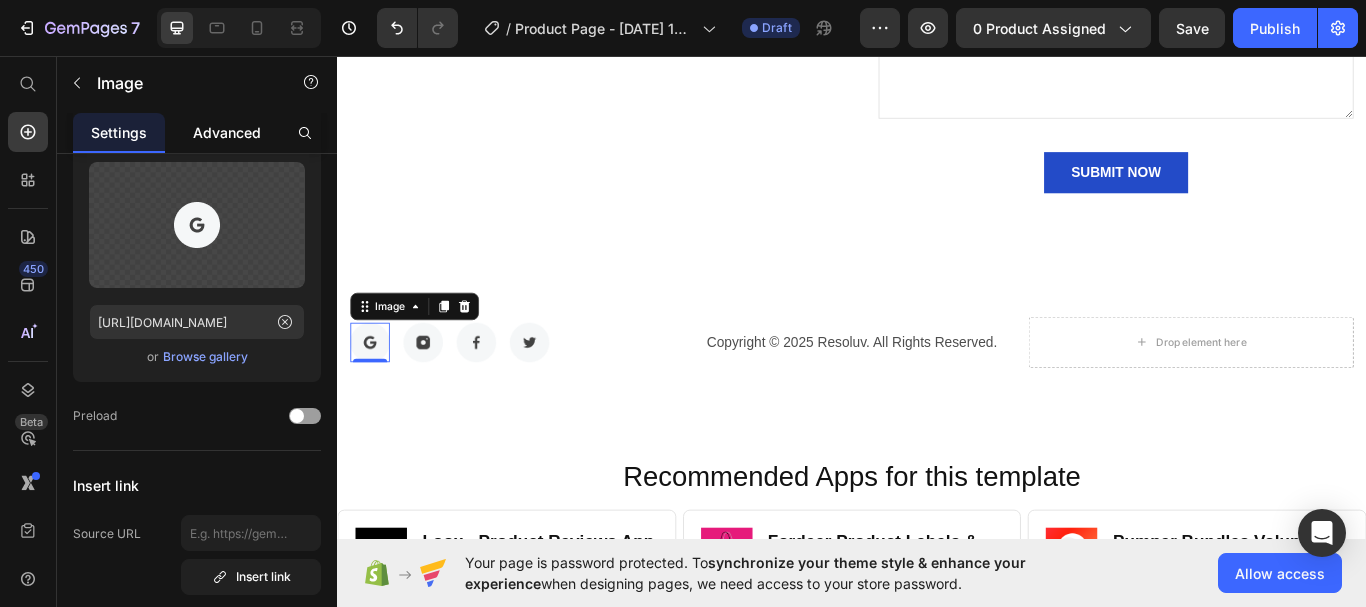 click on "Advanced" at bounding box center (227, 132) 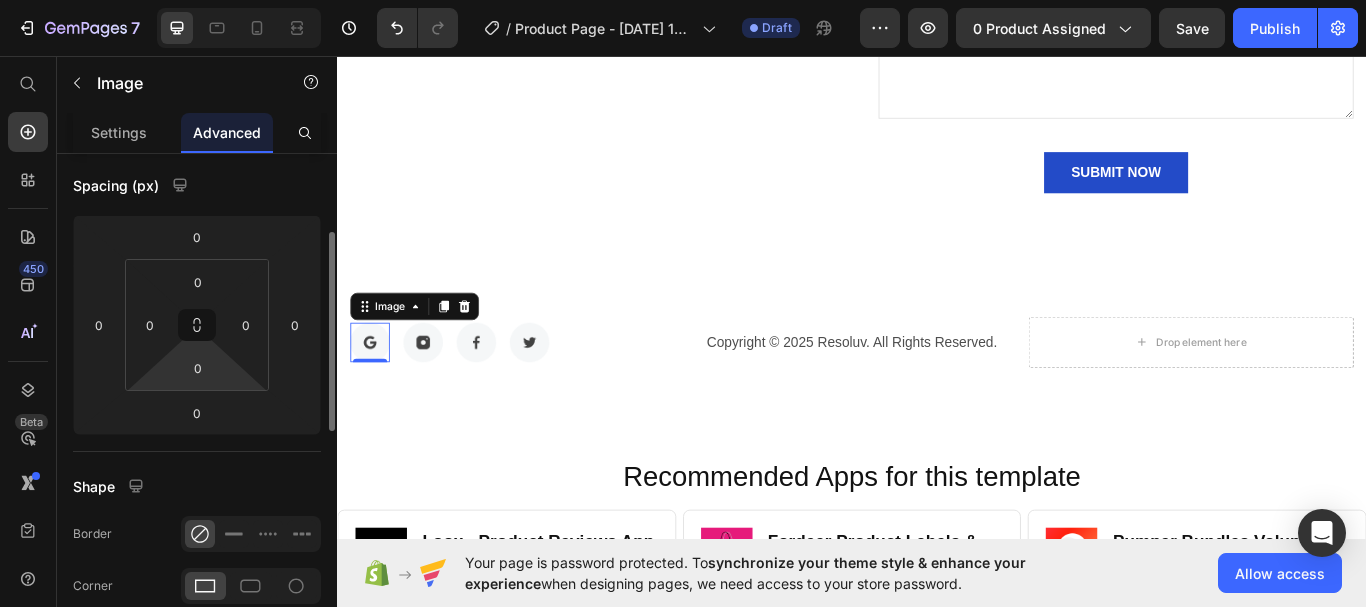 scroll, scrollTop: 0, scrollLeft: 0, axis: both 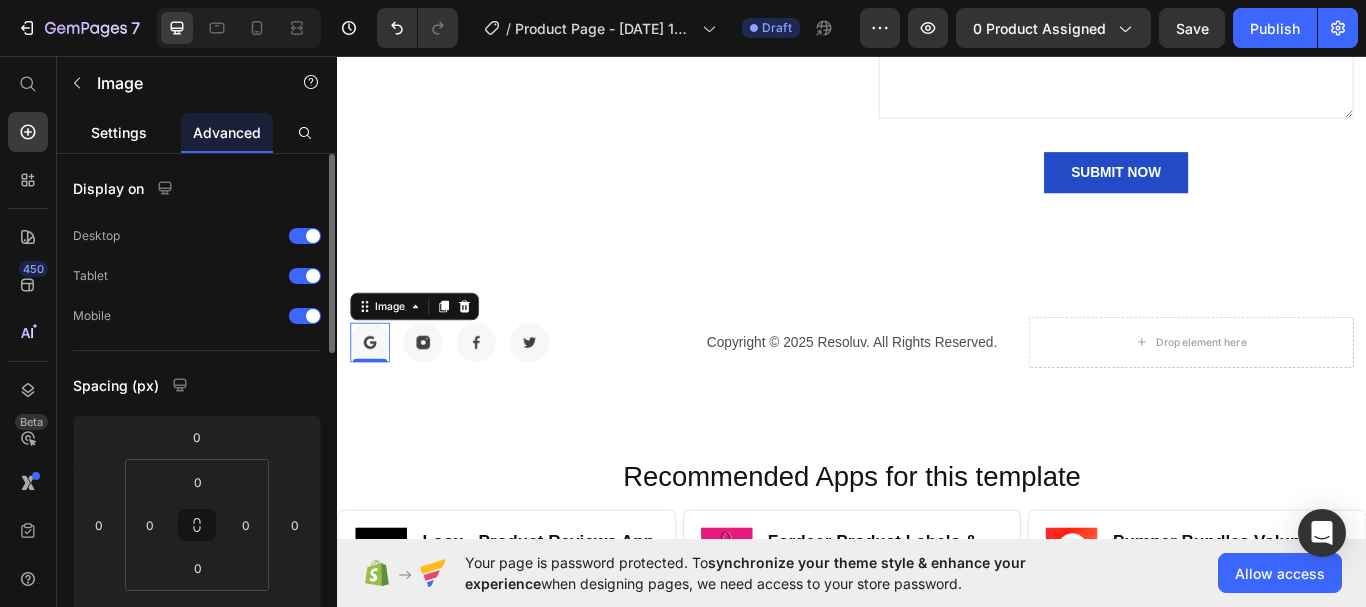 click on "Settings" 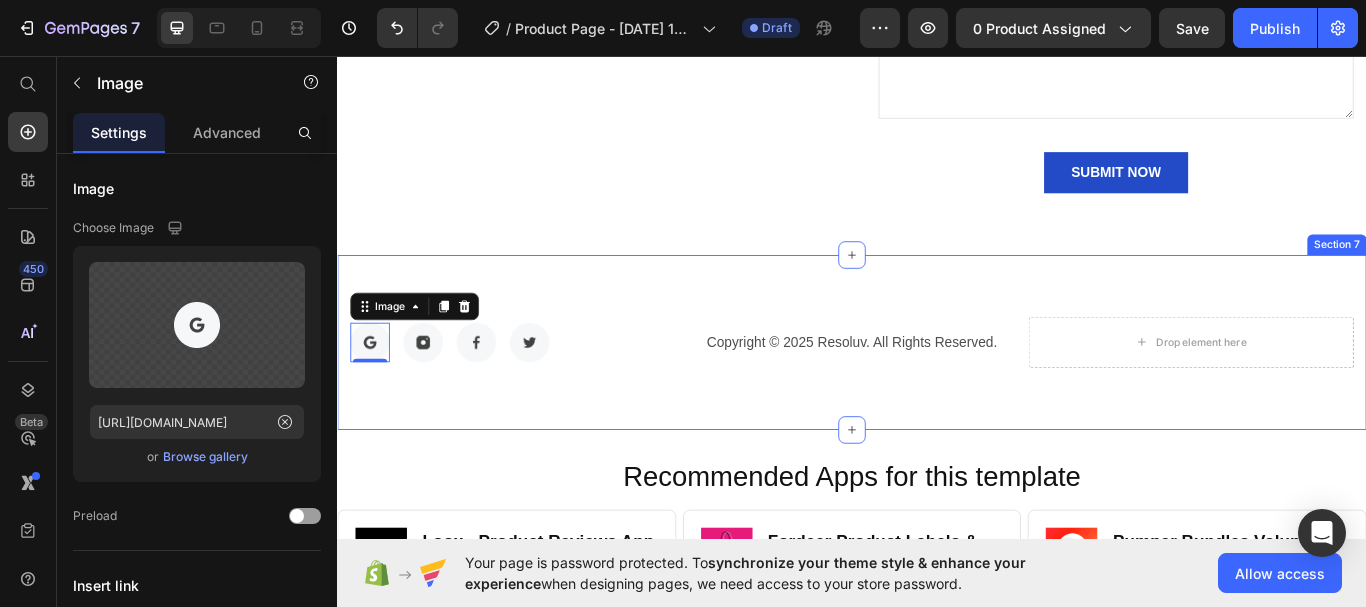 click on "Image   0 Image Image Image Row Copyright © 2025 Resoluv. All Rights Reserved. Text block
Drop element here Row Section 7" at bounding box center [937, 391] 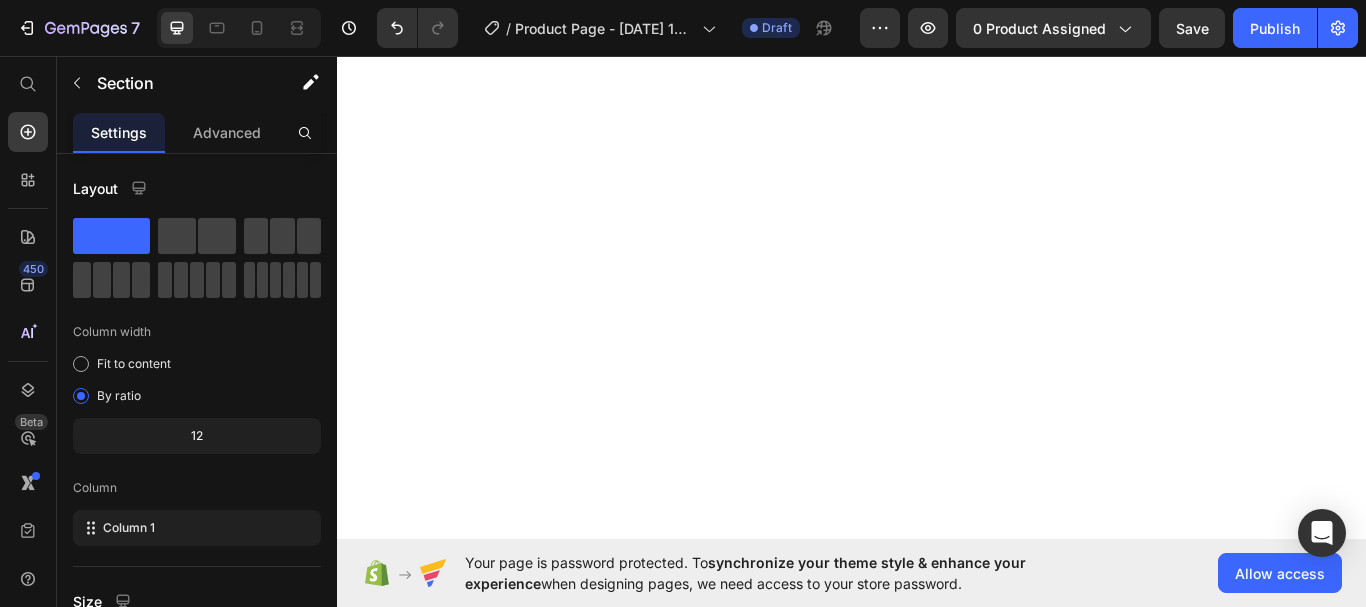scroll, scrollTop: 0, scrollLeft: 0, axis: both 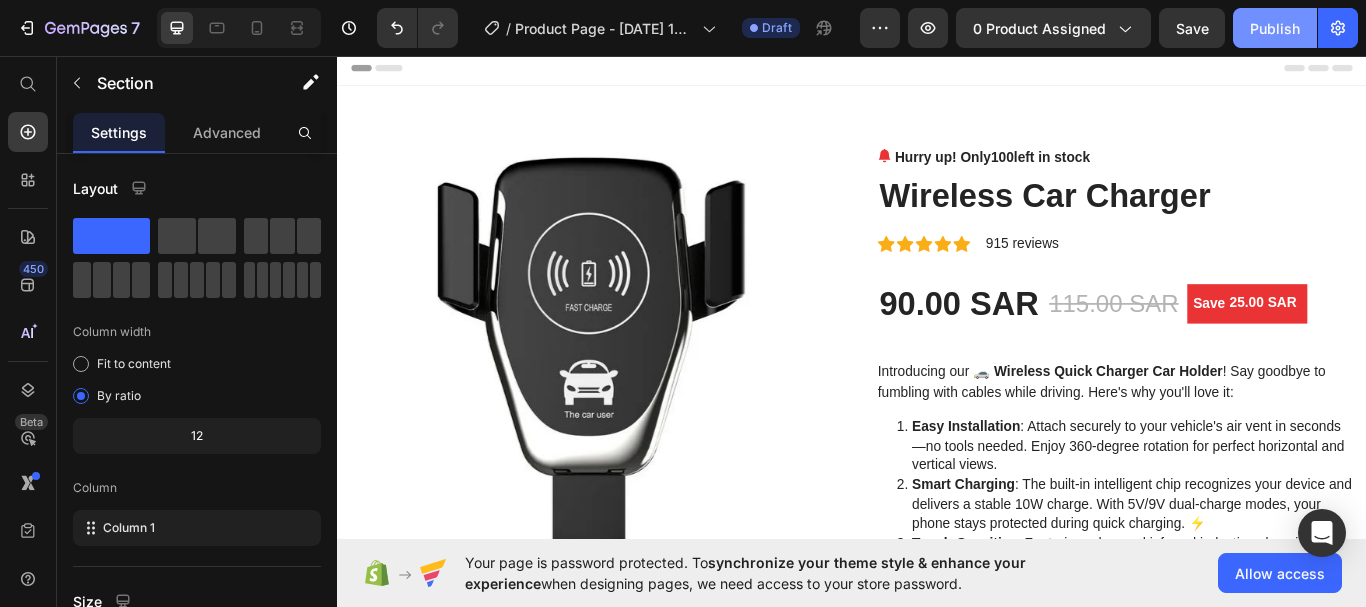 click on "Publish" at bounding box center [1275, 28] 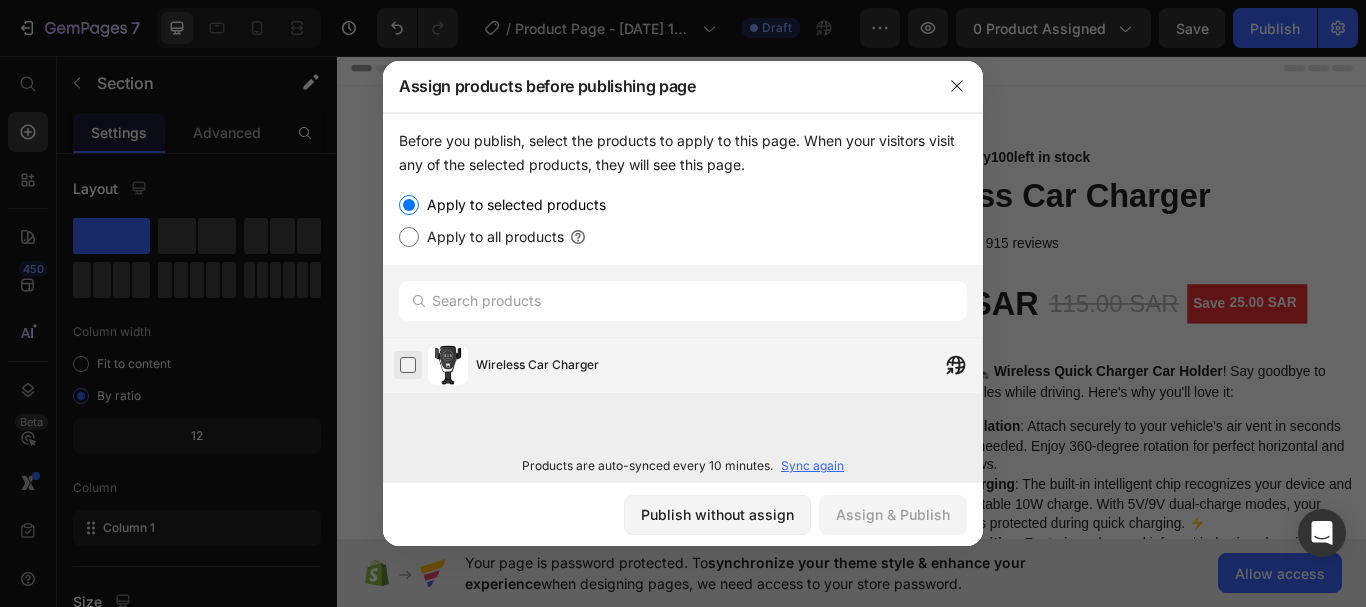 click at bounding box center (408, 365) 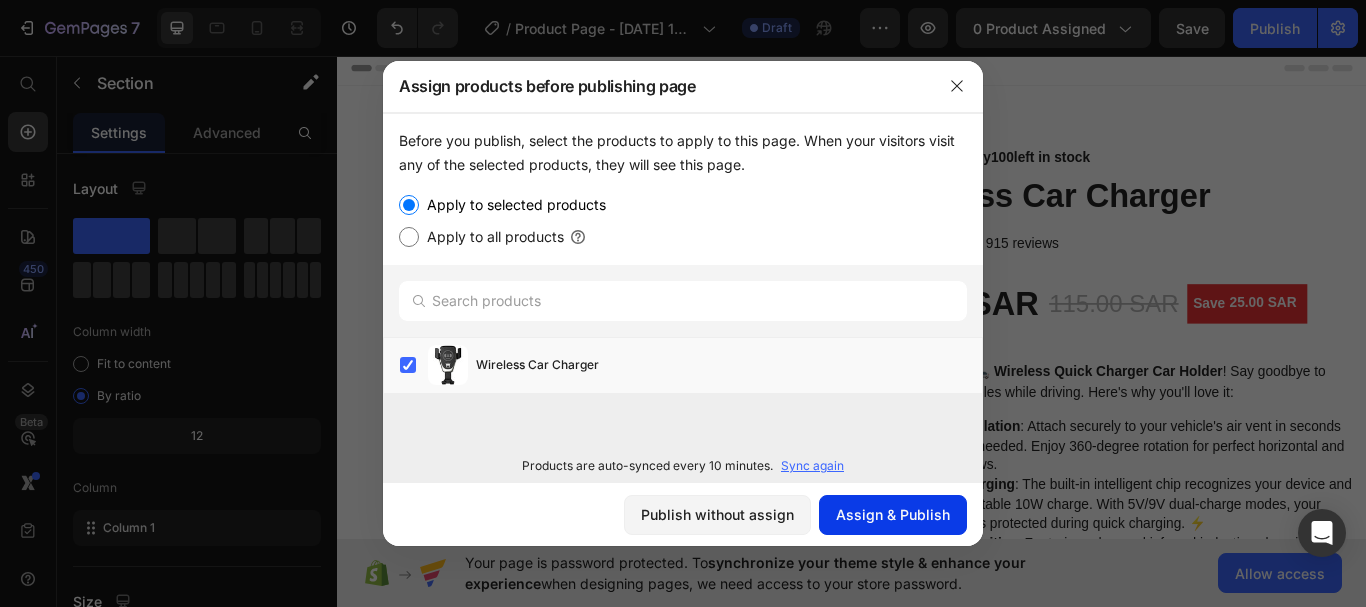 click on "Assign & Publish" at bounding box center (893, 514) 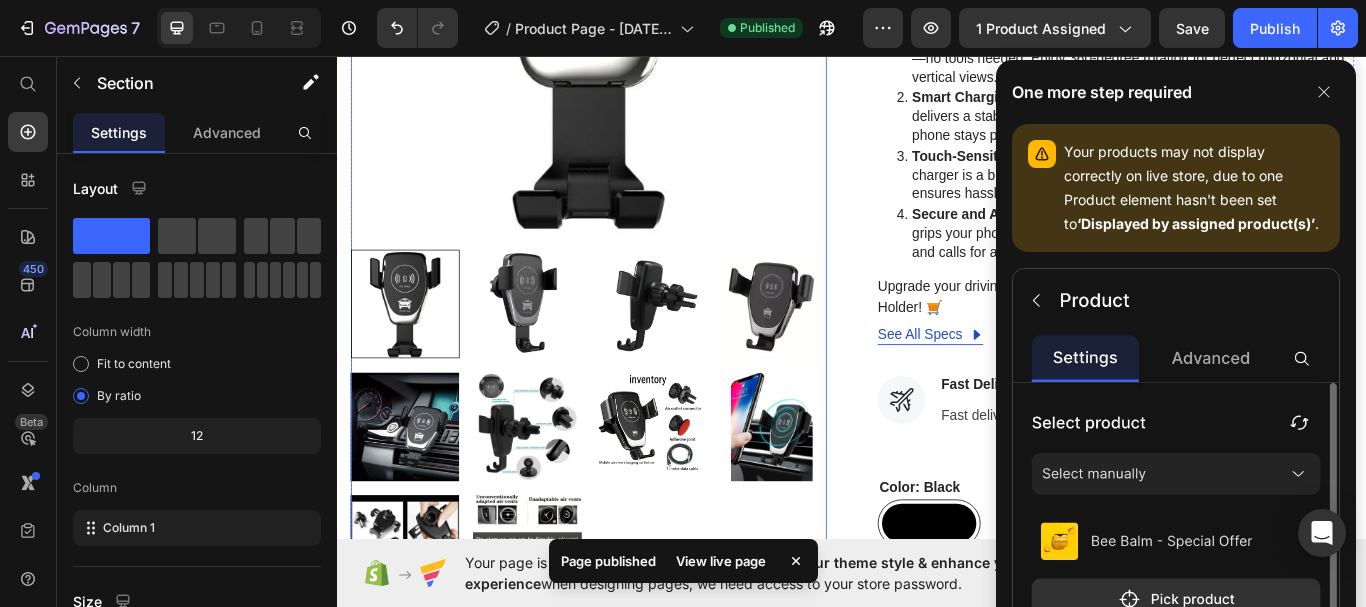 scroll, scrollTop: 700, scrollLeft: 0, axis: vertical 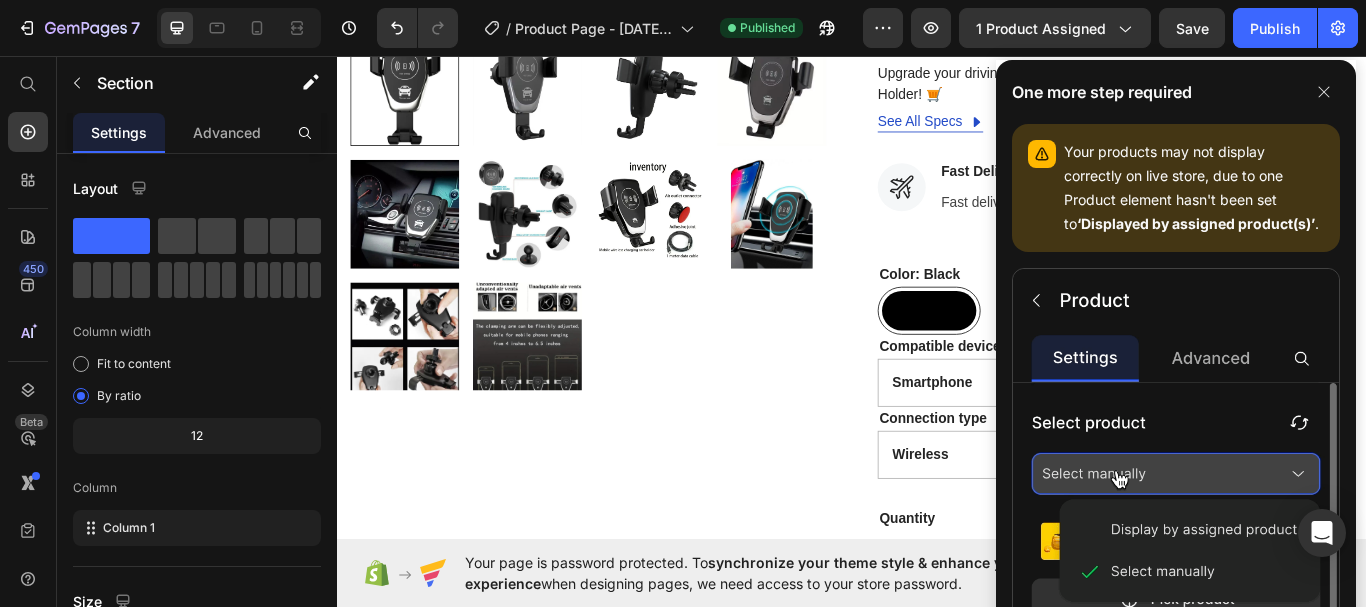 click 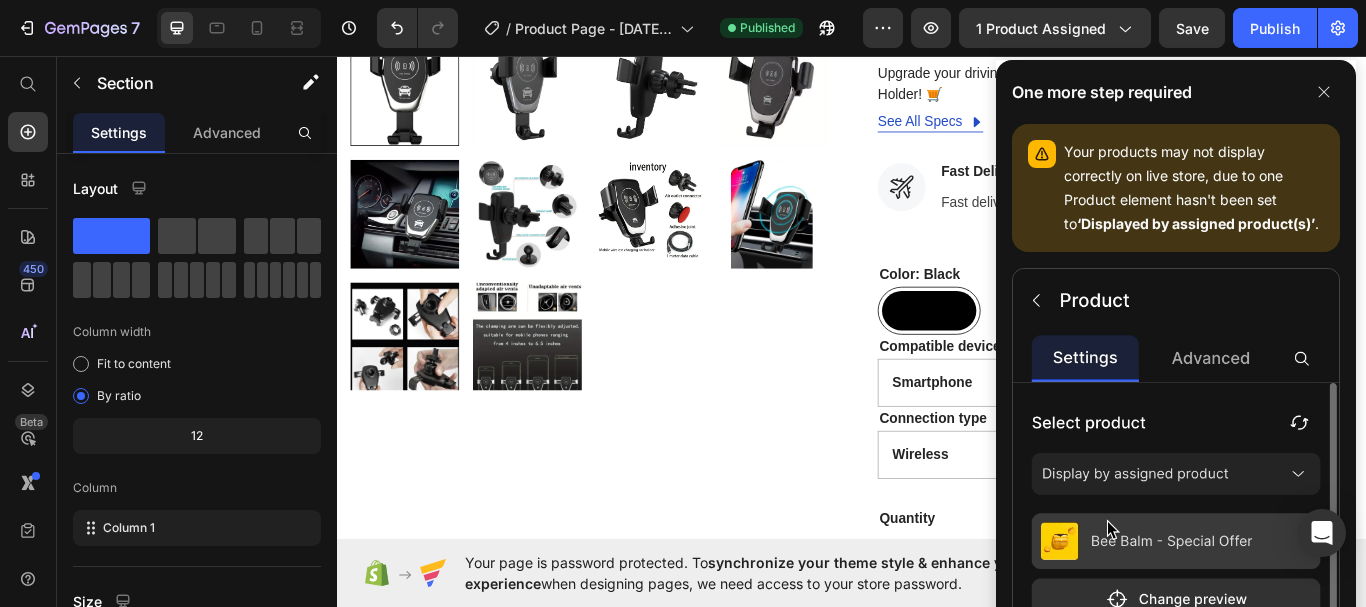 click 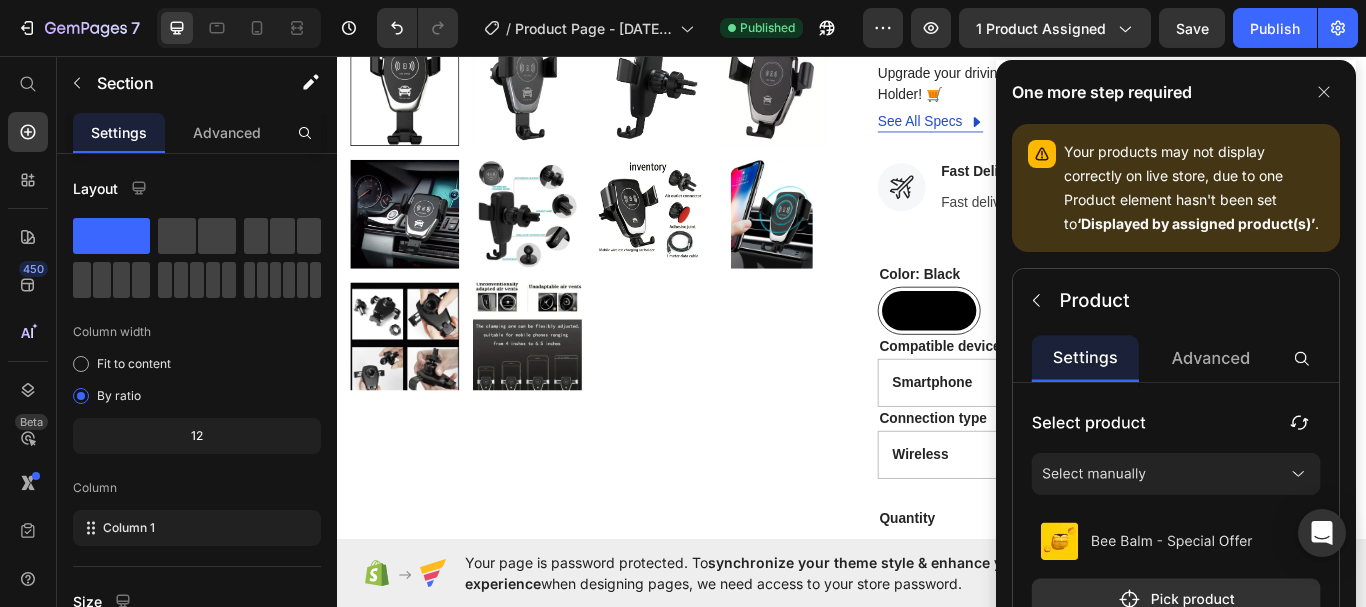 click 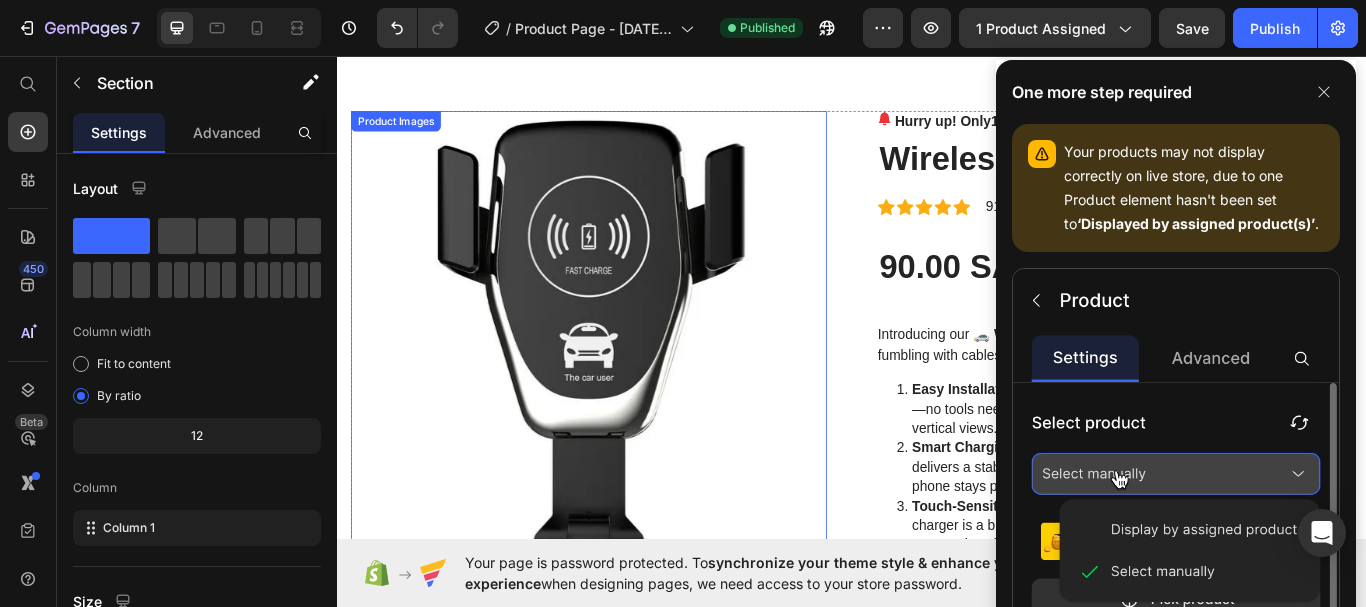 scroll, scrollTop: 0, scrollLeft: 0, axis: both 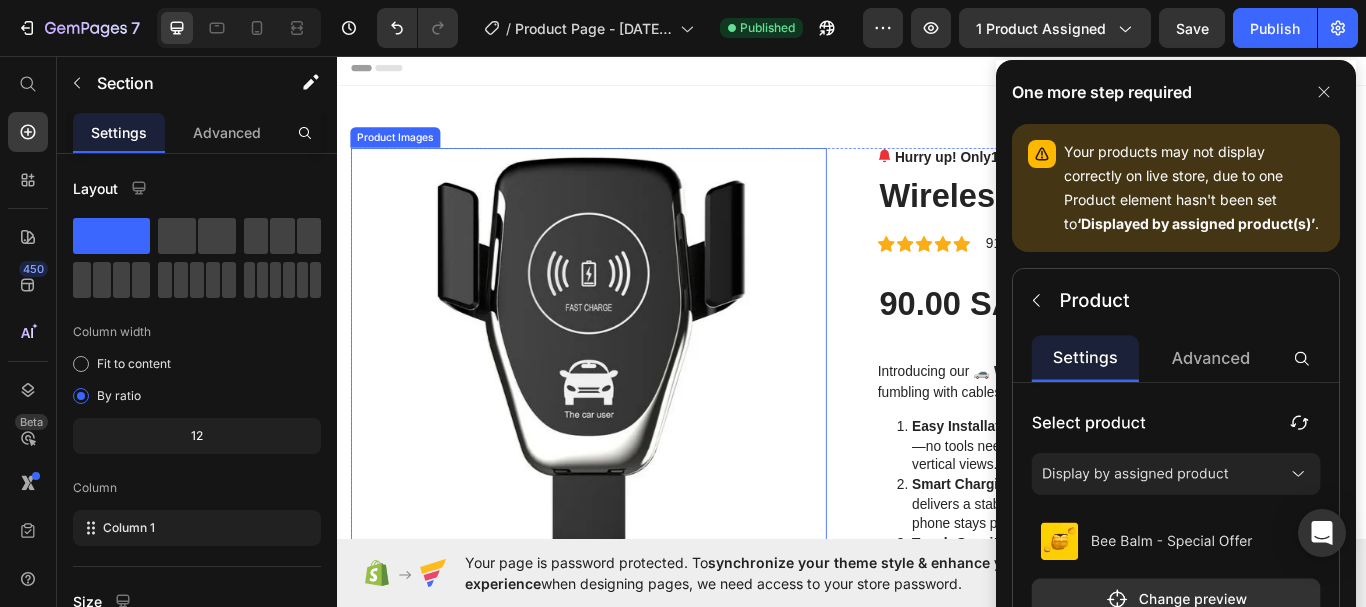 click at bounding box center [629, 441] 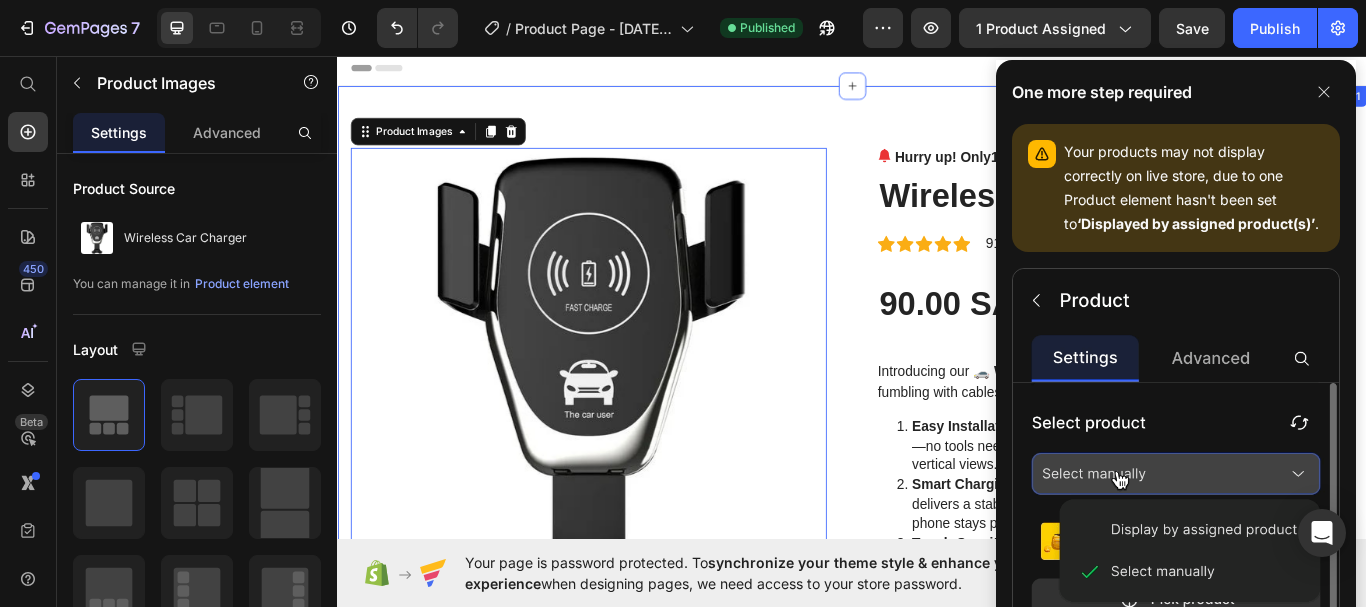 click on "Product Images   0
Hurry up! Only  100  left in stock (P) Stock Counter Wireless Car Charger (P) Title
Icon
Icon
Icon
Icon
Icon Icon List Hoz 915 reviews Text block Row 90.00 SAR (P) Price 115.00 SAR (P) Price Save 25.00 SAR (P) Tag Row Introducing our 🚗   Wireless Quick Charger Car Holder ! Say goodbye to fumbling with cables while driving. Here's why you'll love it:
Easy Installation : Attach securely to your vehicle's air vent in seconds—no tools needed. Enjoy 360-degree rotation for perfect horizontal and vertical views.
Smart Charging : The built-in intelligent chip recognizes your device and delivers a stable 10W charge. With 5V/9V dual-charge modes, your phone stays protected during quick charging. ⚡
Touch-Sensitive : Featuring advanced infrared induction clamping, this charger is a breeze to operate. The latest touch sensing technology ensures hassle-free usage.
Button" at bounding box center [937, 857] 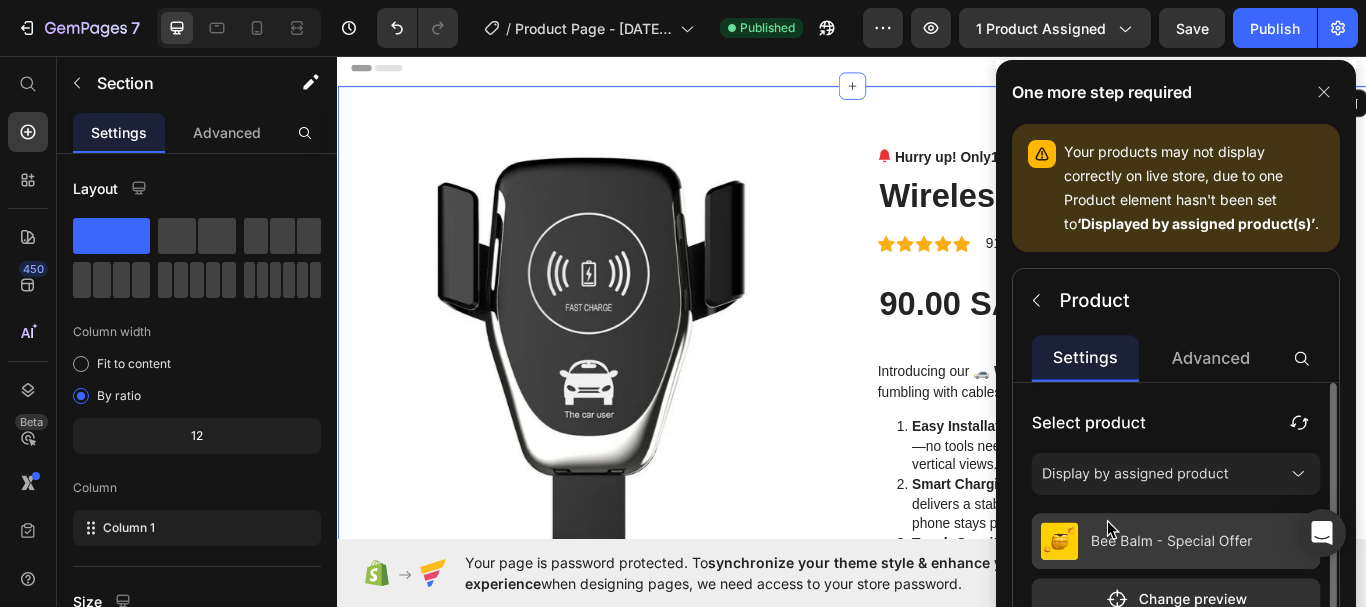 click on "Product Images
Hurry up! Only  100  left in stock (P) Stock Counter Wireless Car Charger (P) Title
Icon
Icon
Icon
Icon
Icon Icon List Hoz 915 reviews Text block Row 90.00 SAR (P) Price 115.00 SAR (P) Price Save 25.00 SAR (P) Tag Row Introducing our 🚗   Wireless Quick Charger Car Holder ! Say goodbye to fumbling with cables while driving. Here's why you'll love it:
Easy Installation : Attach securely to your vehicle's air vent in seconds—no tools needed. Enjoy 360-degree rotation for perfect horizontal and vertical views.
Smart Charging : The built-in intelligent chip recognizes your device and delivers a stable 10W charge. With 5V/9V dual-charge modes, your phone stays protected during quick charging. ⚡
Touch-Sensitive : Featuring advanced infrared induction clamping, this charger is a breeze to operate. The latest touch sensing technology ensures hassle-free usage.
[GEOGRAPHIC_DATA]" at bounding box center (937, 857) 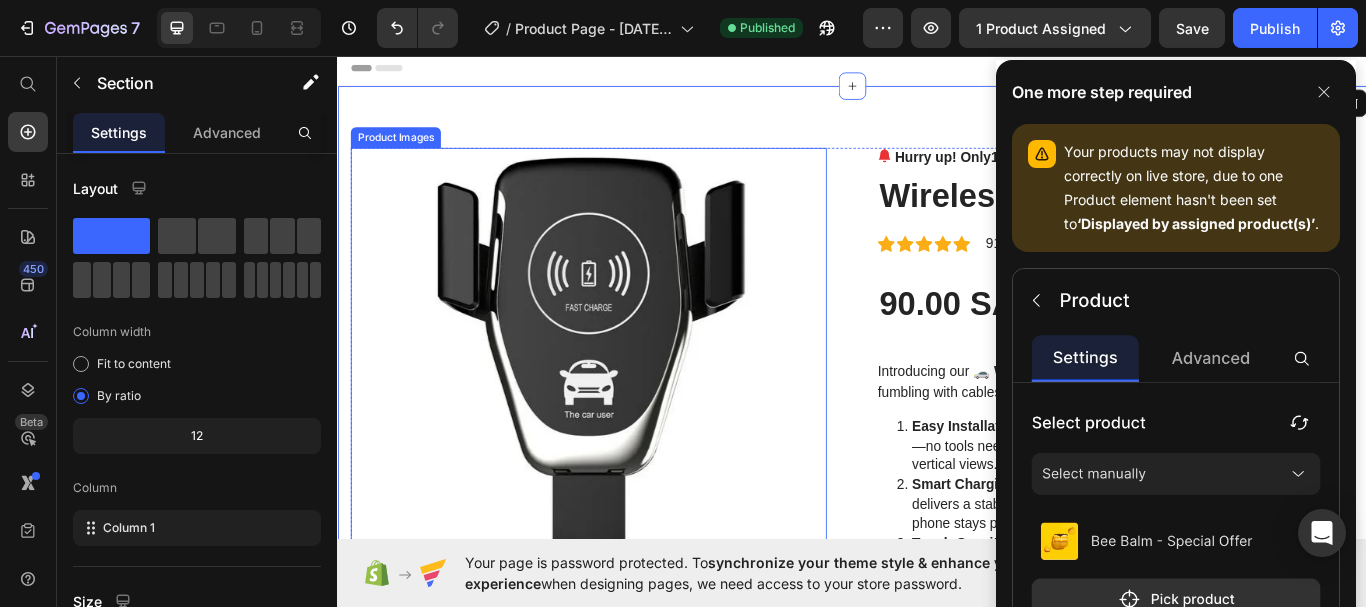 click at bounding box center [629, 441] 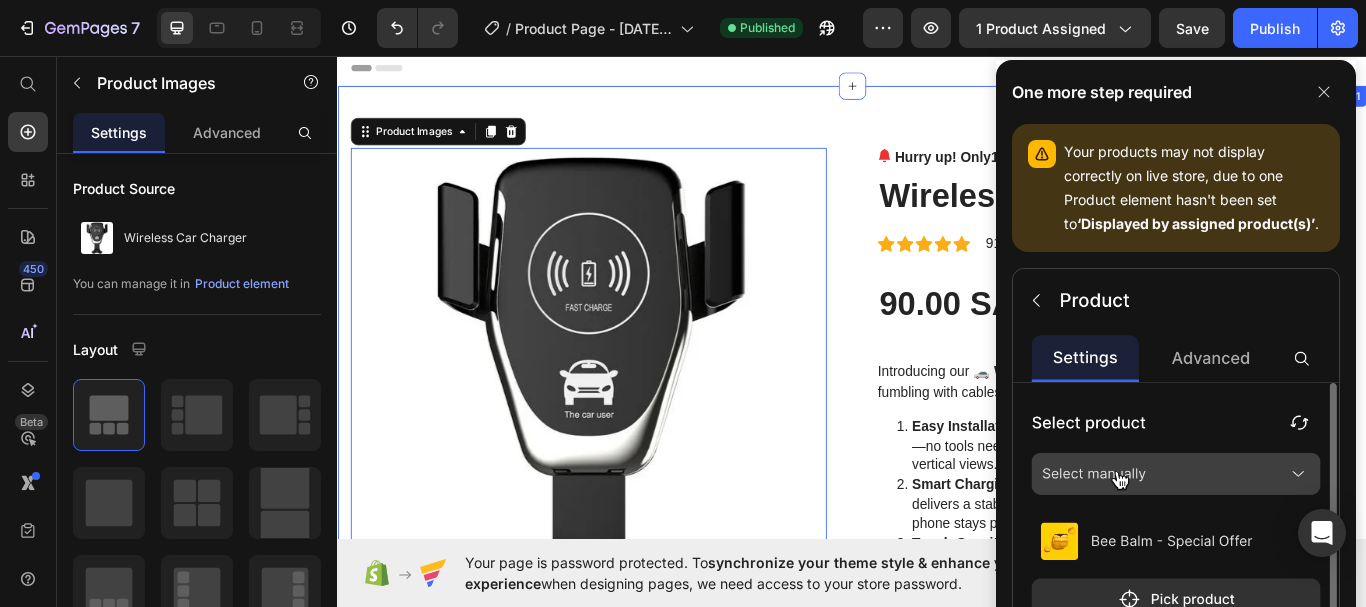 scroll, scrollTop: 100, scrollLeft: 0, axis: vertical 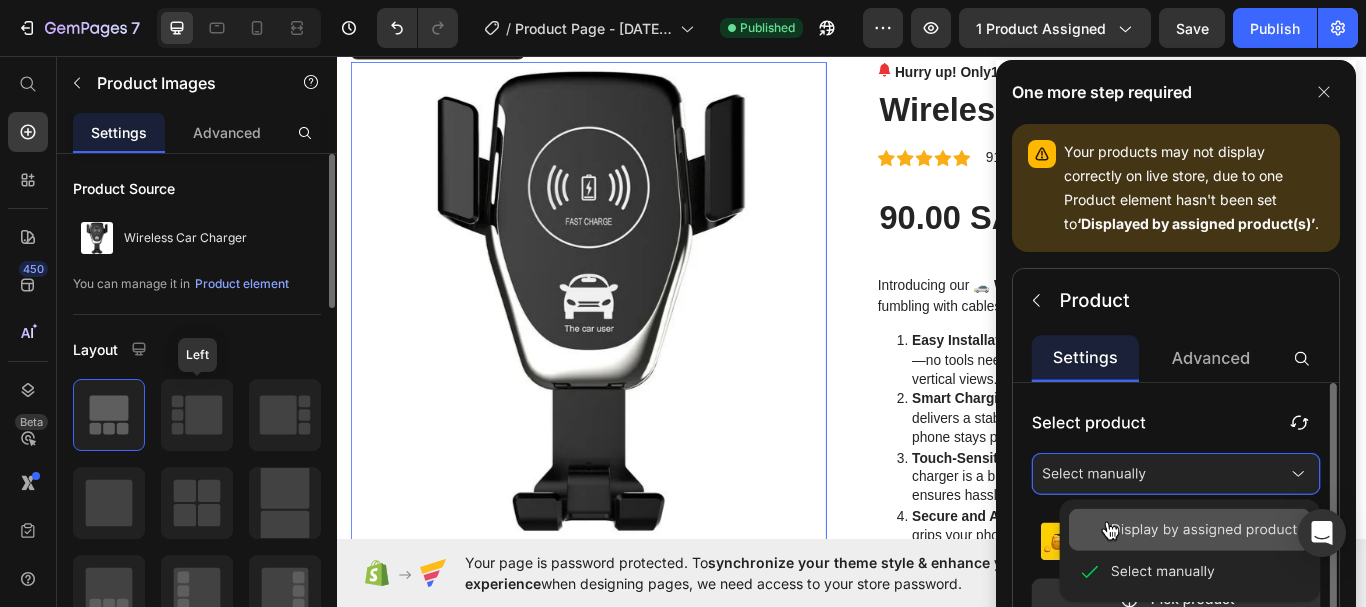 drag, startPoint x: 207, startPoint y: 402, endPoint x: 313, endPoint y: 313, distance: 138.40881 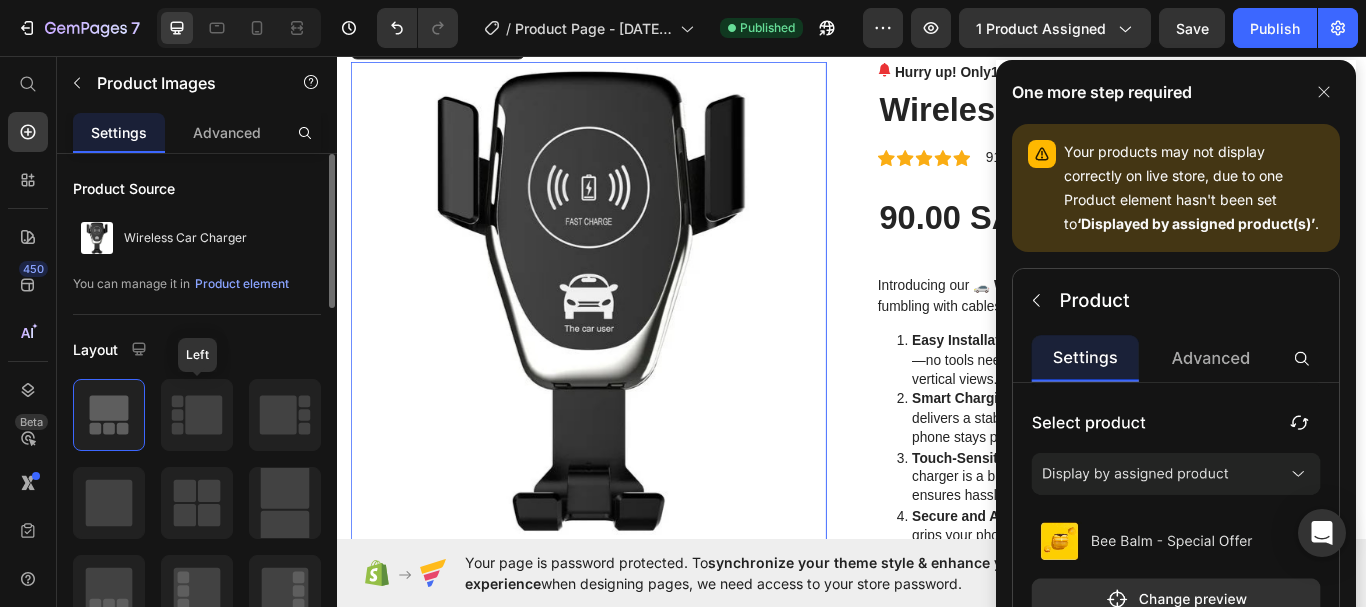 click 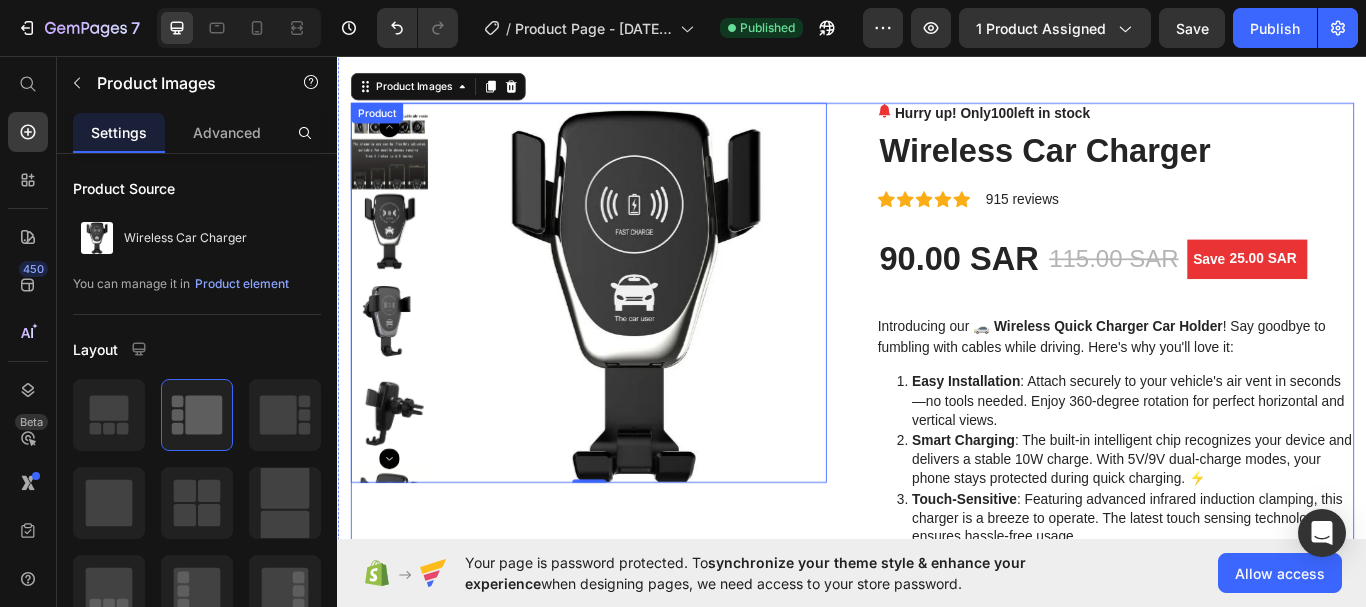 scroll, scrollTop: 0, scrollLeft: 0, axis: both 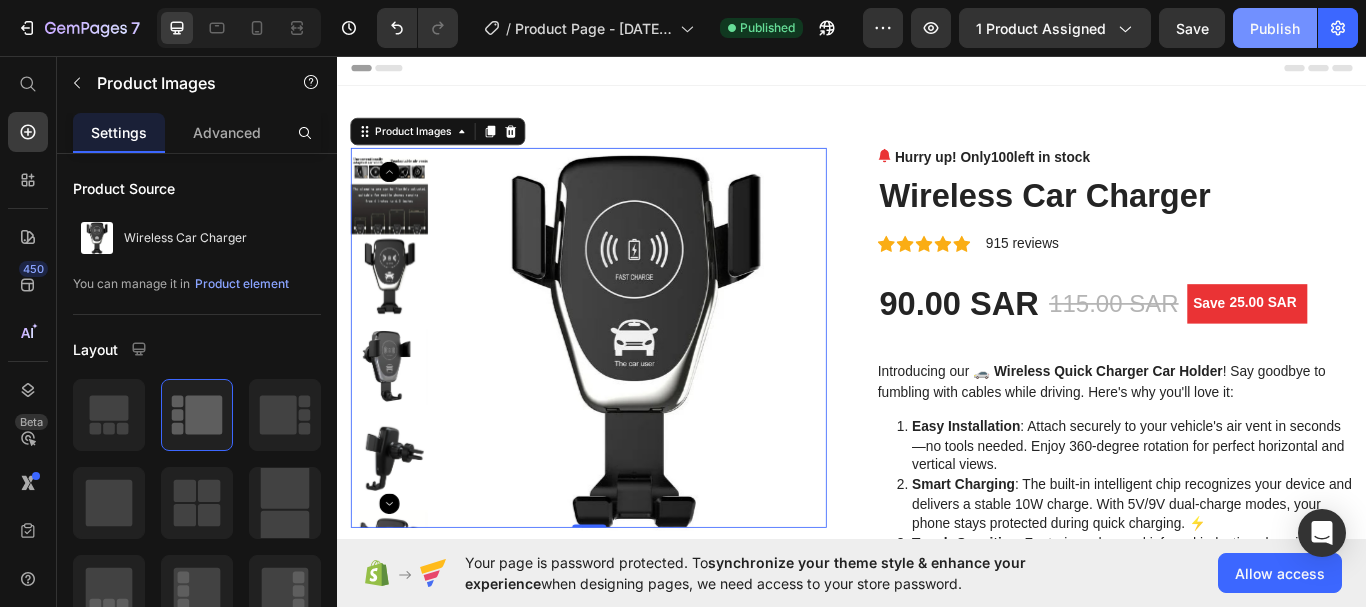 click on "Publish" at bounding box center [1275, 28] 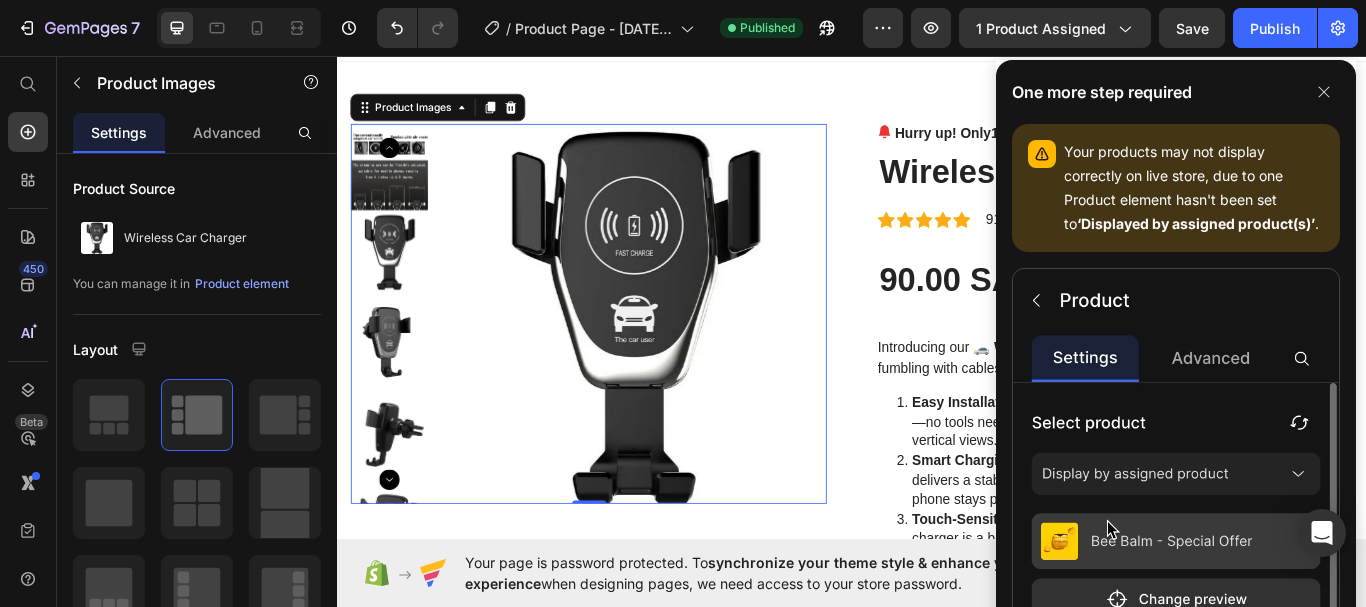 scroll, scrollTop: 0, scrollLeft: 0, axis: both 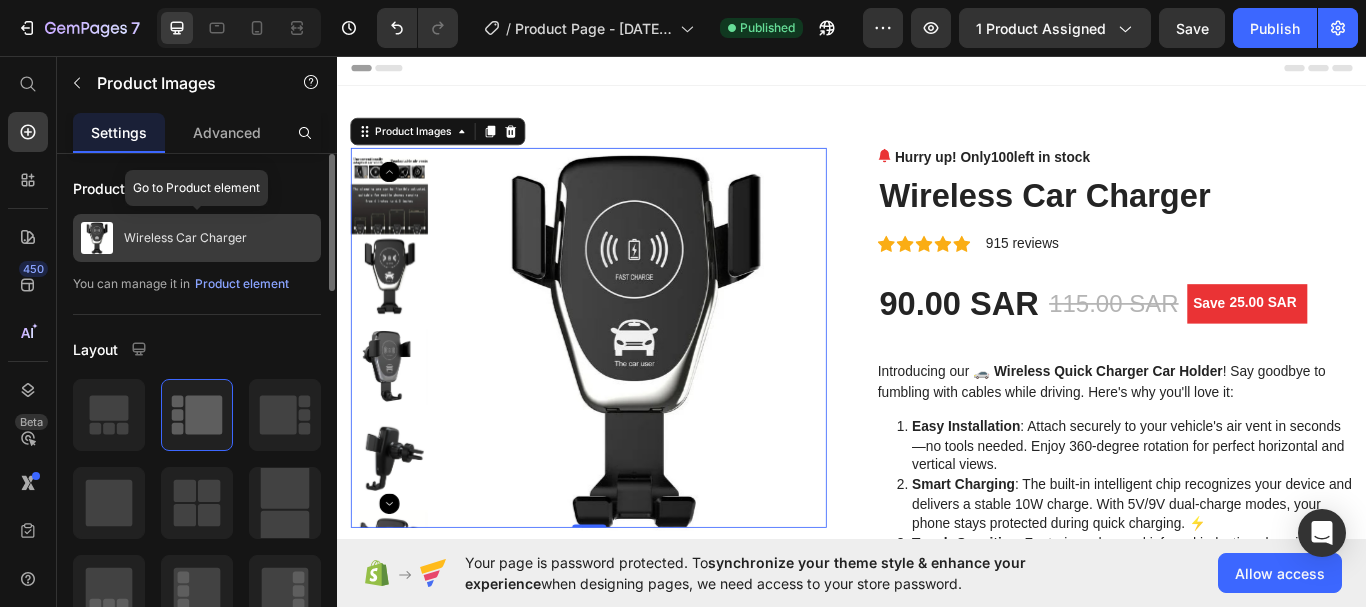 click on "Wireless Car Charger" at bounding box center [197, 238] 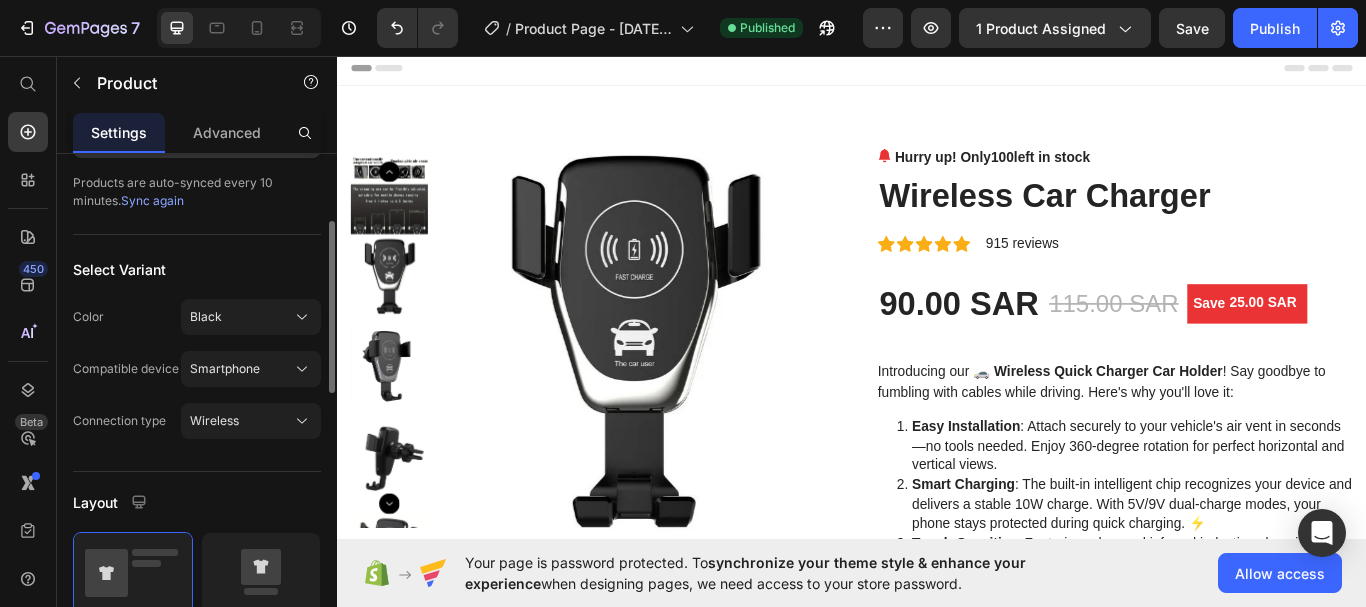 scroll, scrollTop: 0, scrollLeft: 0, axis: both 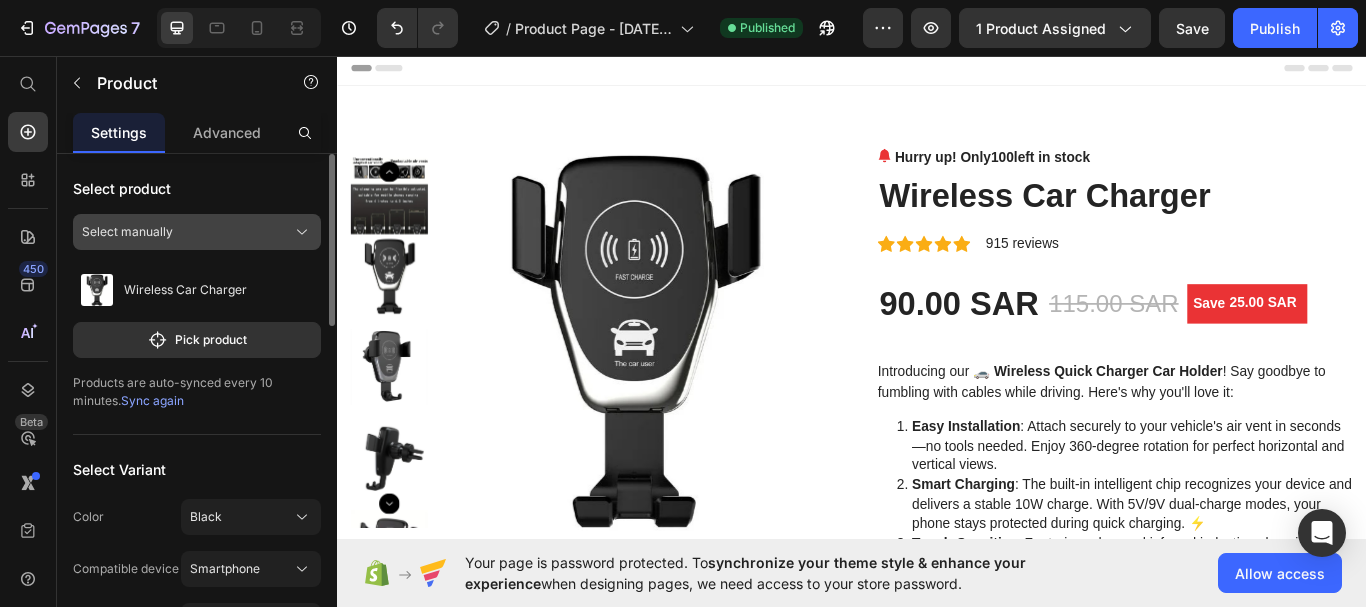 click on "Select manually" 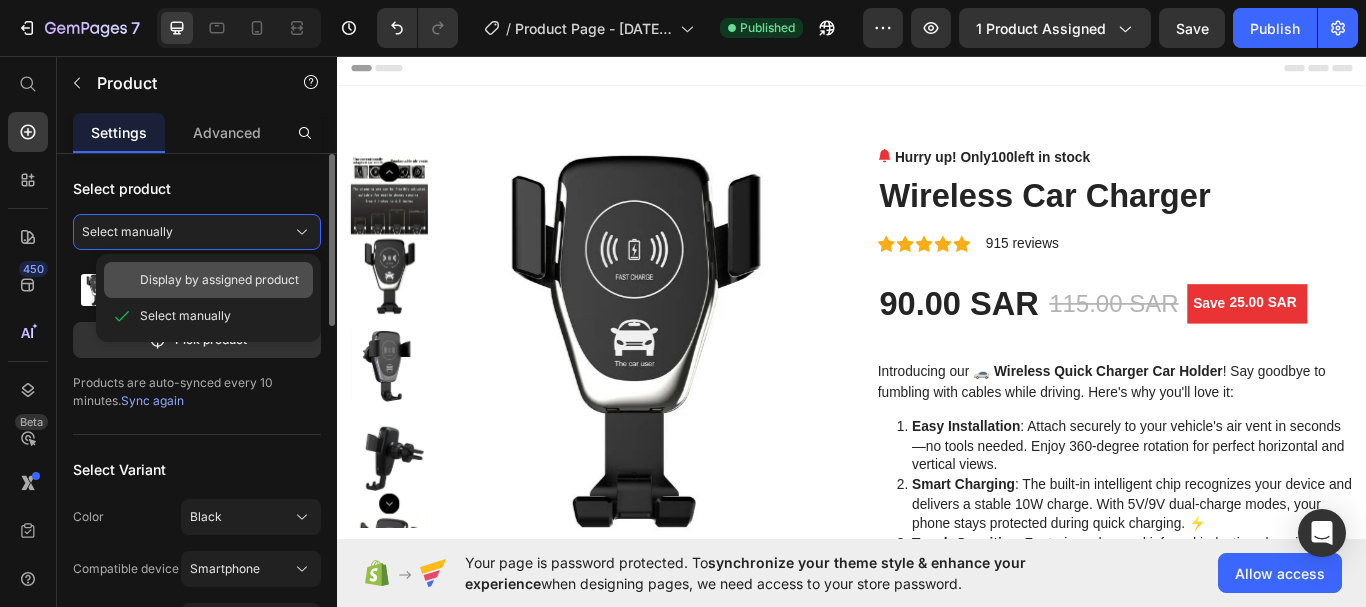 click on "Display by assigned product" 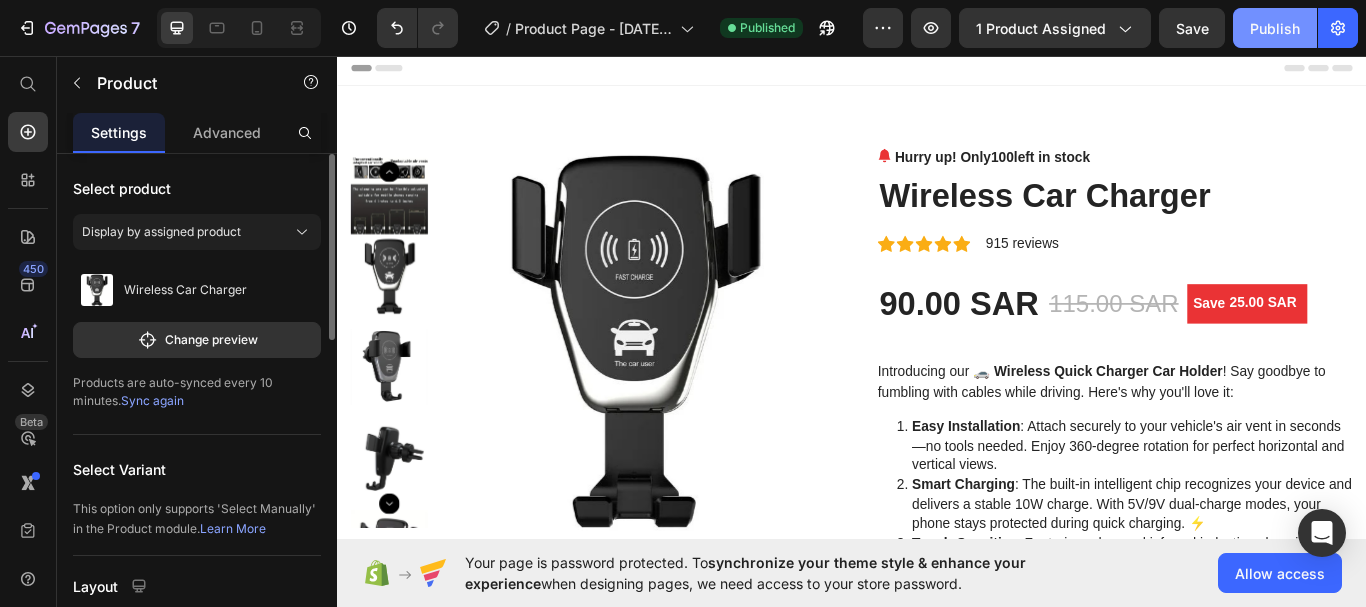 click on "Publish" at bounding box center (1275, 28) 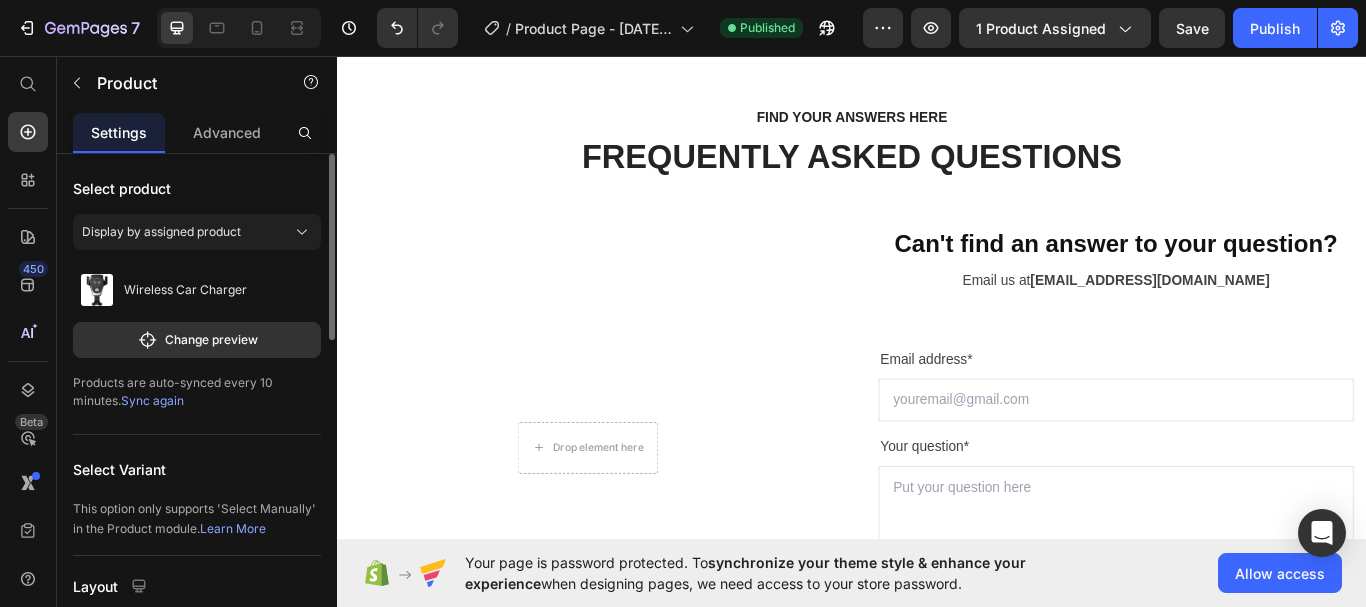 scroll, scrollTop: 5300, scrollLeft: 0, axis: vertical 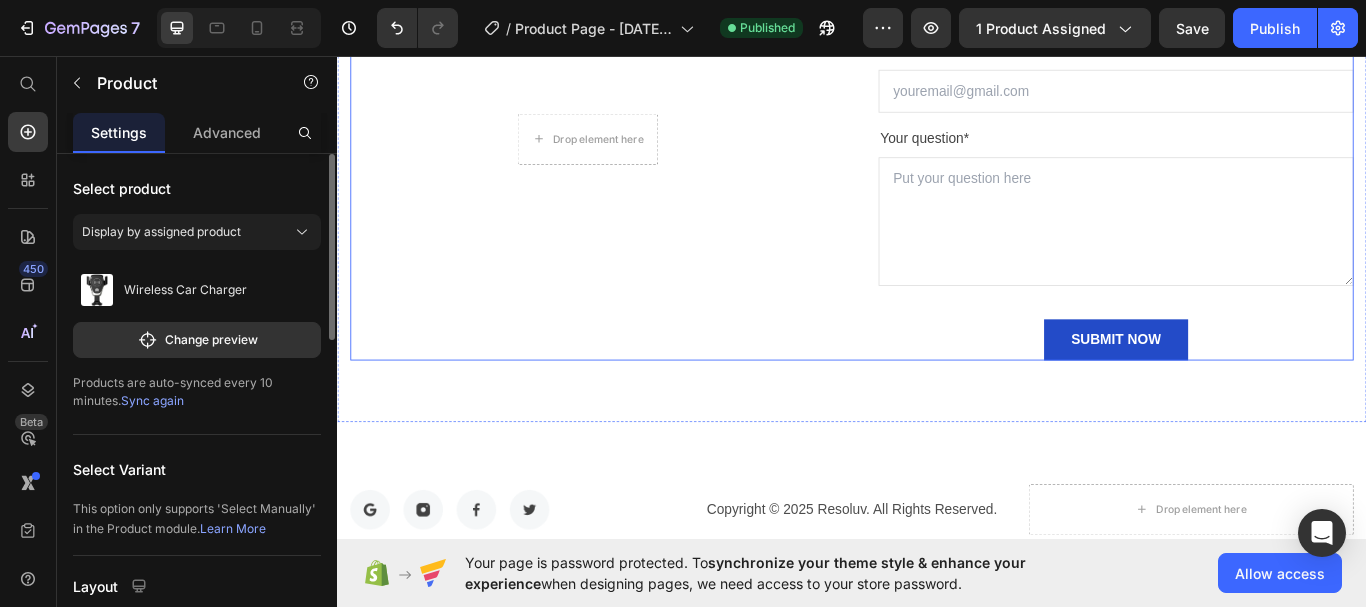 click on "Drop element here Row" at bounding box center [629, 153] 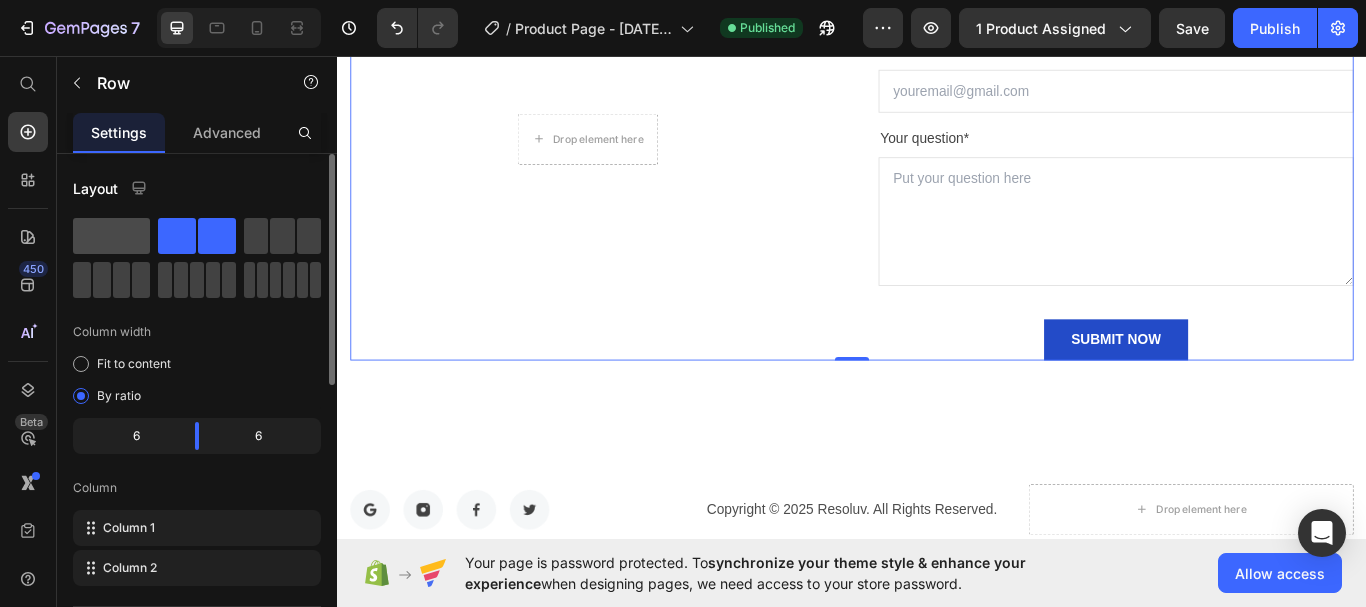 click 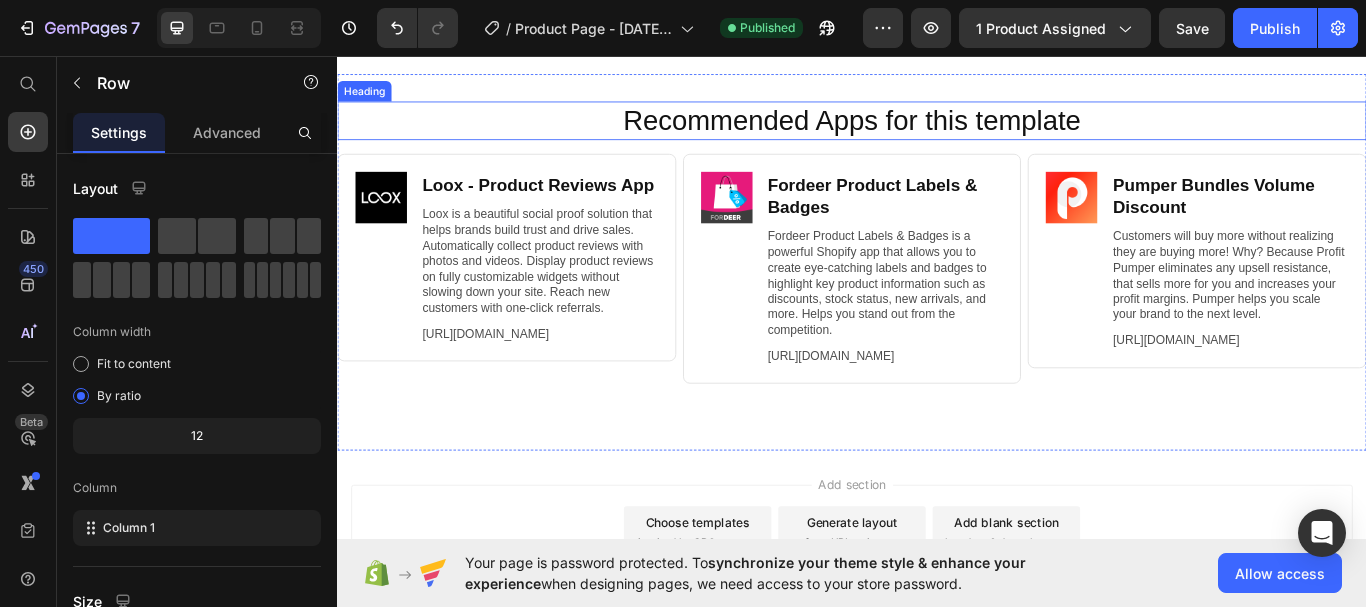 scroll, scrollTop: 5467, scrollLeft: 0, axis: vertical 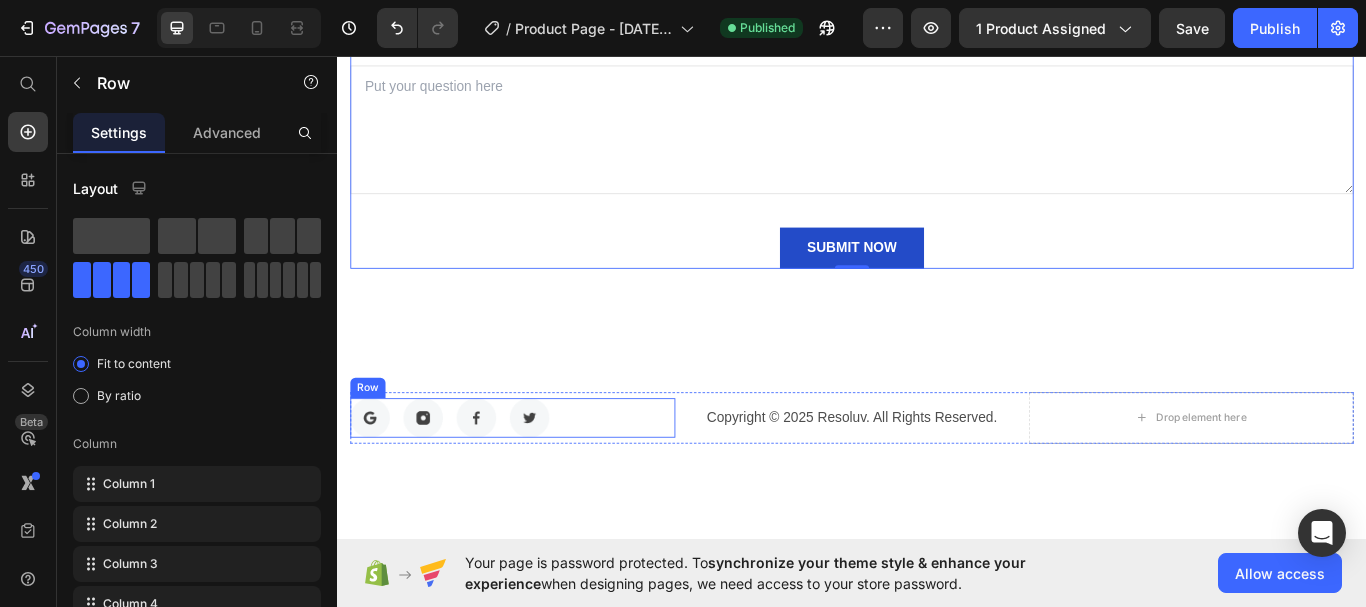 click on "Image Image Image Image Row" at bounding box center [541, 479] 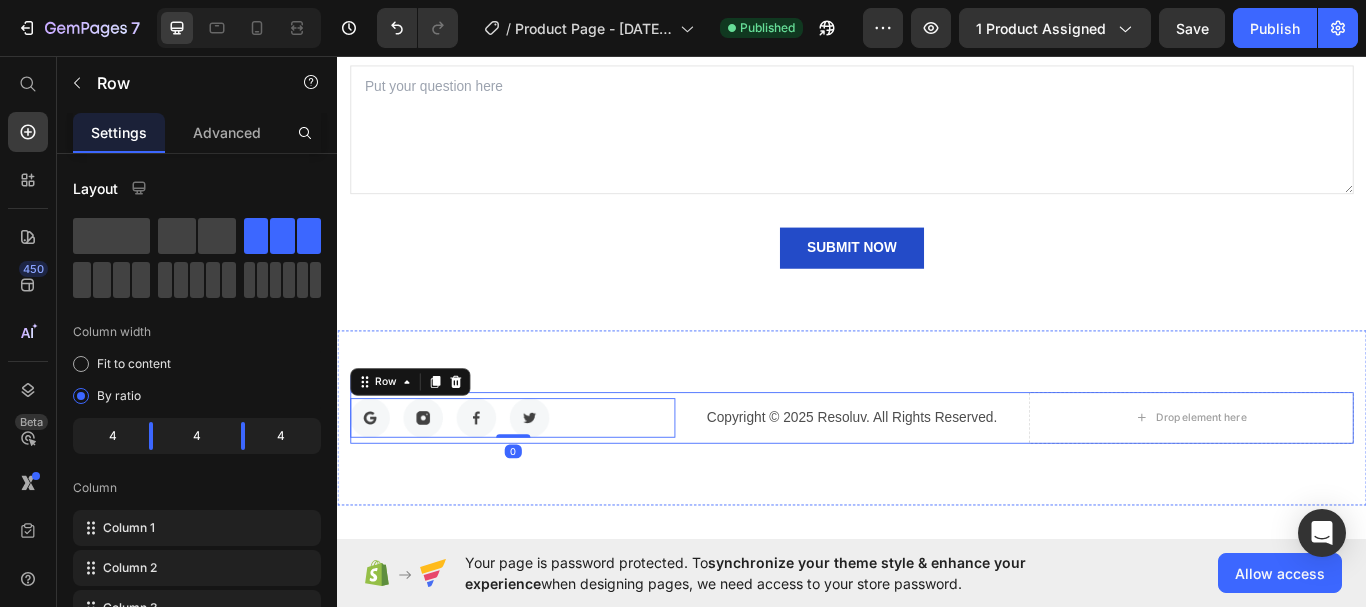 click on "Image Image Image Image Row   0 Copyright © 2025 Resoluv. All Rights Reserved. Text block
Drop element here Row" at bounding box center [937, 479] 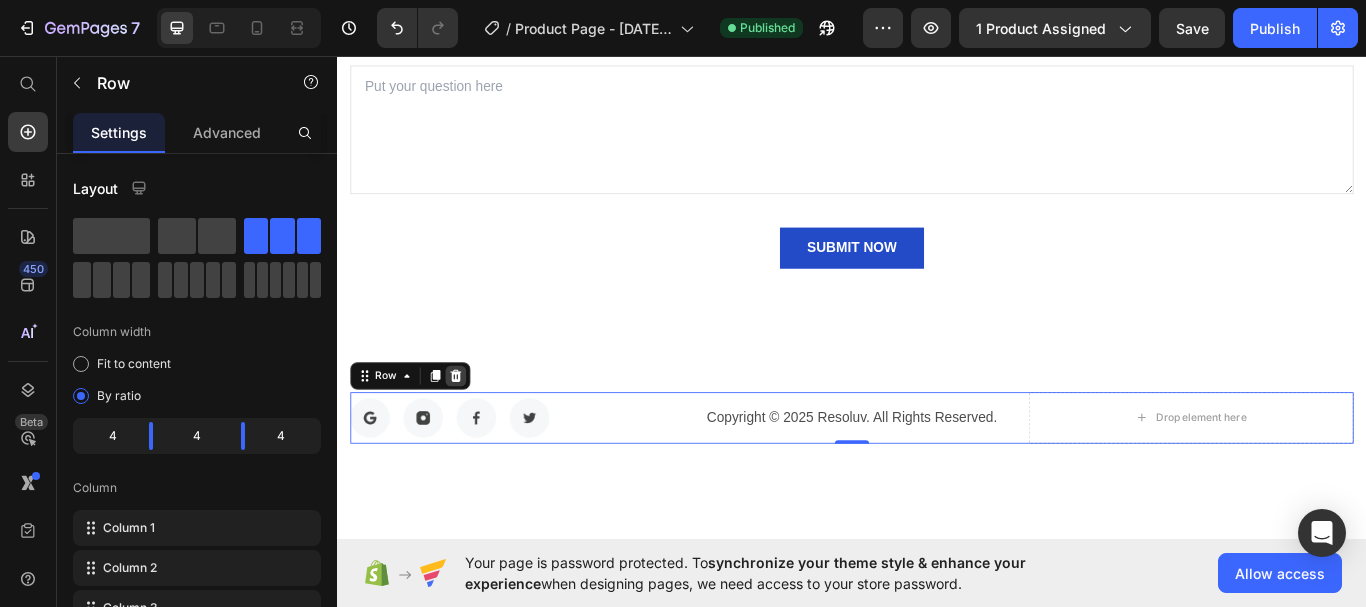 click at bounding box center [475, 430] 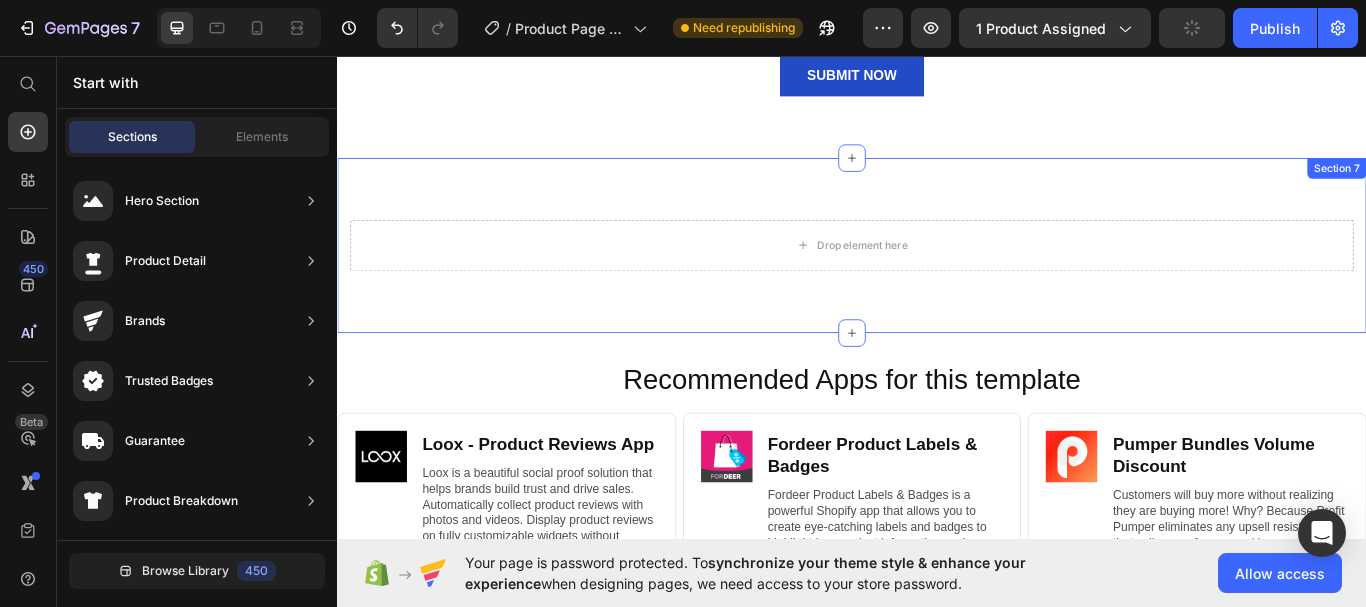 scroll, scrollTop: 5667, scrollLeft: 0, axis: vertical 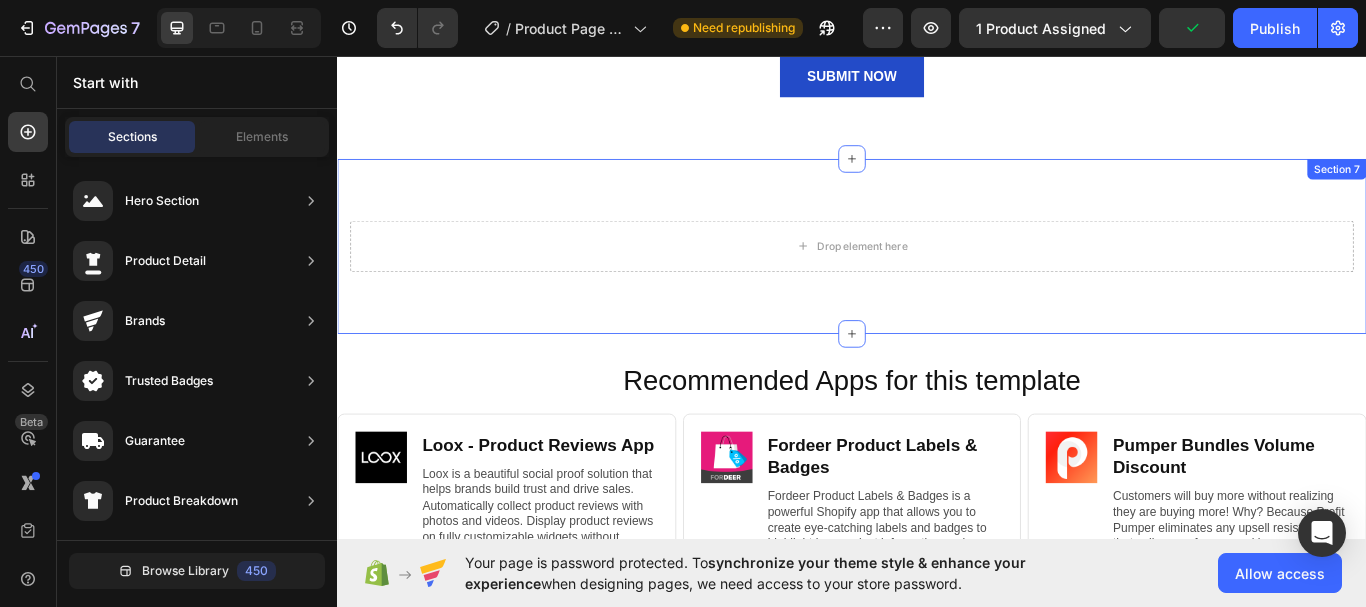 click on "Drop element here Section 7" at bounding box center [937, 279] 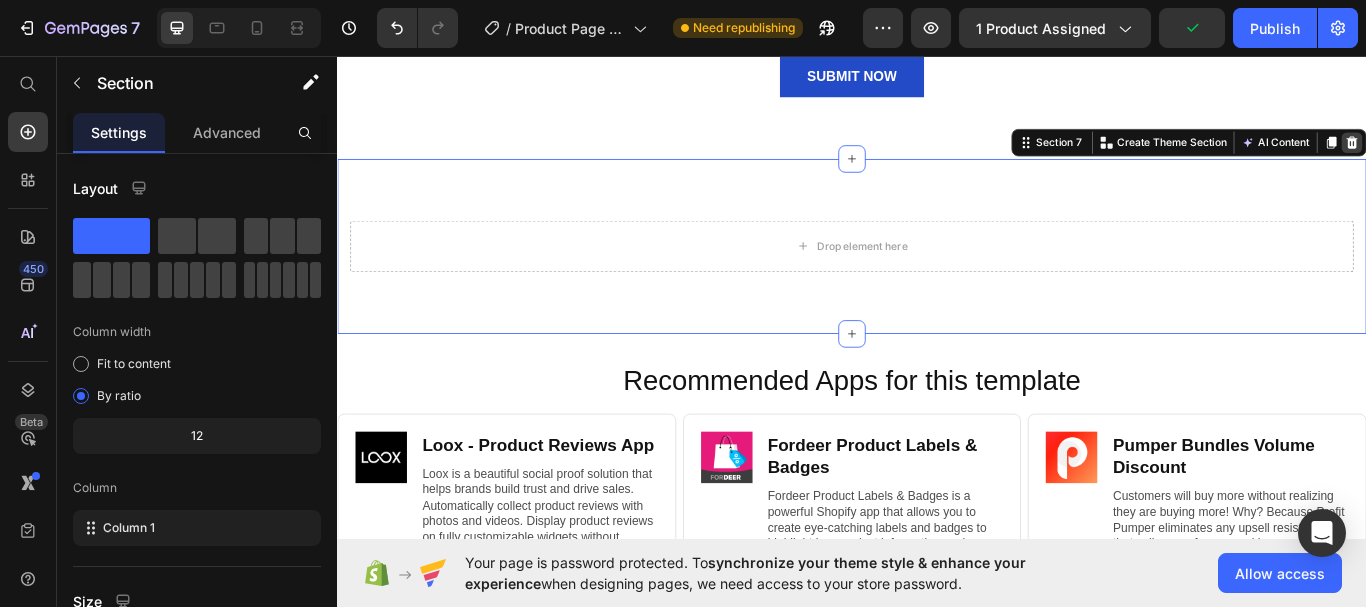 click 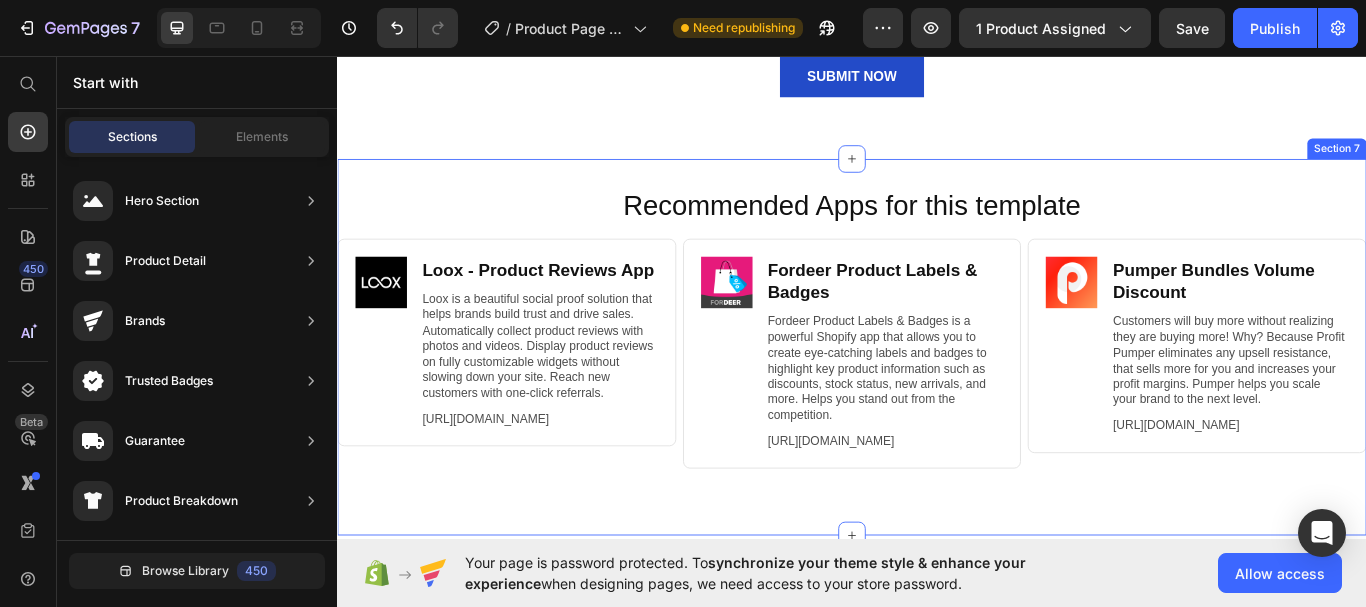 click on "Recommended Apps for this template Heading Image Loox ‑ Product Reviews App Heading Loox is a beautiful social proof solution that helps brands build trust and drive sales. Automatically collect product reviews with photos and videos. Display product reviews on fully customizable widgets without slowing down your site. Reach new customers with one-click referrals. Text Block [URL][DOMAIN_NAME] Text Block Row Row Image Fordeer Product Labels & Badges Heading Fordeer Product Labels & Badges is a powerful Shopify app that allows you to create eye-catching labels and badges to highlight key product information such as discounts, stock status, new arrivals, and more. Helps you stand out from the competition. Text Block [URL][DOMAIN_NAME] Text Block Row Row Image Pumper Bundles Volume Discount Heading Text Block [URL][DOMAIN_NAME] Text Block Row Row Row Section 7" at bounding box center (937, 396) 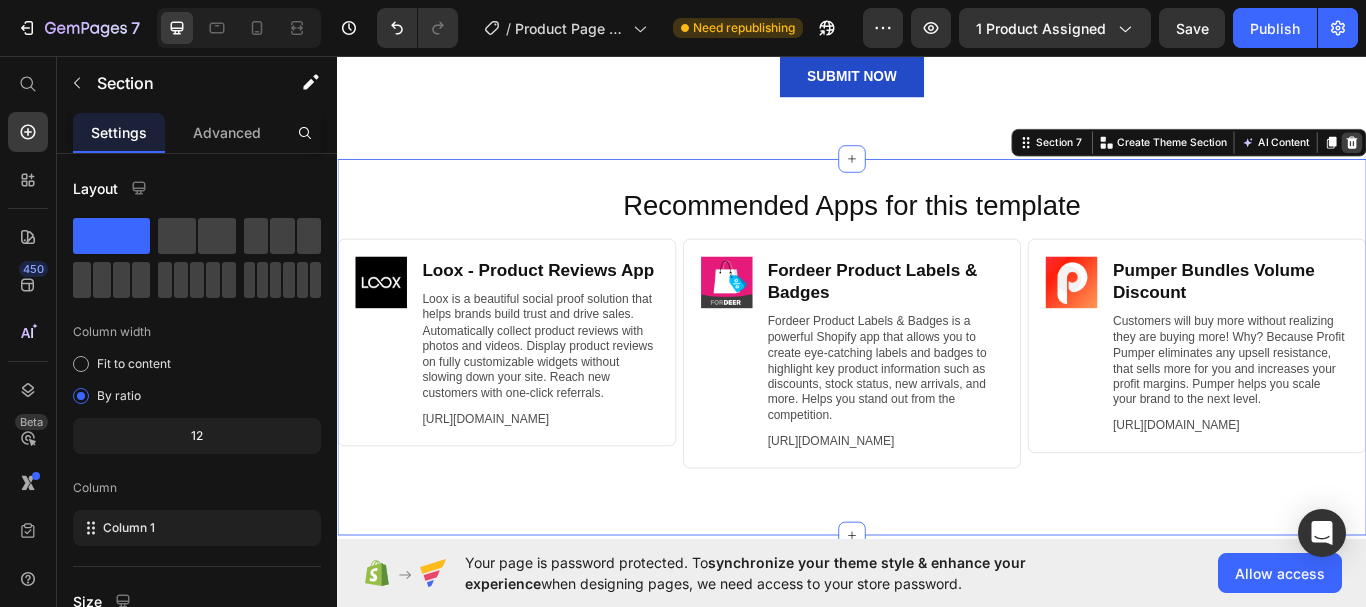 click 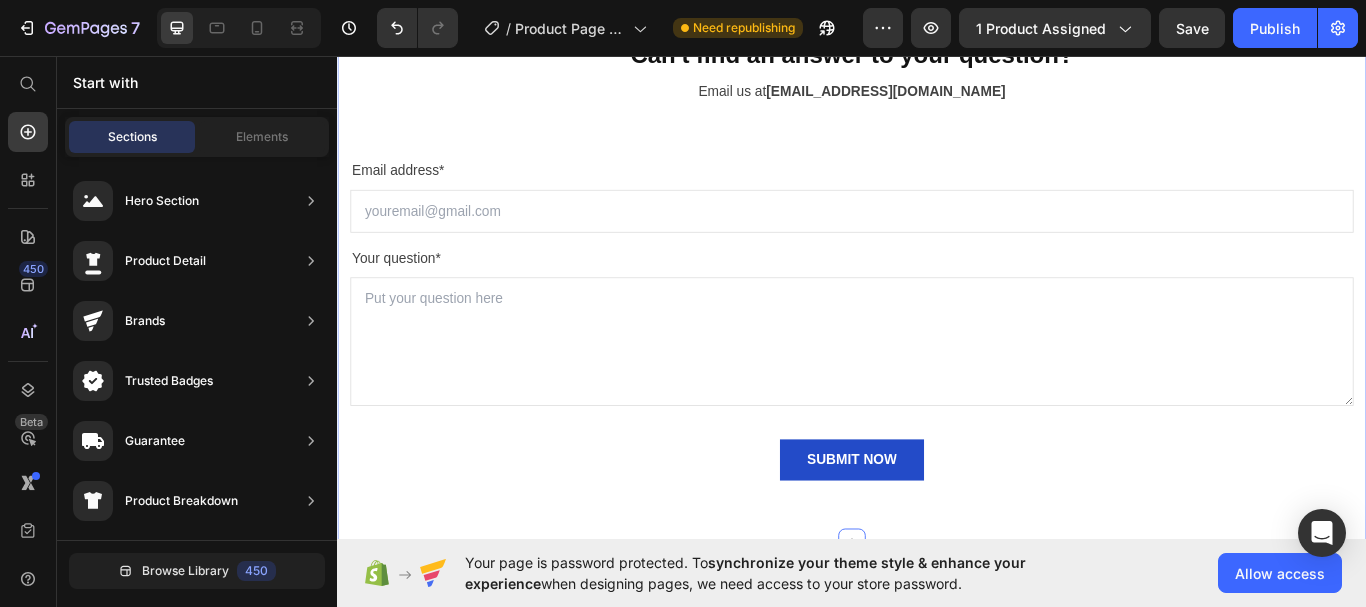 scroll, scrollTop: 5506, scrollLeft: 0, axis: vertical 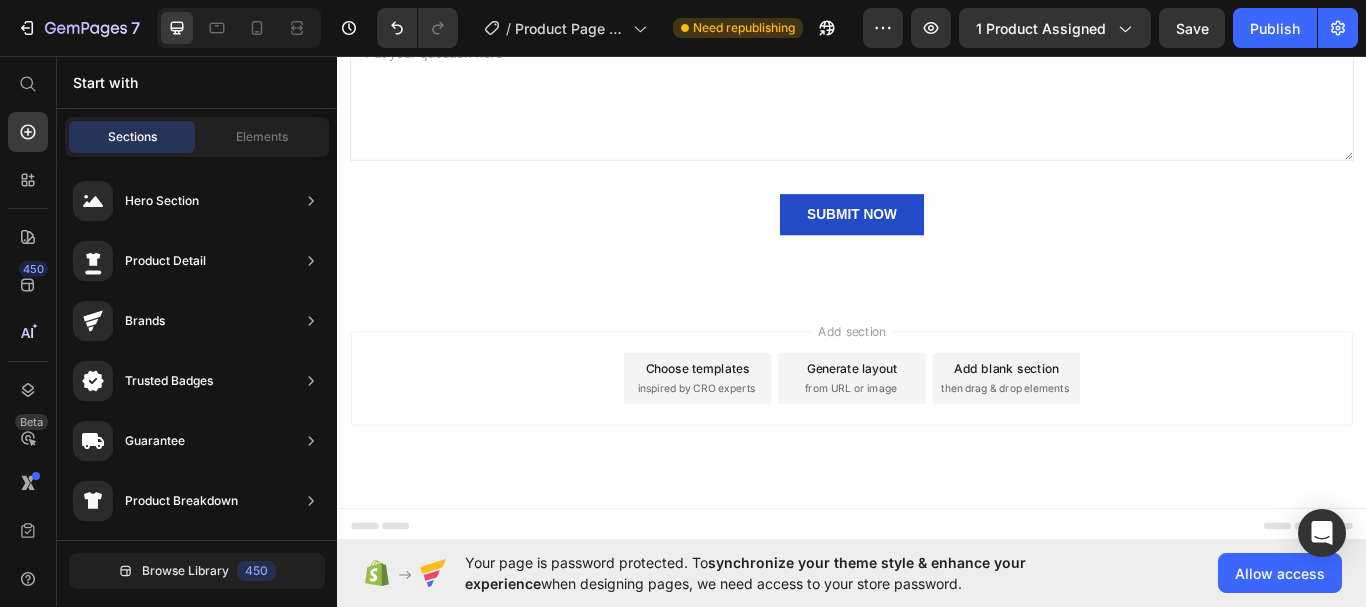 click on "Add section" at bounding box center (937, 377) 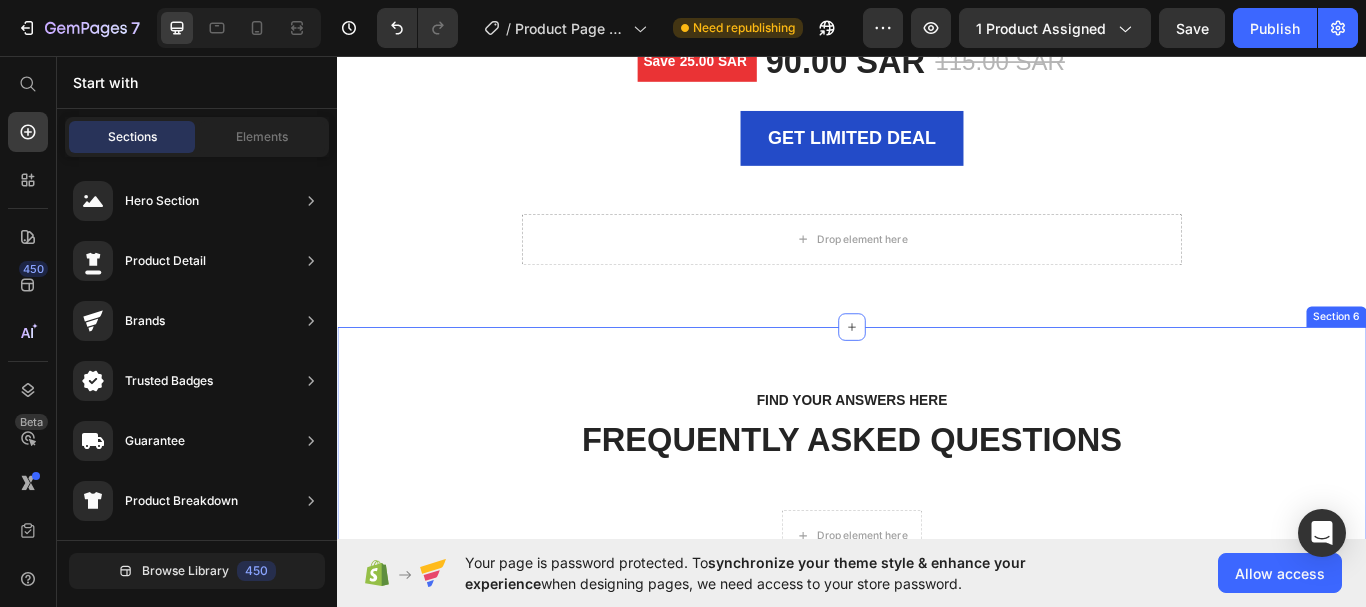 scroll, scrollTop: 4606, scrollLeft: 0, axis: vertical 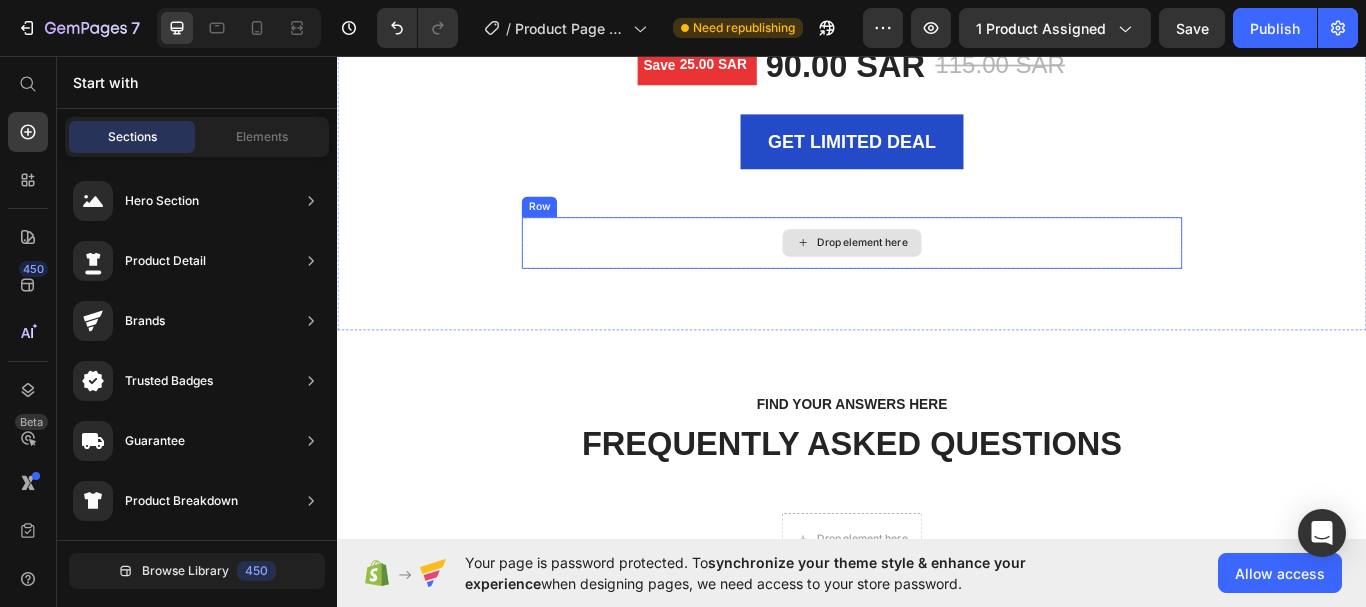 click on "Drop element here" at bounding box center (937, 275) 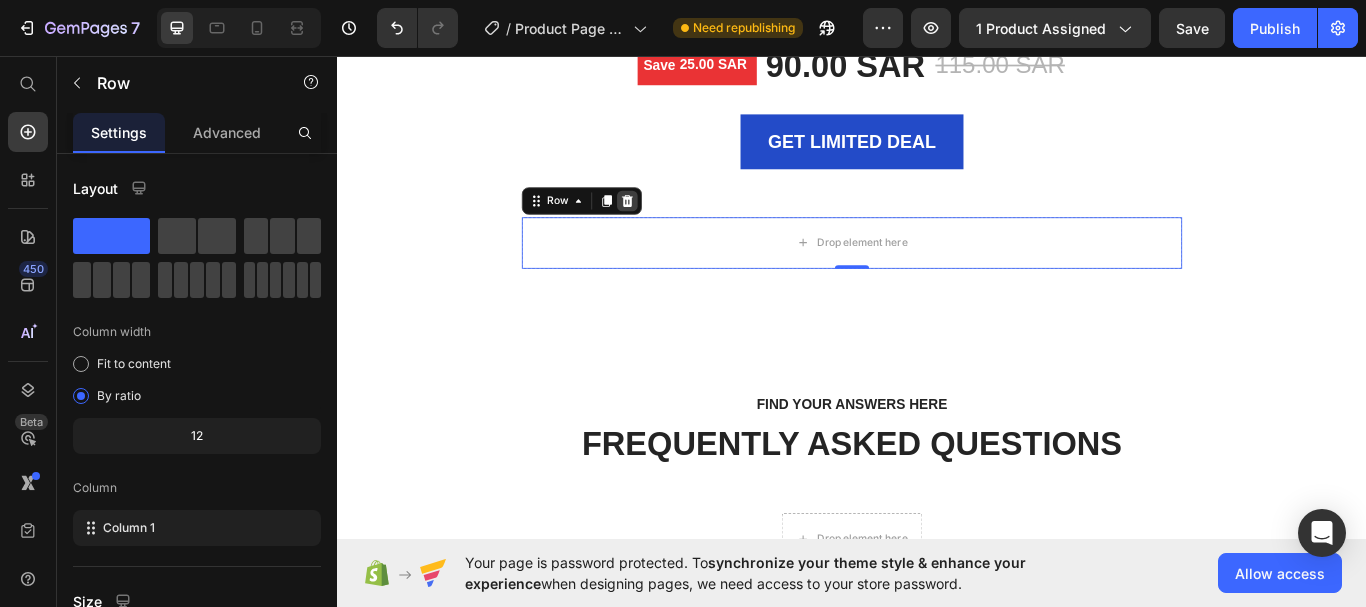 click 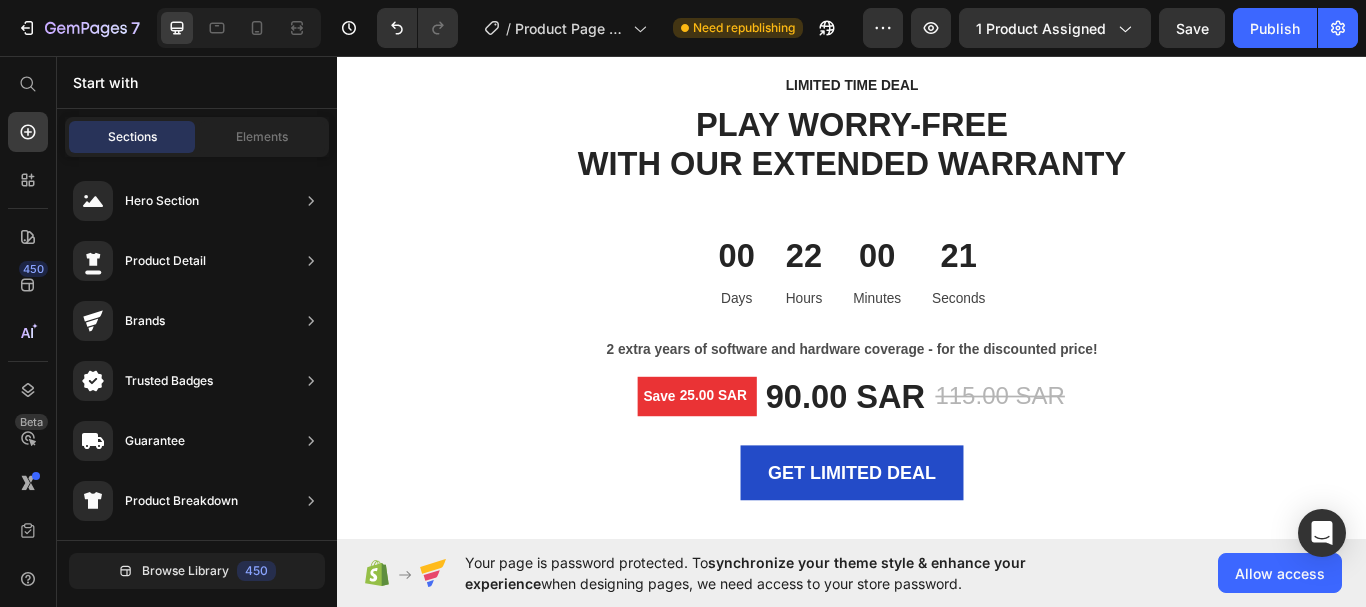 scroll, scrollTop: 3706, scrollLeft: 0, axis: vertical 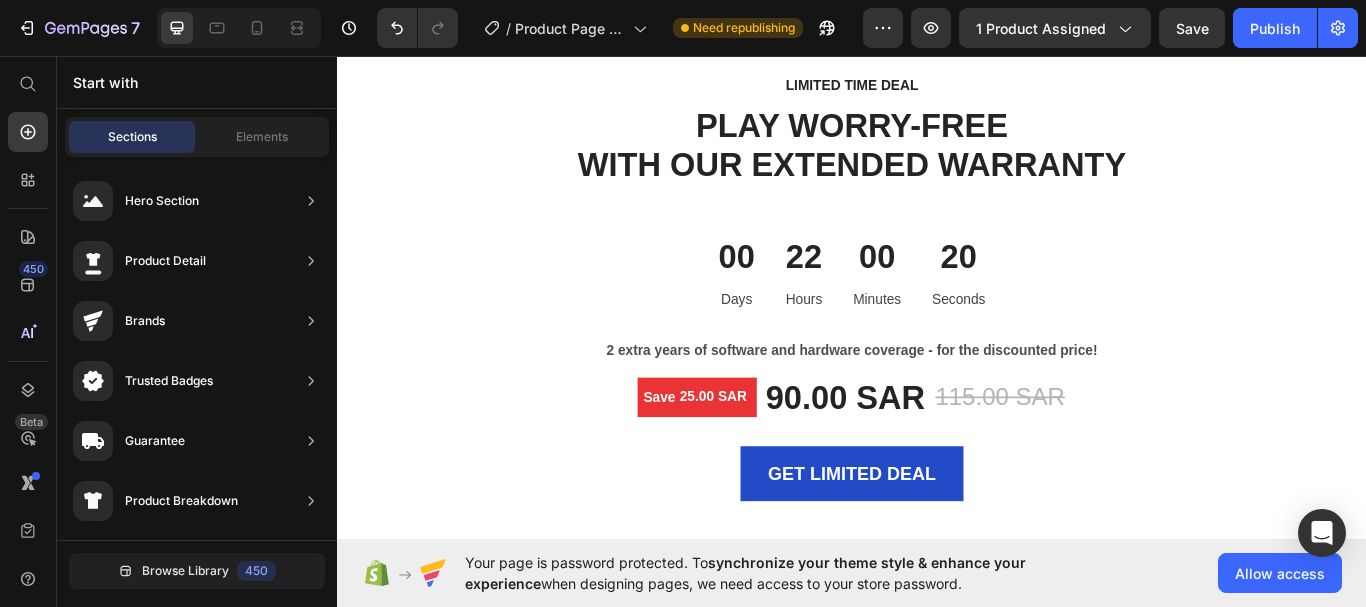 click on "Drop element here" at bounding box center [937, -96] 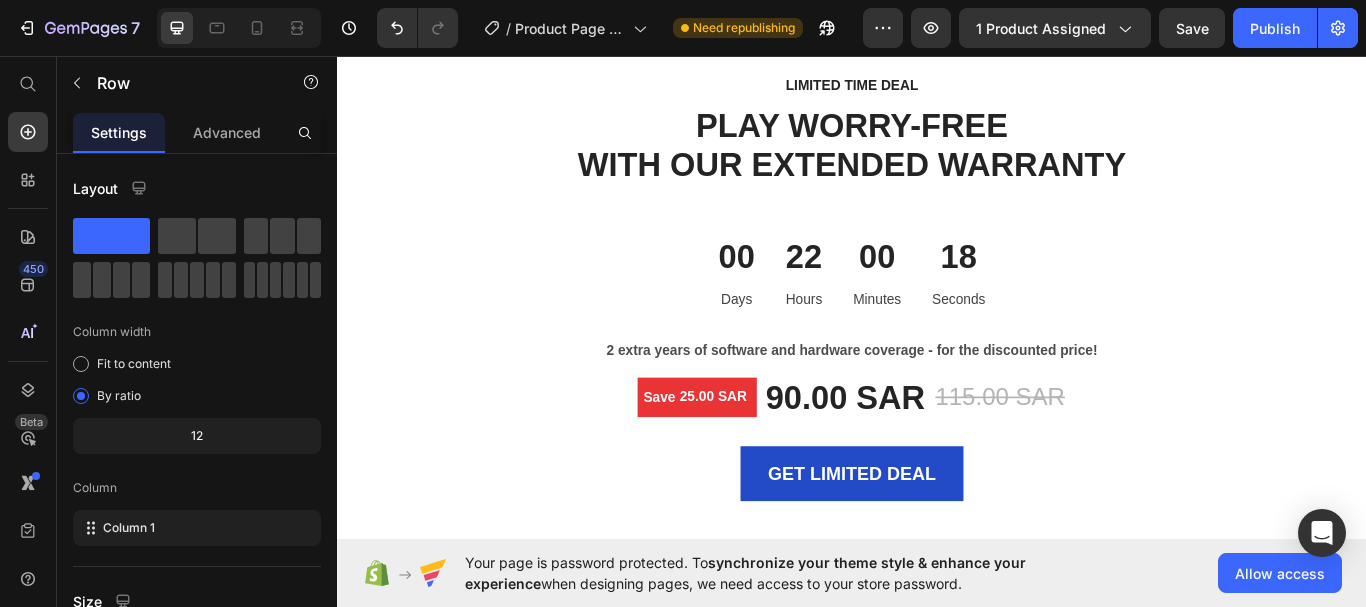 click 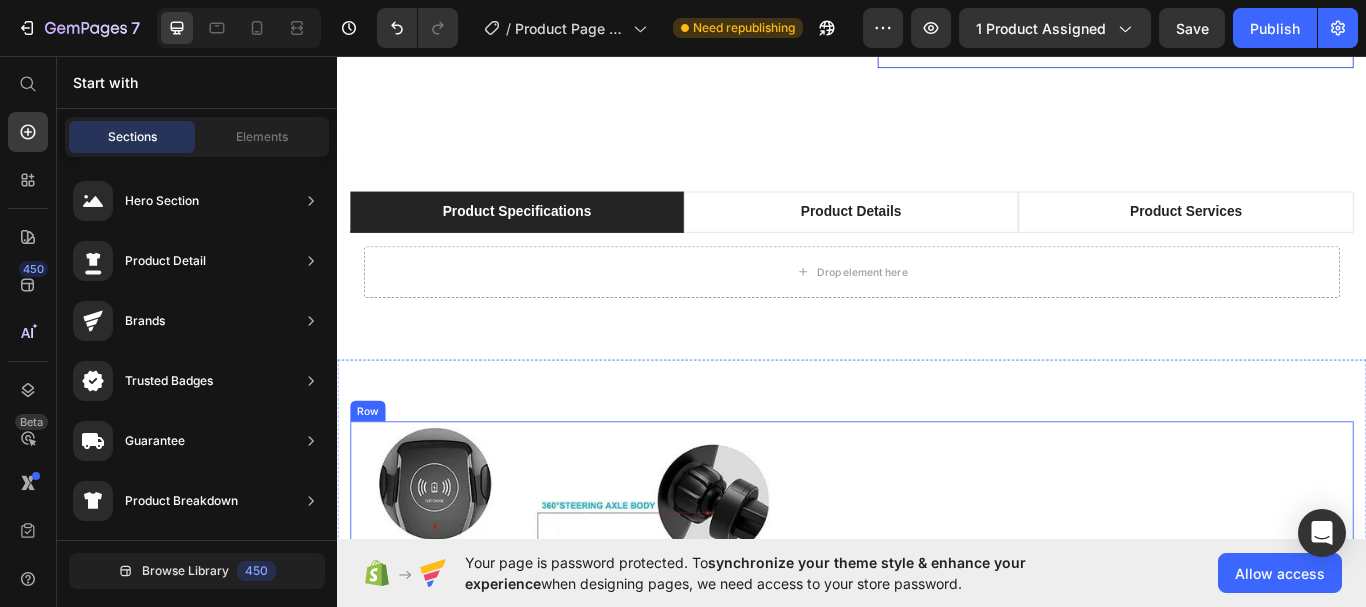 scroll, scrollTop: 1406, scrollLeft: 0, axis: vertical 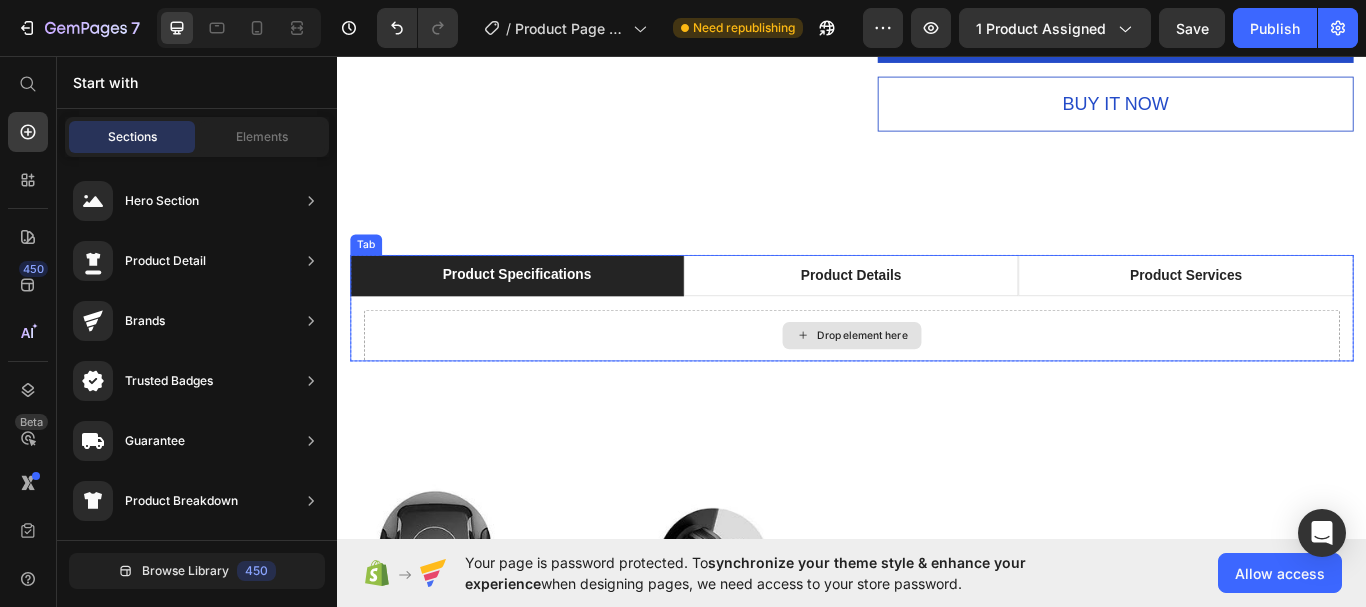 click on "Drop element here" at bounding box center (937, 383) 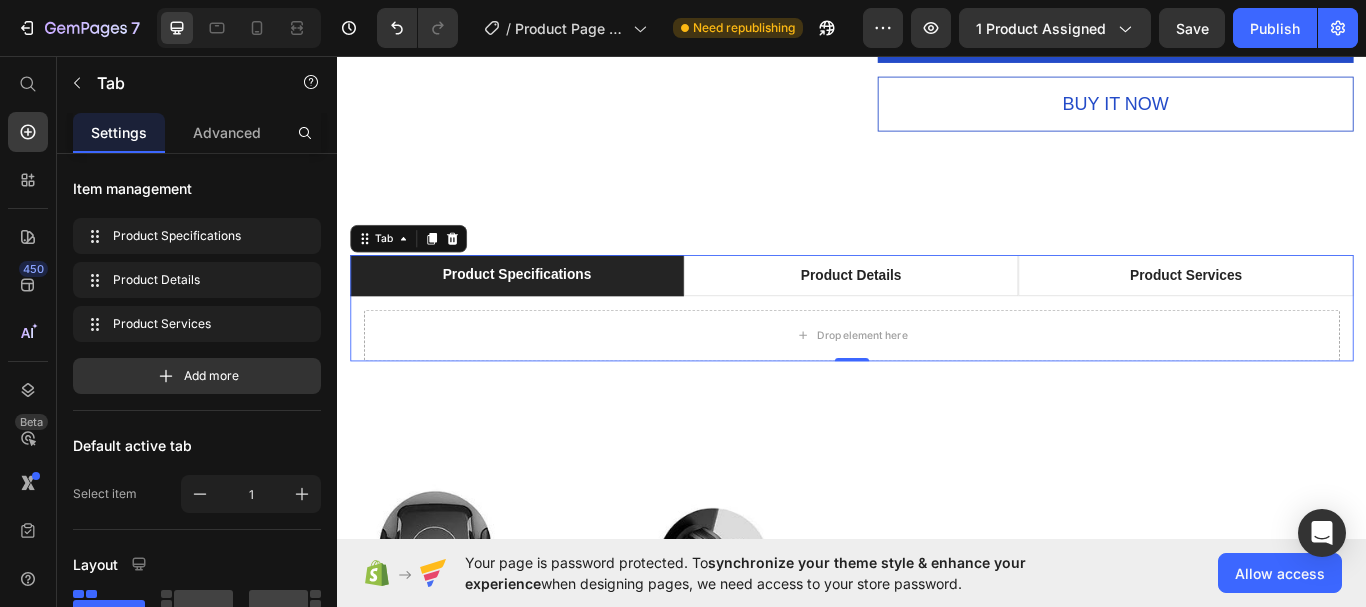 click at bounding box center (471, 270) 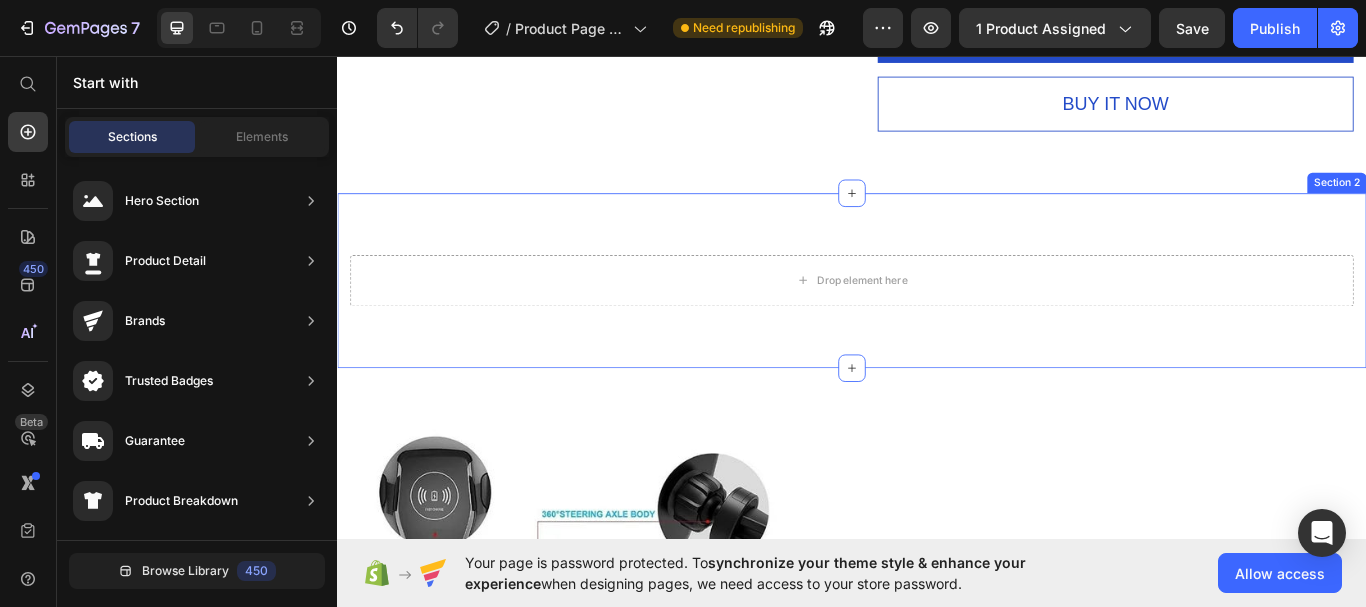 click on "Drop element here Row Section 2" at bounding box center (937, 319) 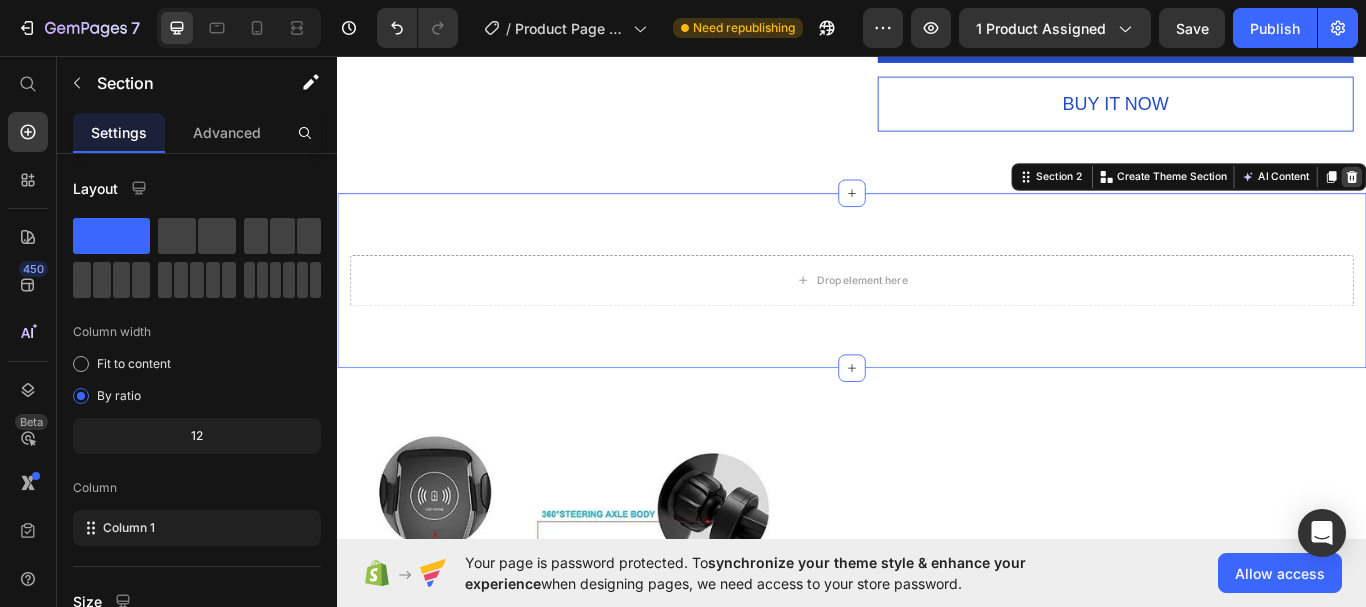 click 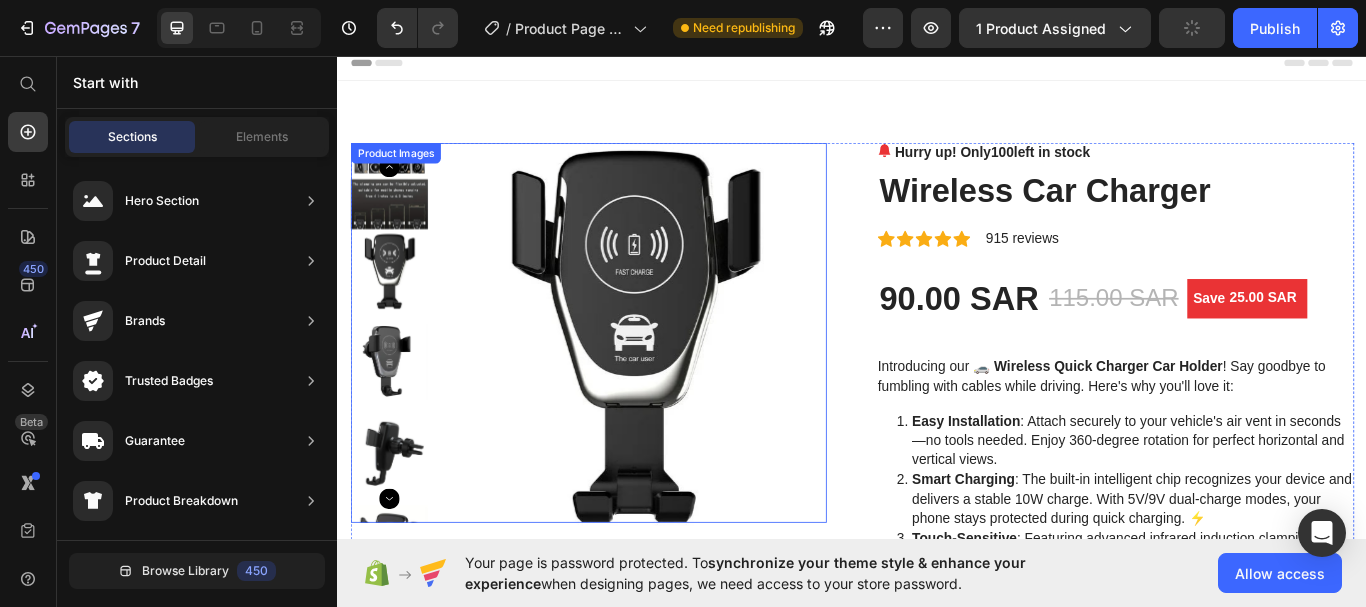 scroll, scrollTop: 0, scrollLeft: 0, axis: both 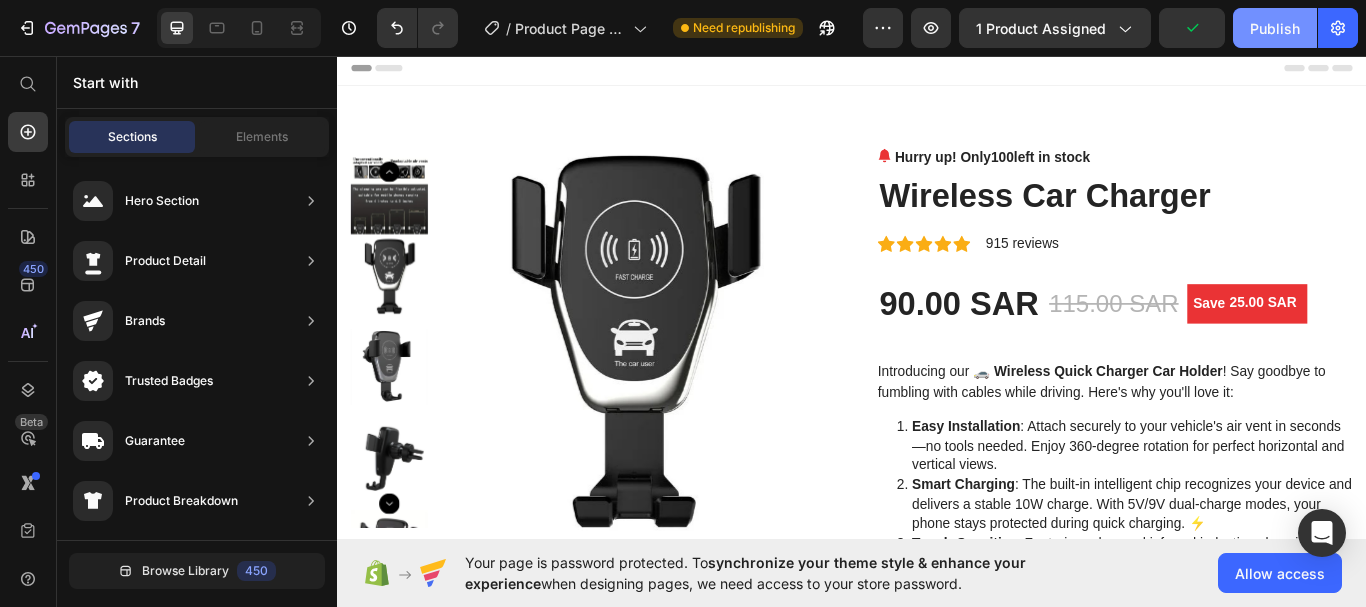 click on "Publish" at bounding box center [1275, 28] 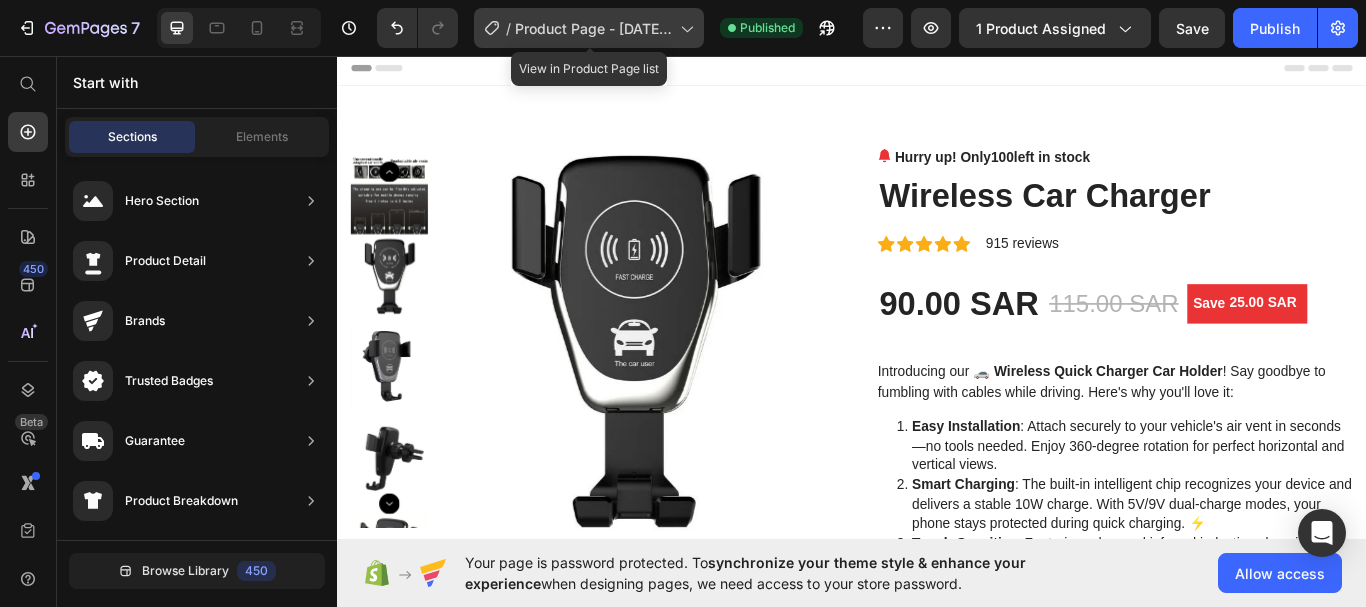 click on "/  Product Page - [DATE] 16:11:38" 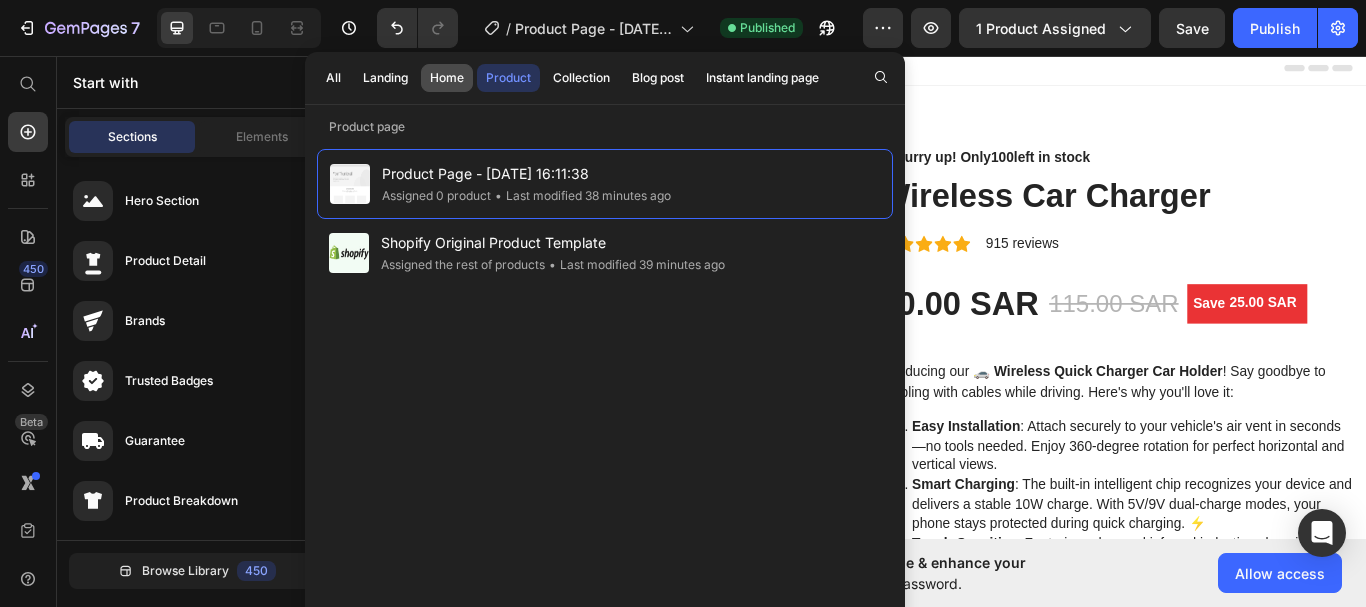 click on "Home" 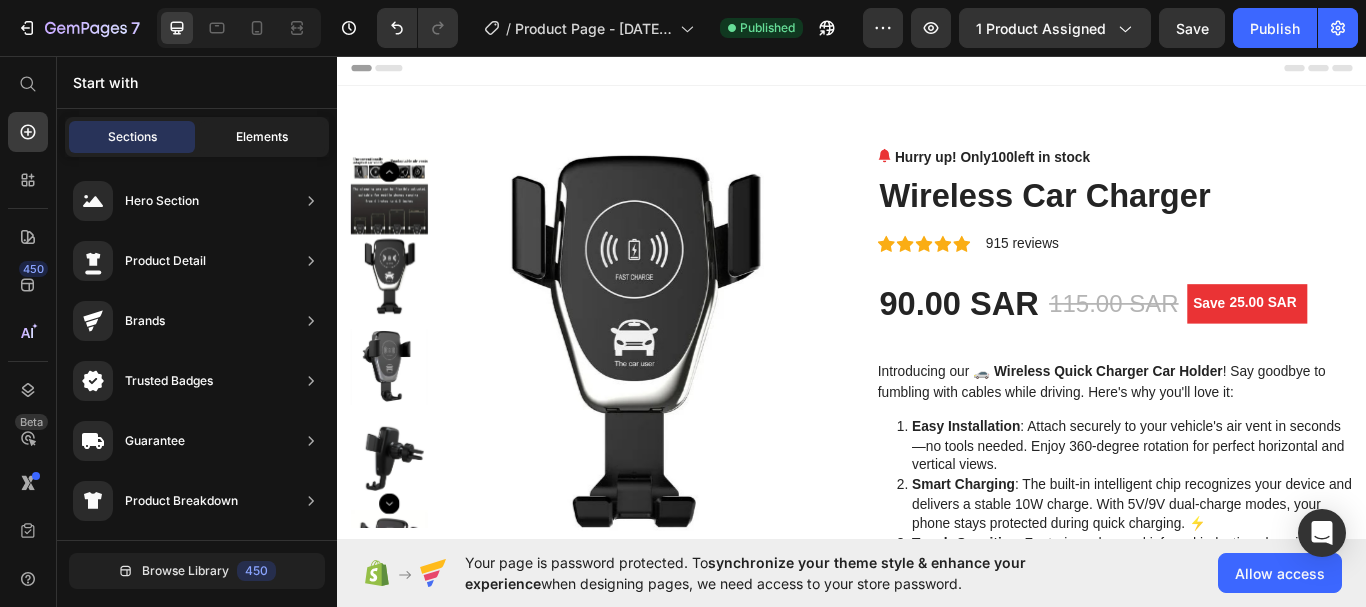 click on "Elements" at bounding box center (262, 137) 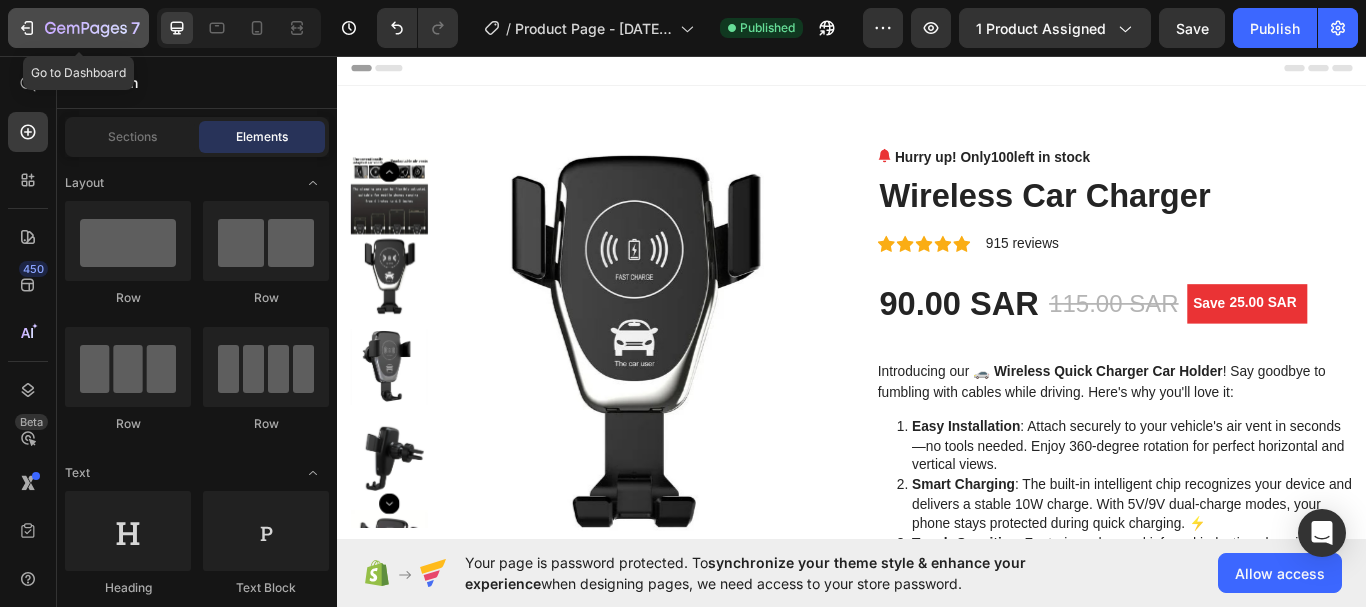 click 